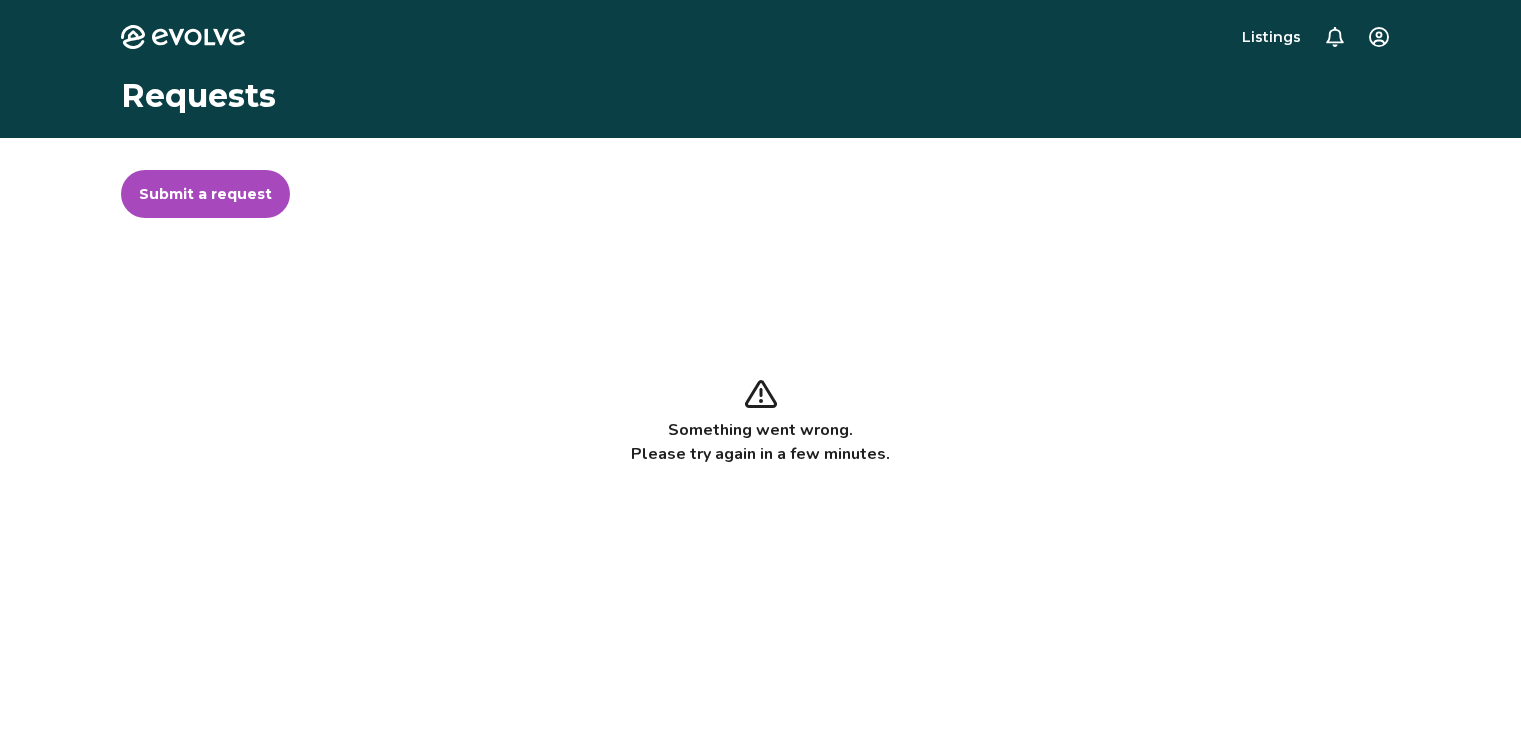 scroll, scrollTop: 0, scrollLeft: 0, axis: both 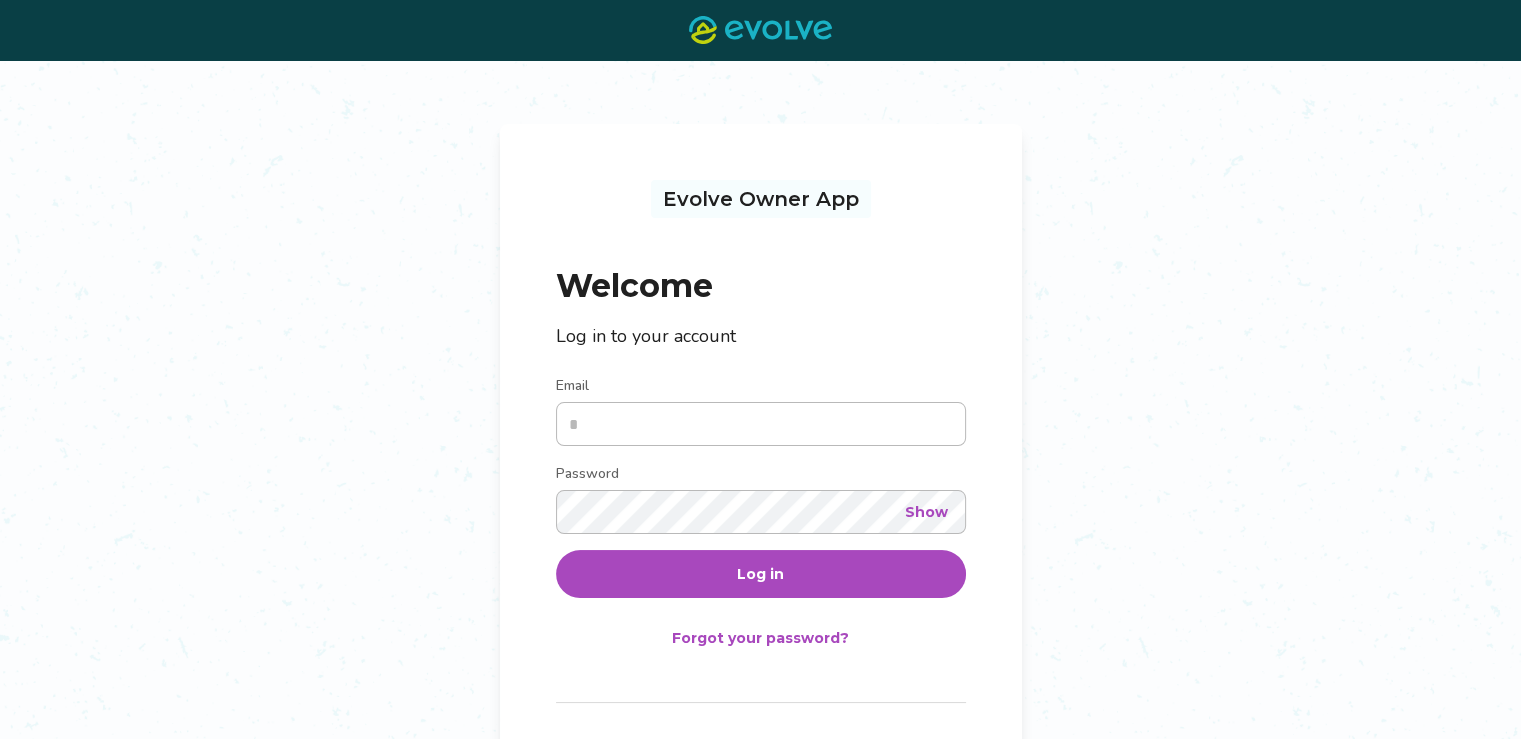 click on "Email" at bounding box center (761, 424) 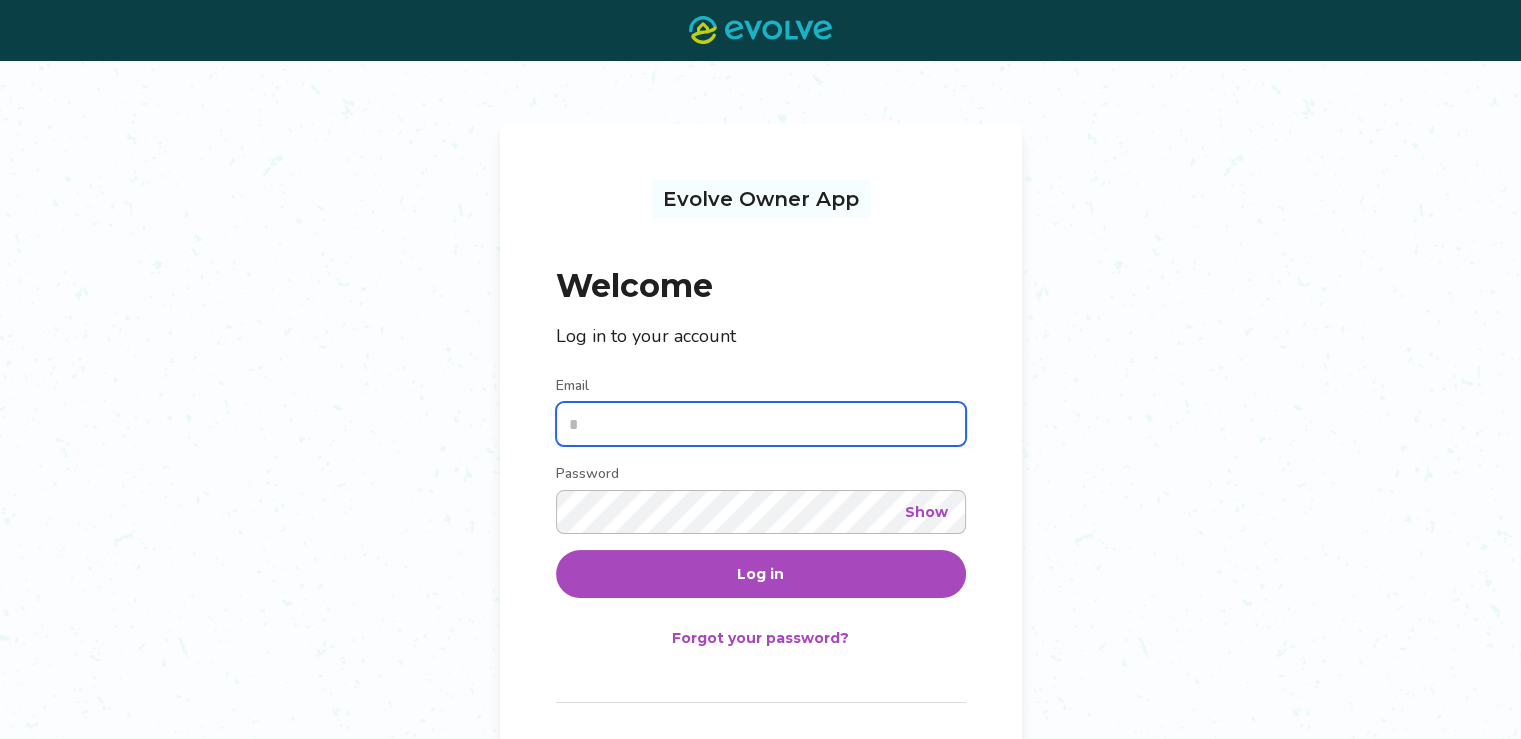 type on "**********" 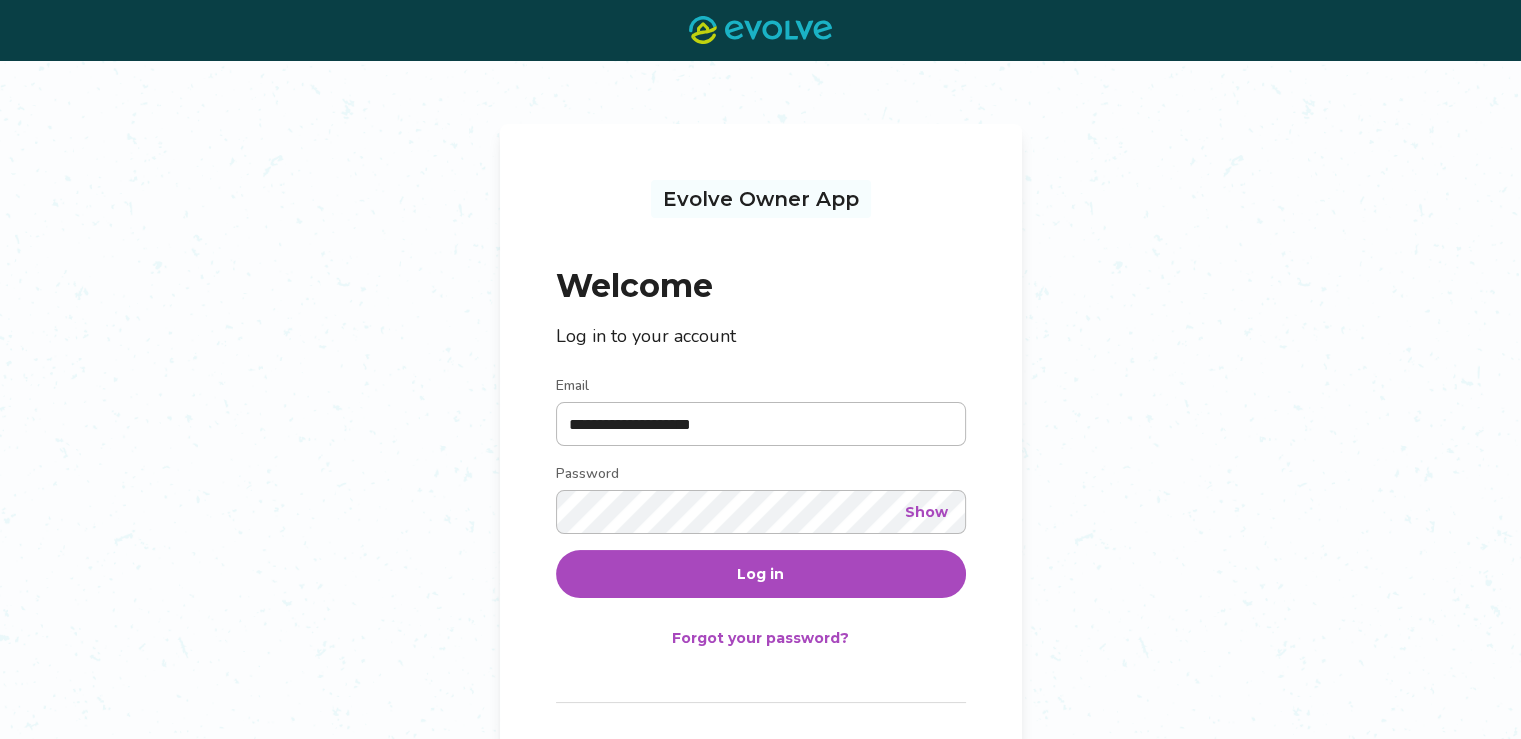 click on "Log in" at bounding box center (761, 574) 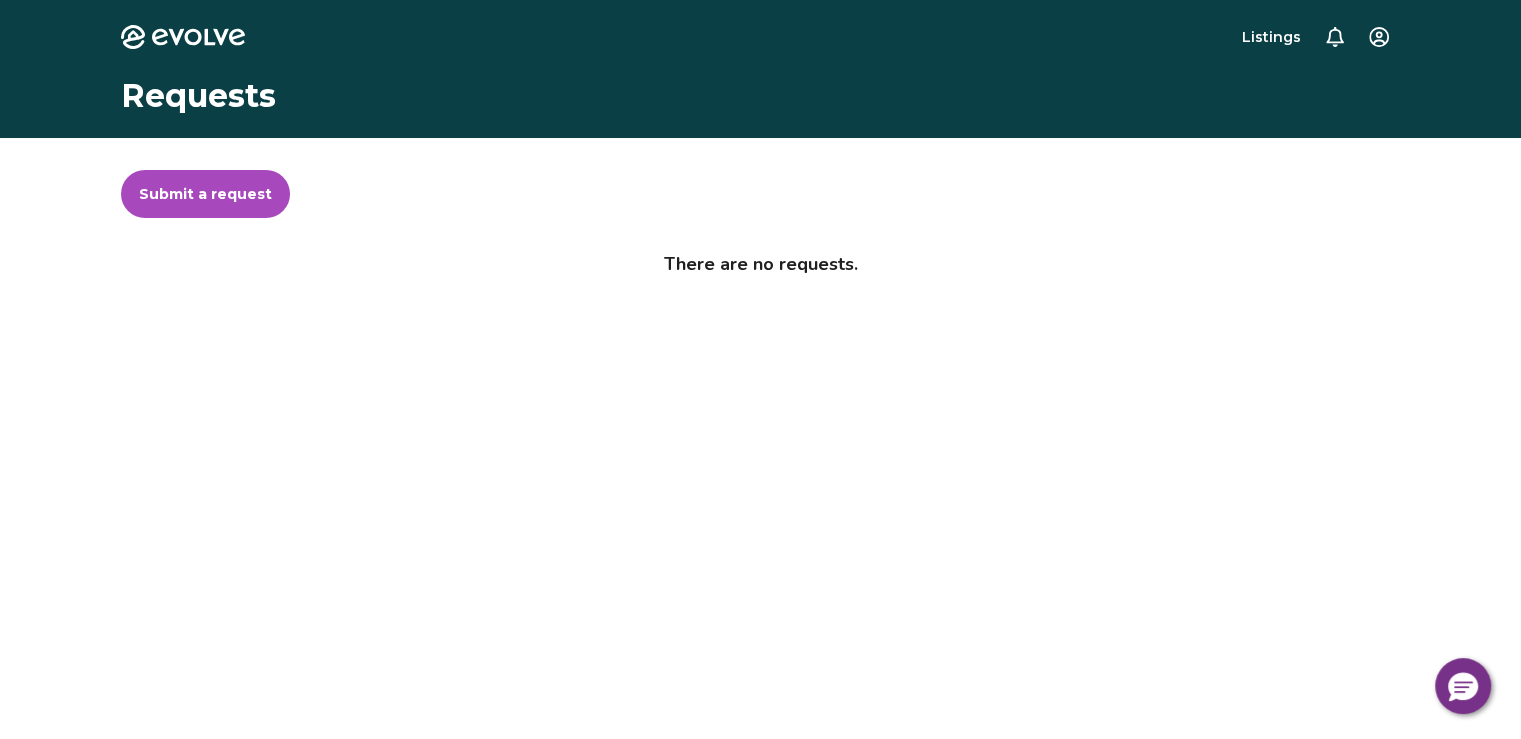 click on "Submit a request" at bounding box center [205, 194] 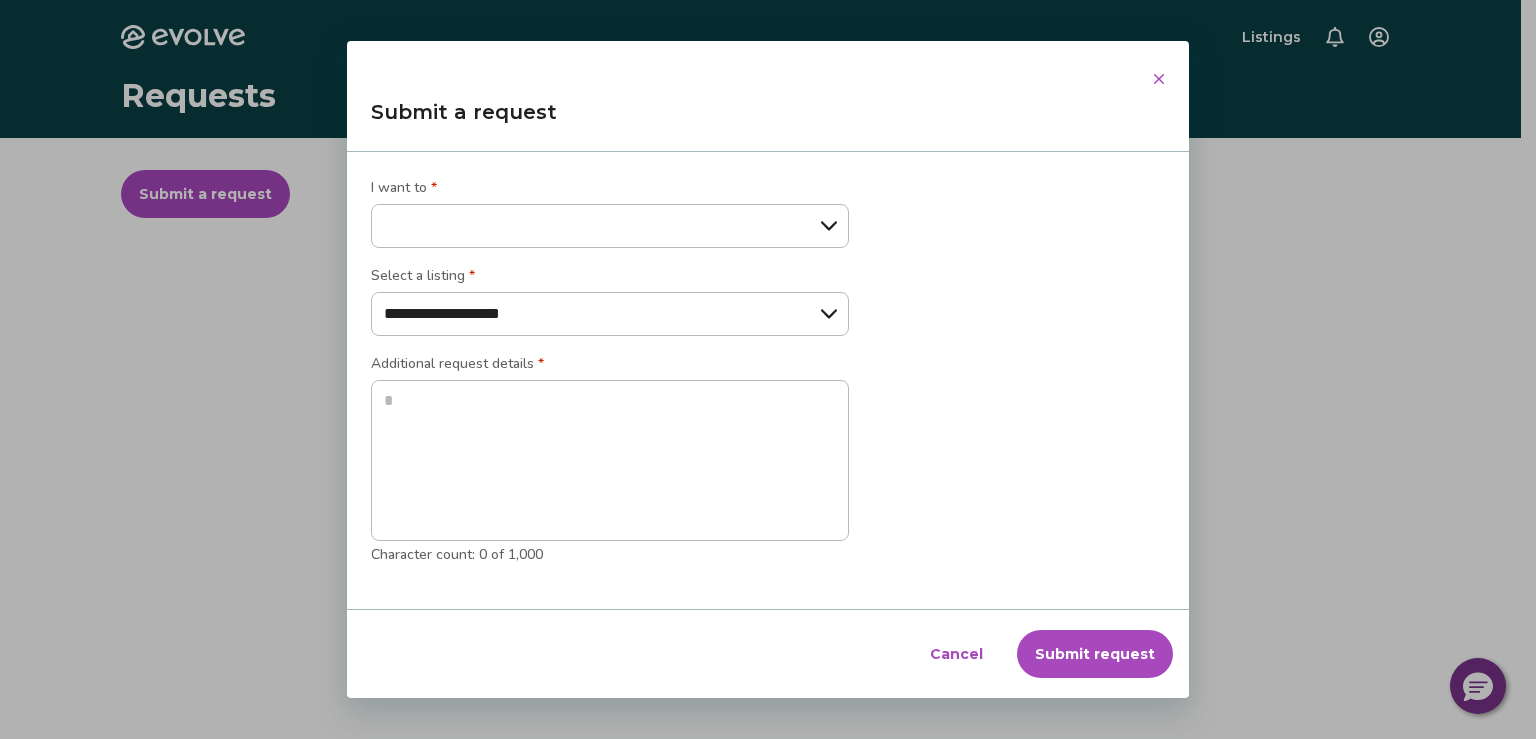 click on "**********" at bounding box center (610, 226) 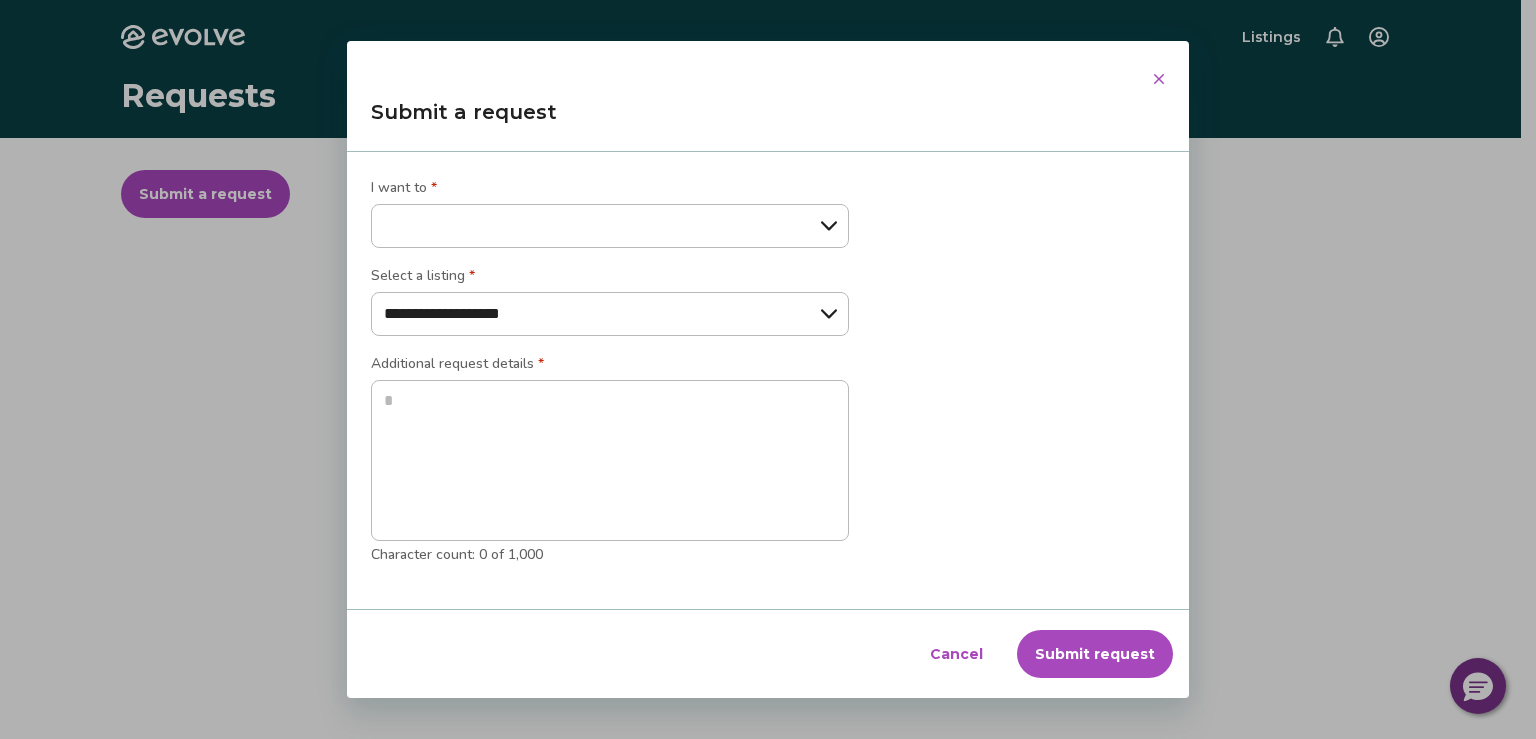 select on "**********" 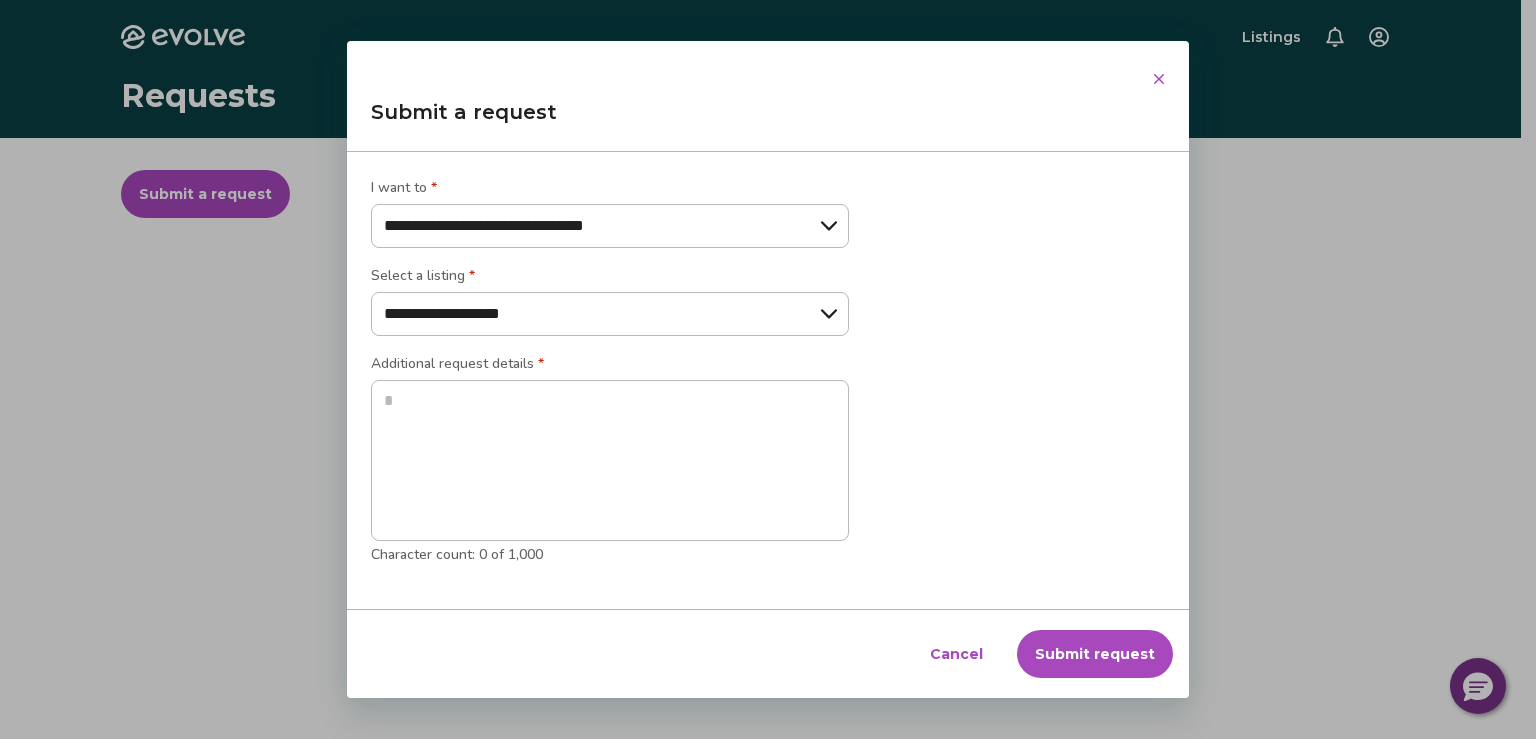 click on "**********" at bounding box center [610, 226] 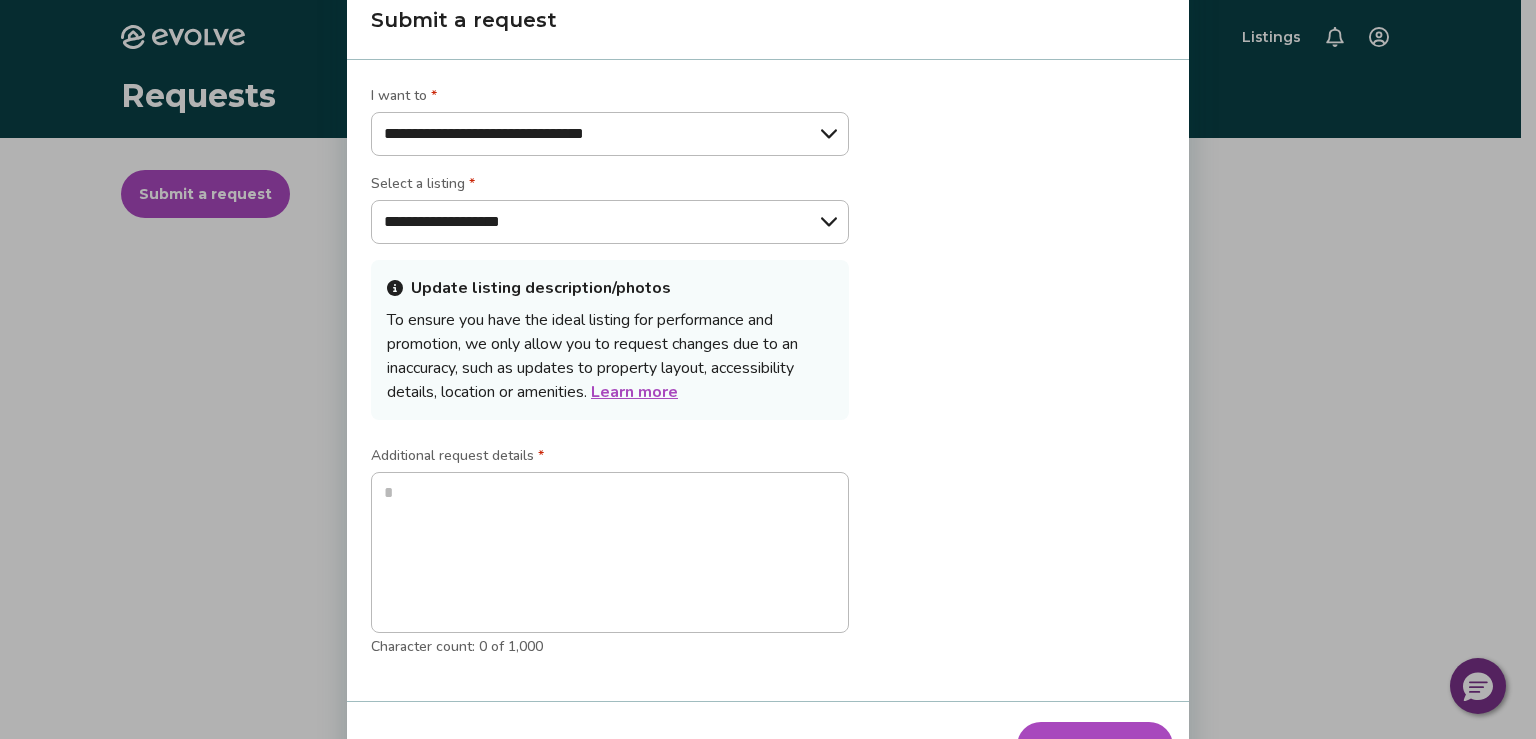 type on "*" 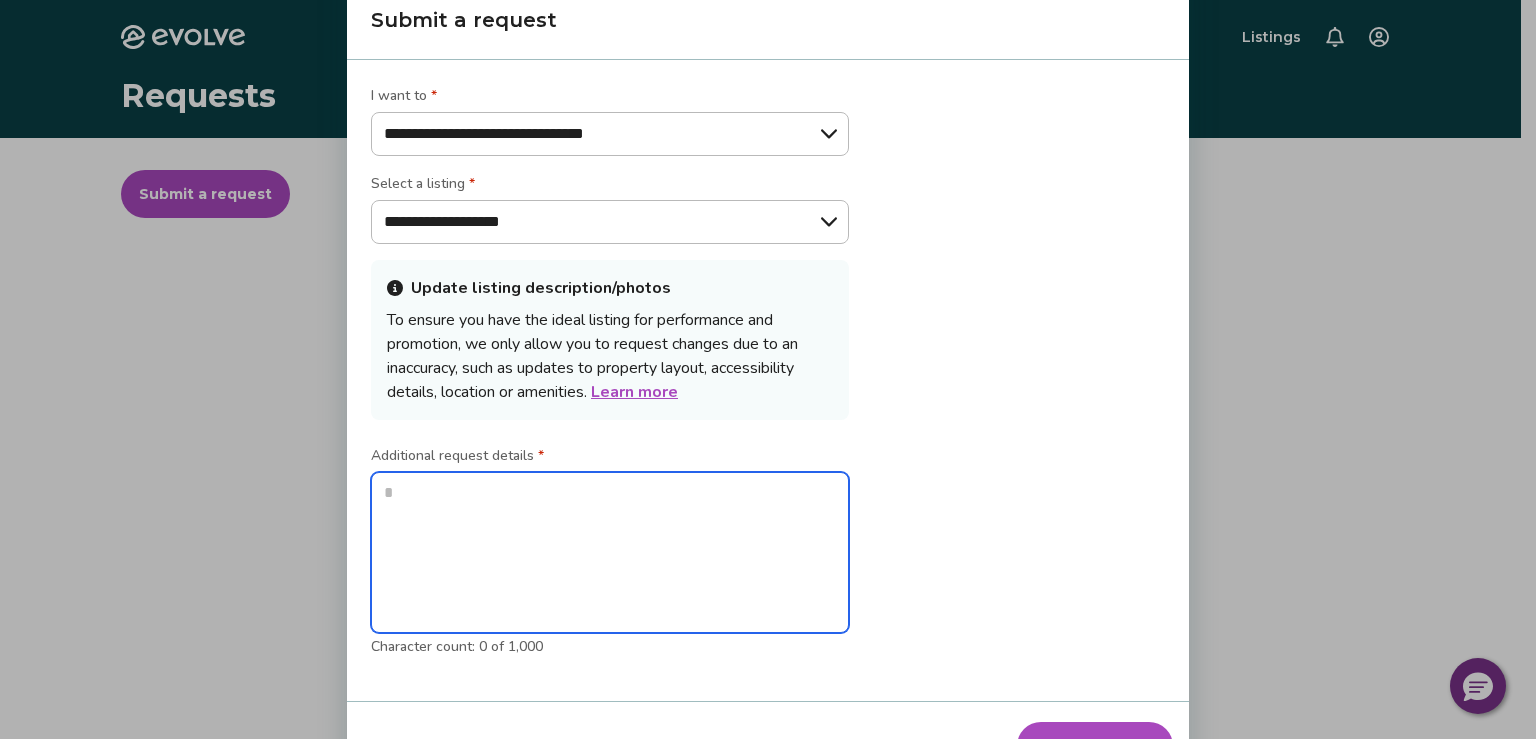 click at bounding box center (610, 553) 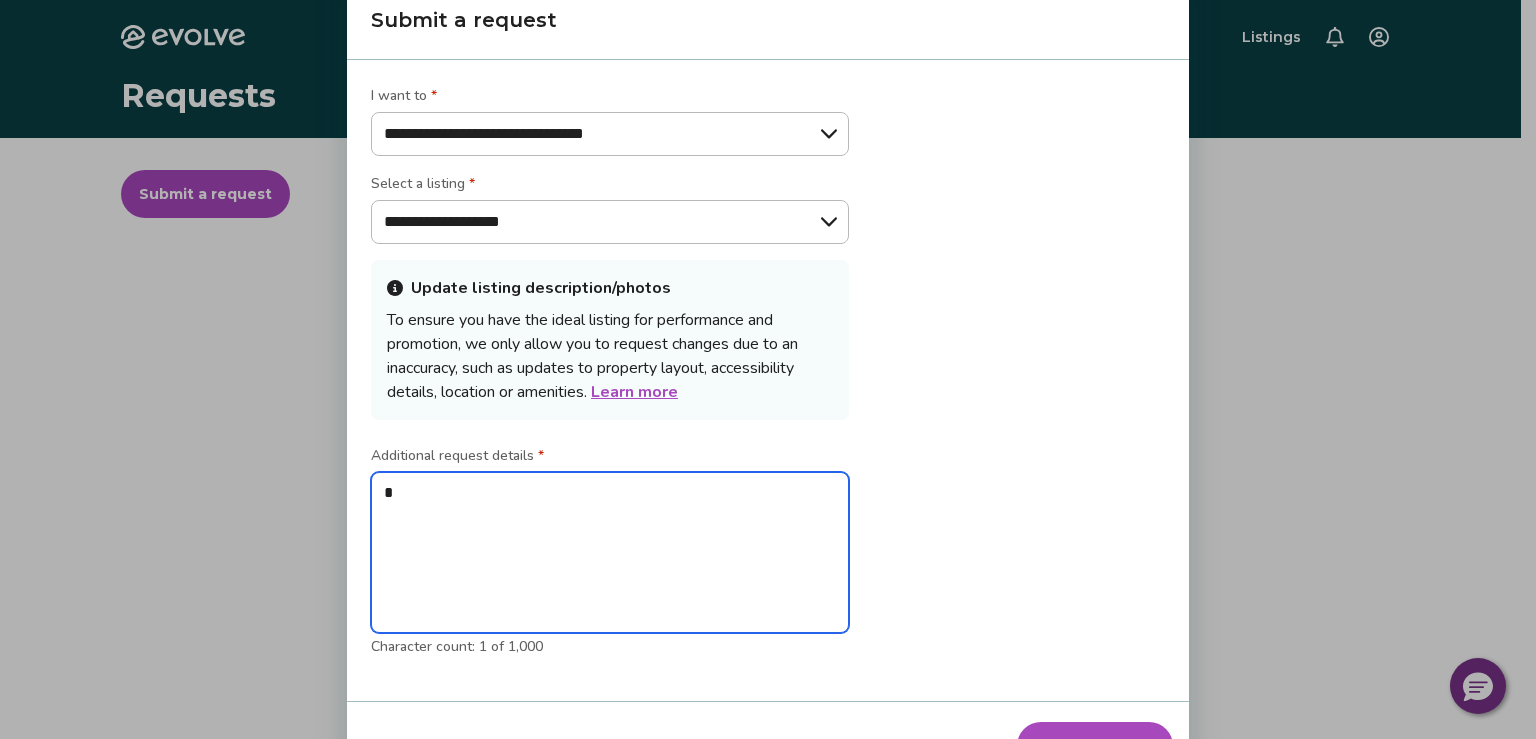 type on "**" 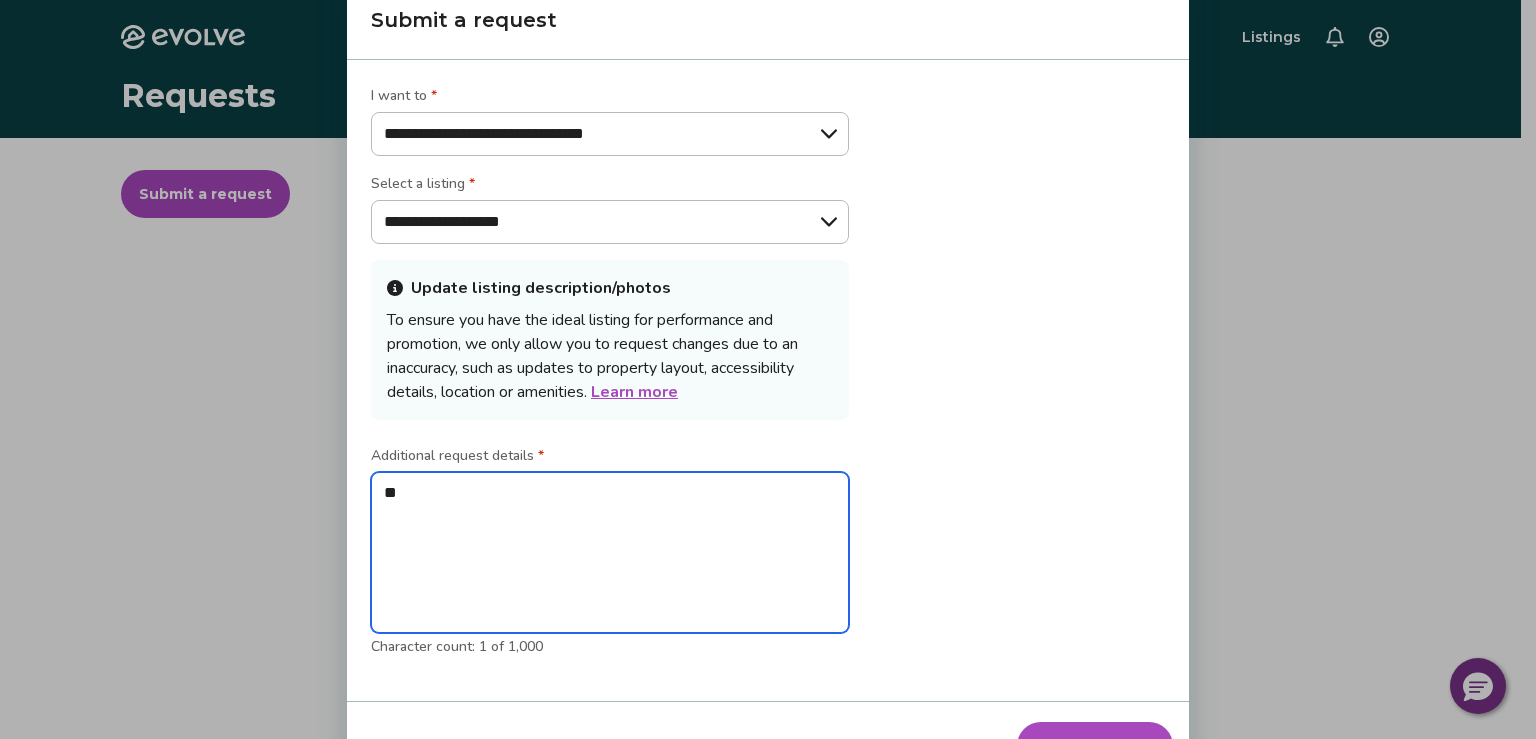 type on "***" 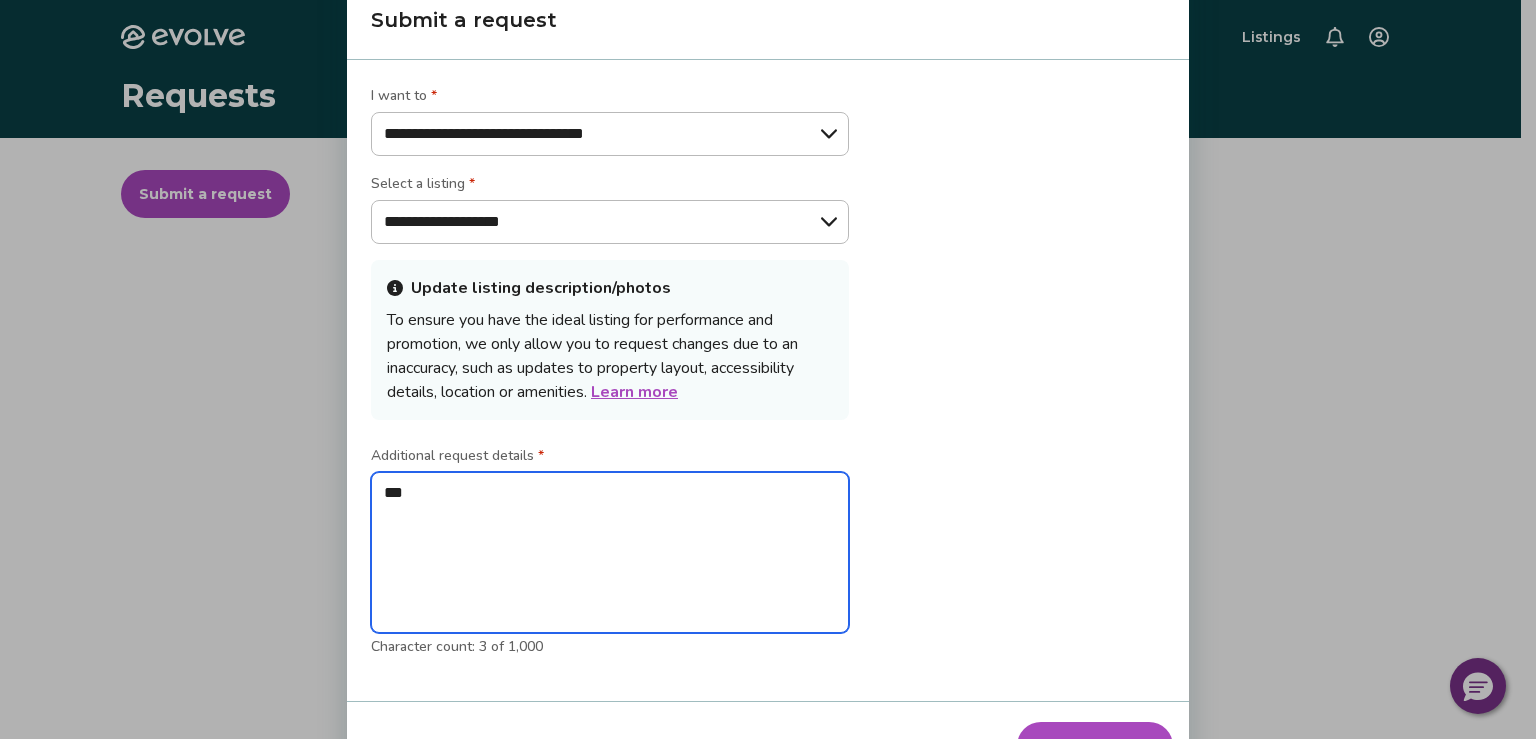 type on "***" 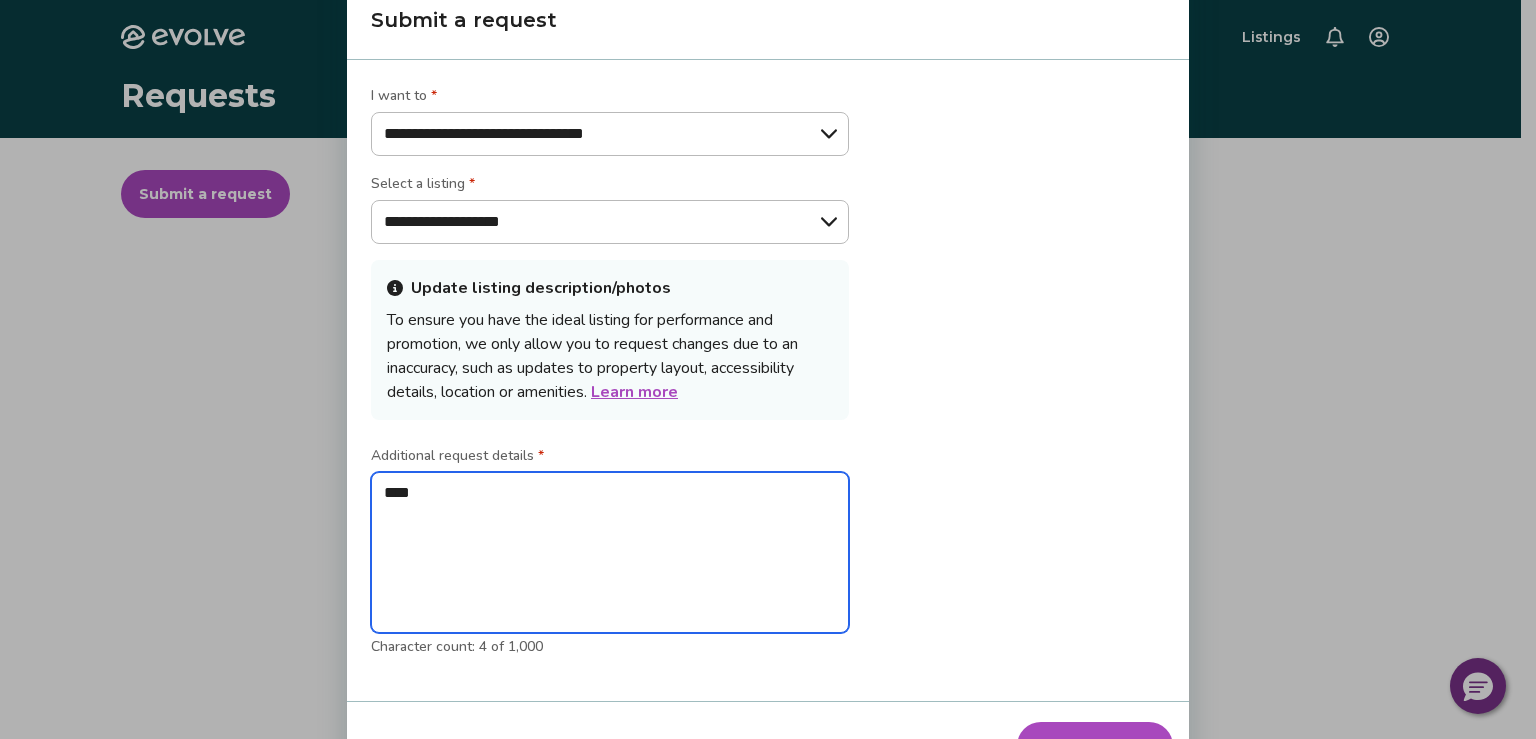 type on "*****" 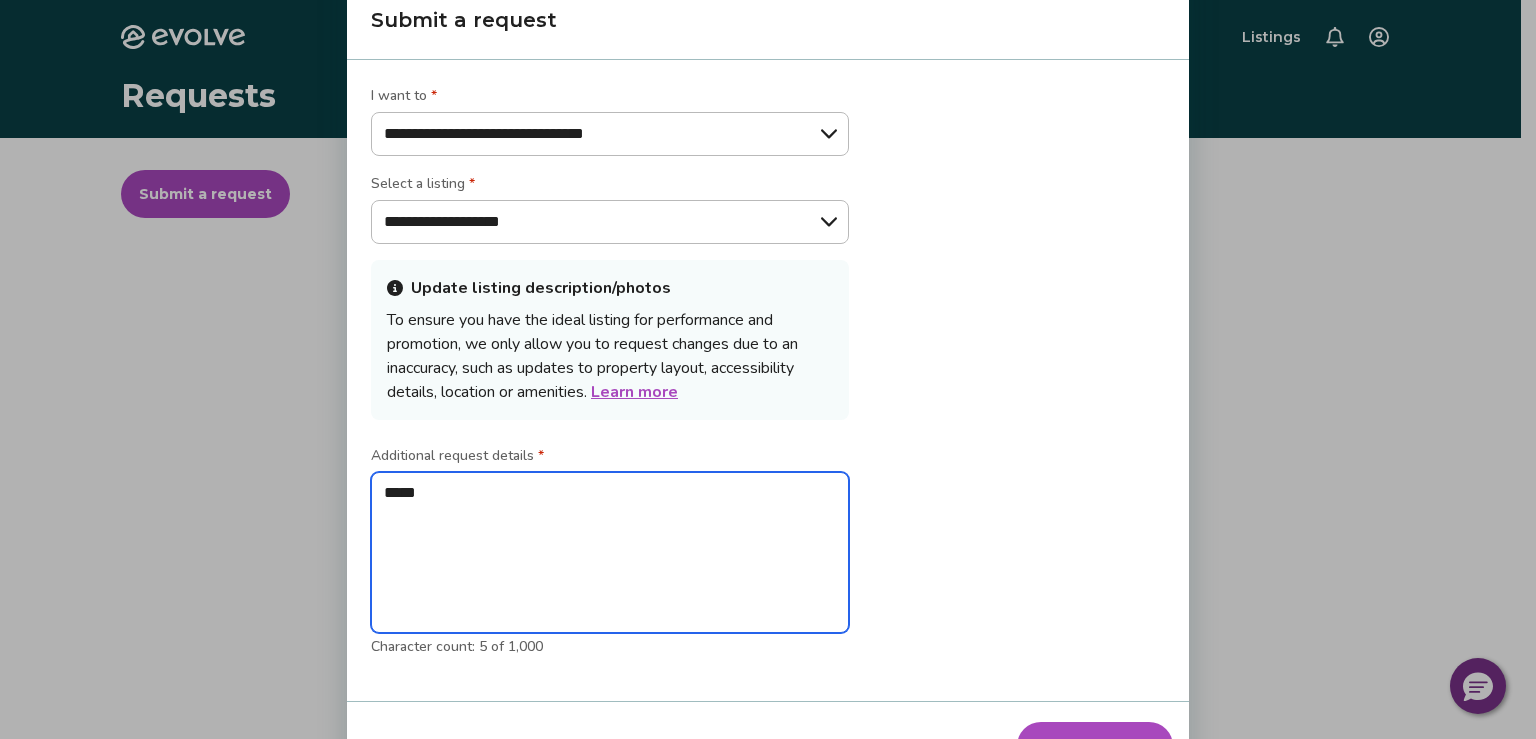 type on "******" 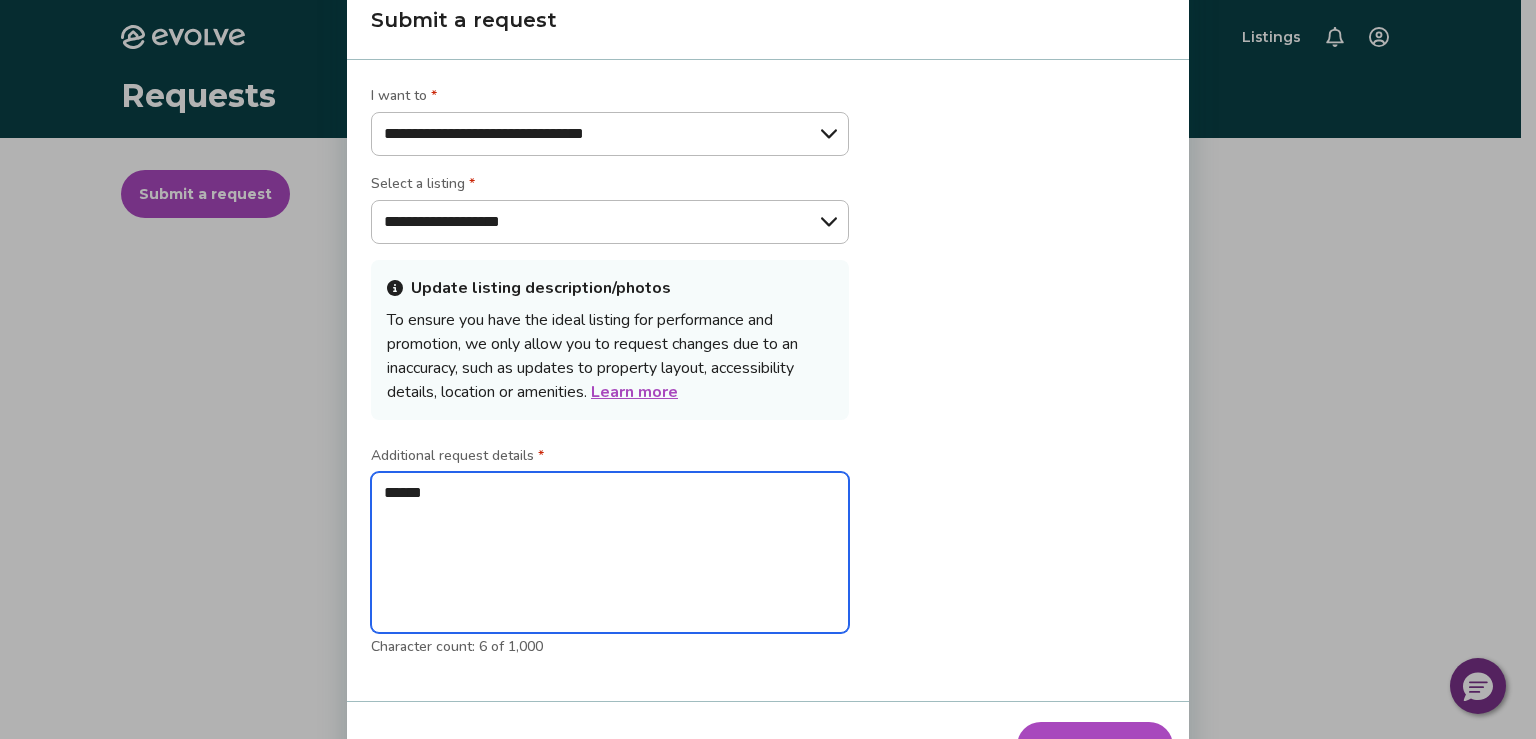 type on "*******" 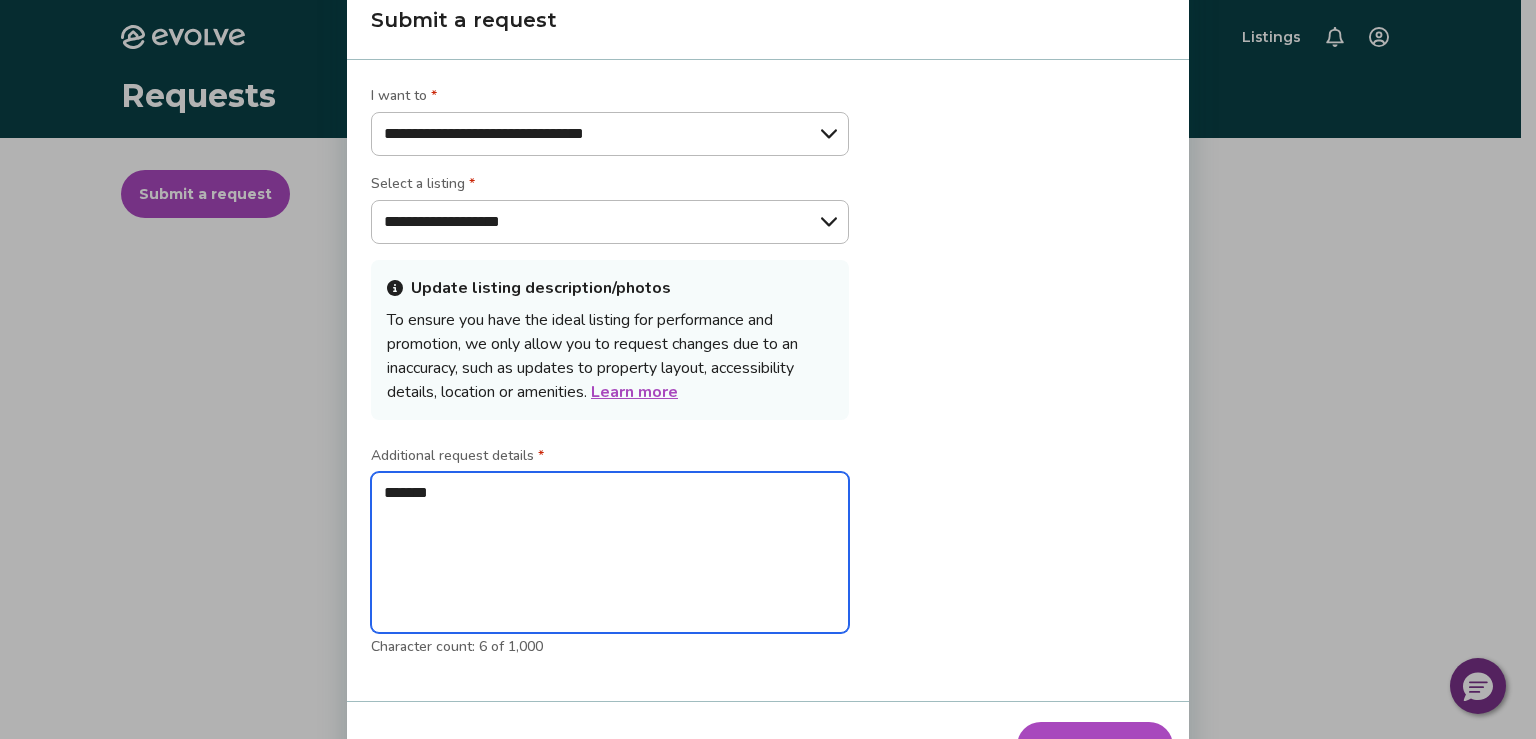 type on "********" 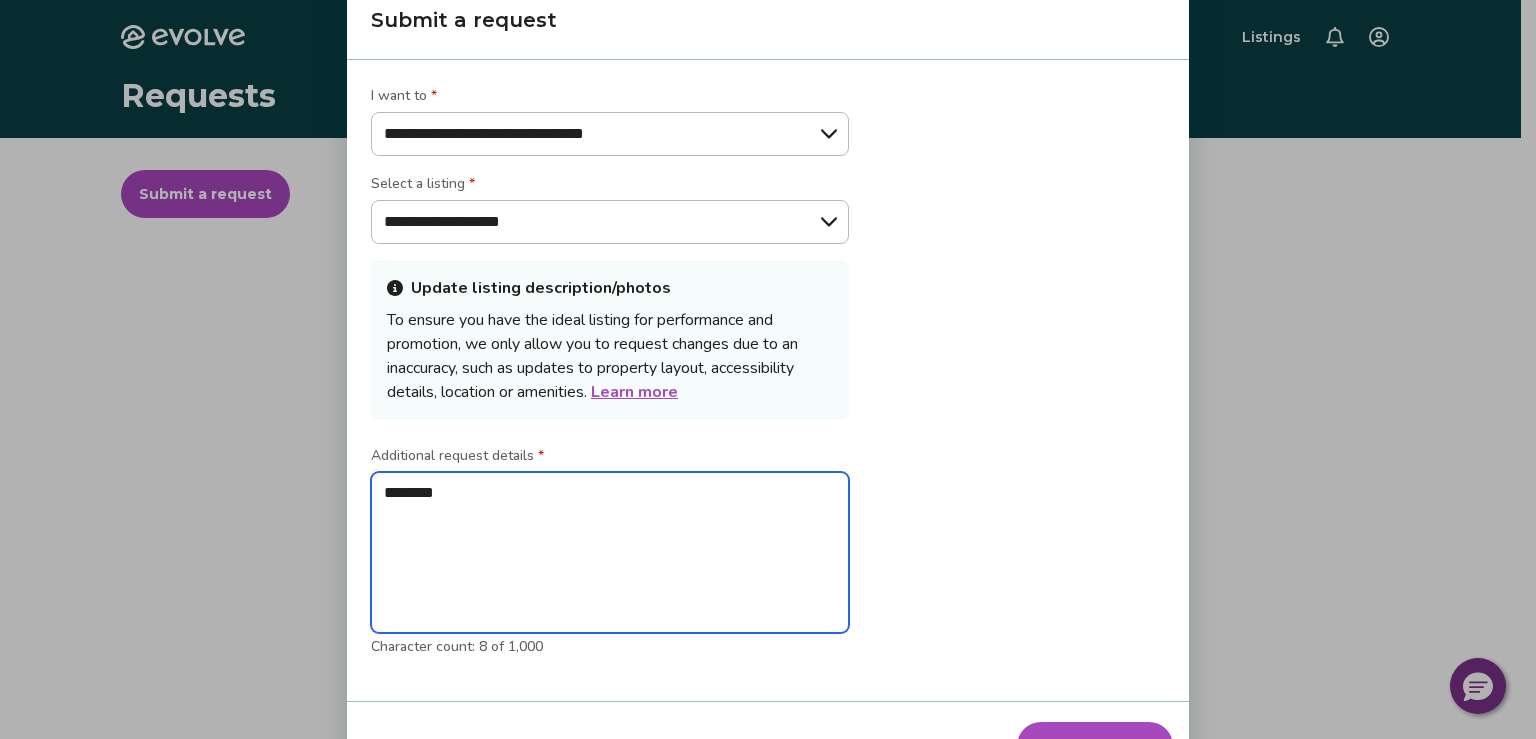 type on "********" 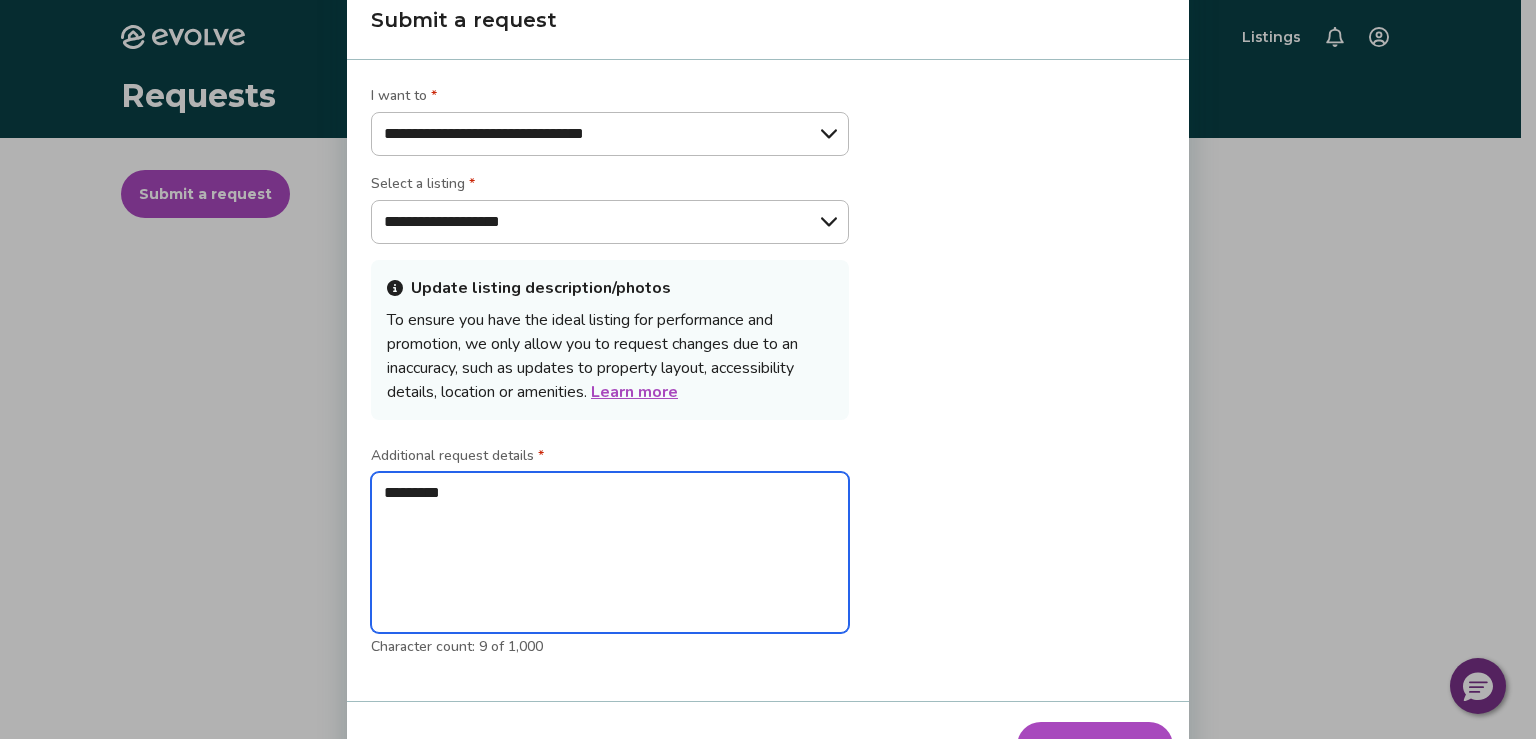 type on "**********" 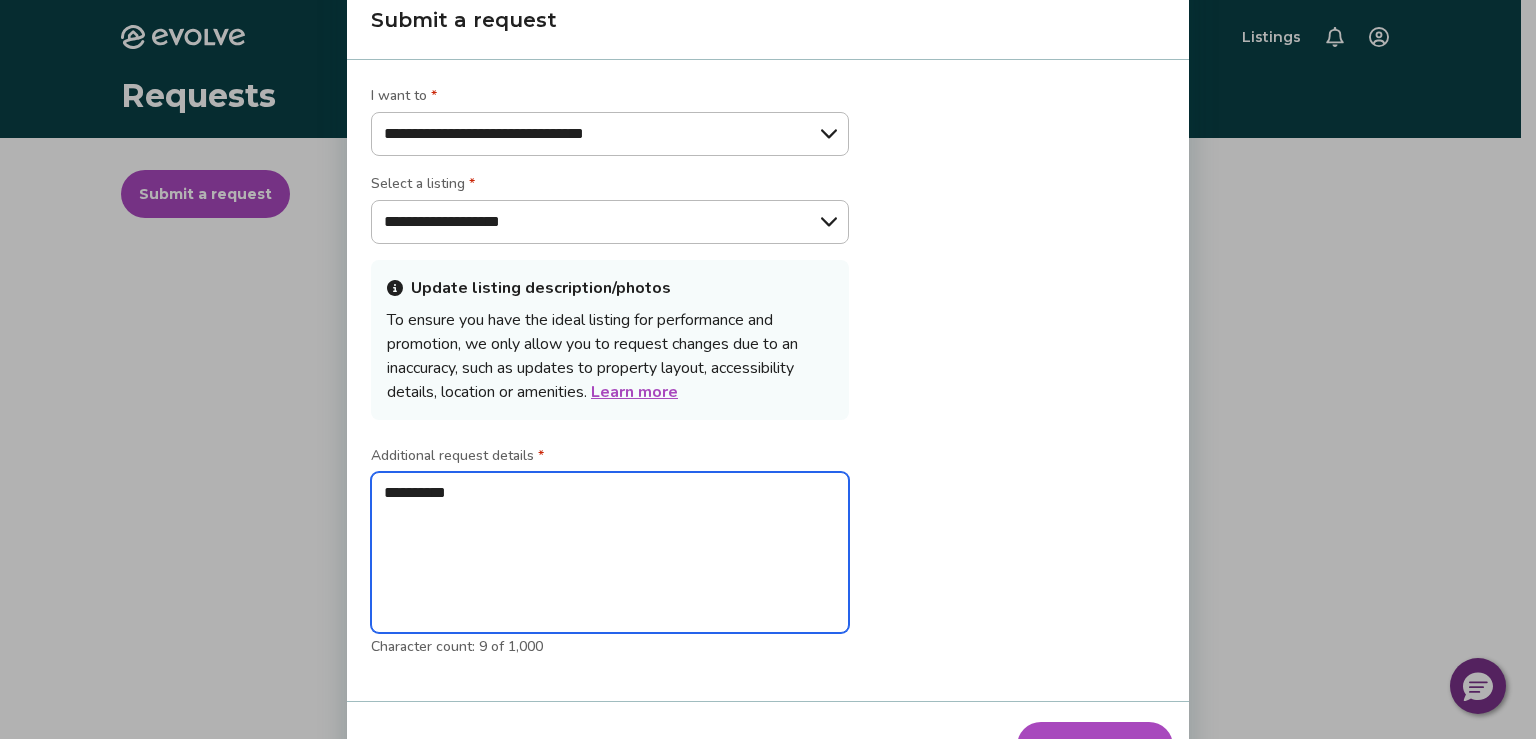 type on "**********" 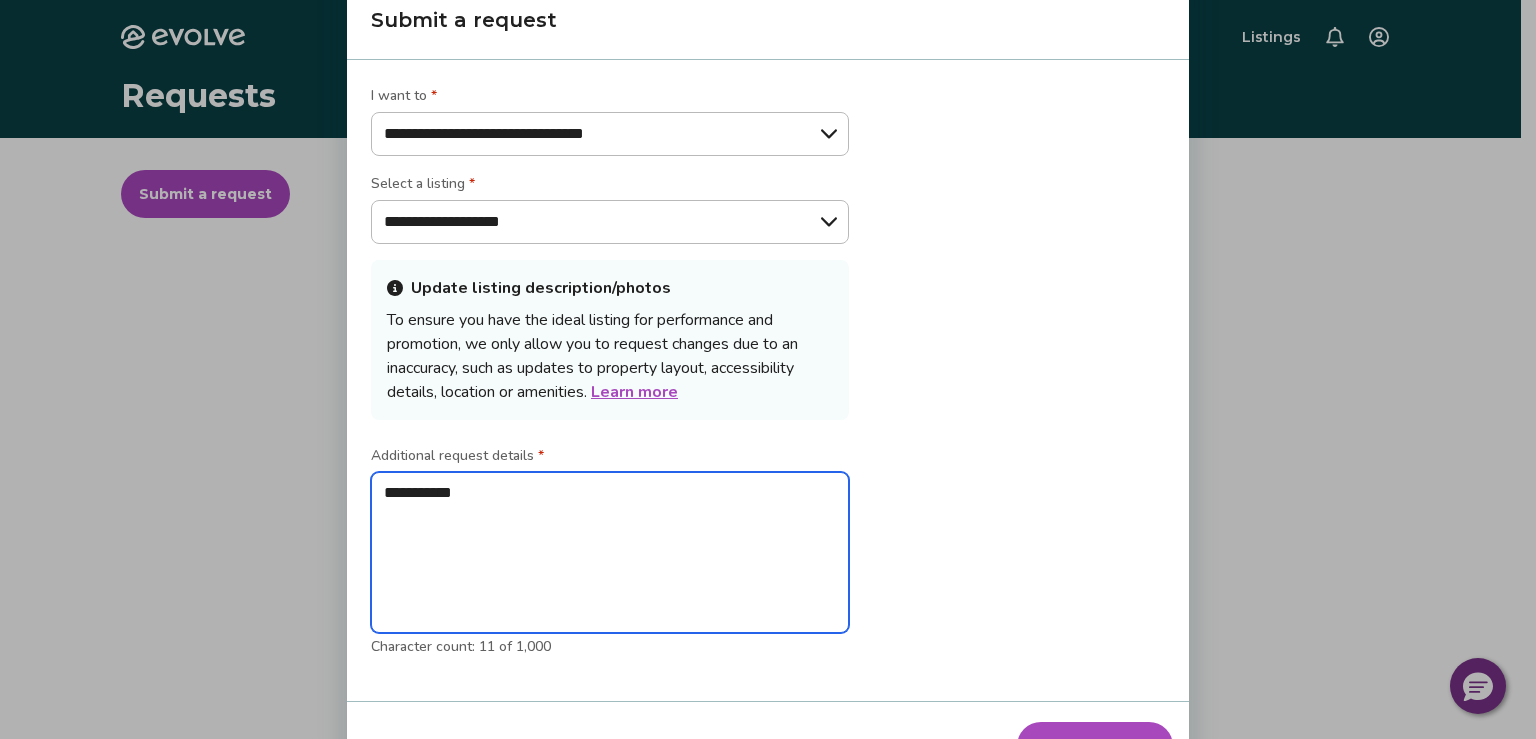 type on "**********" 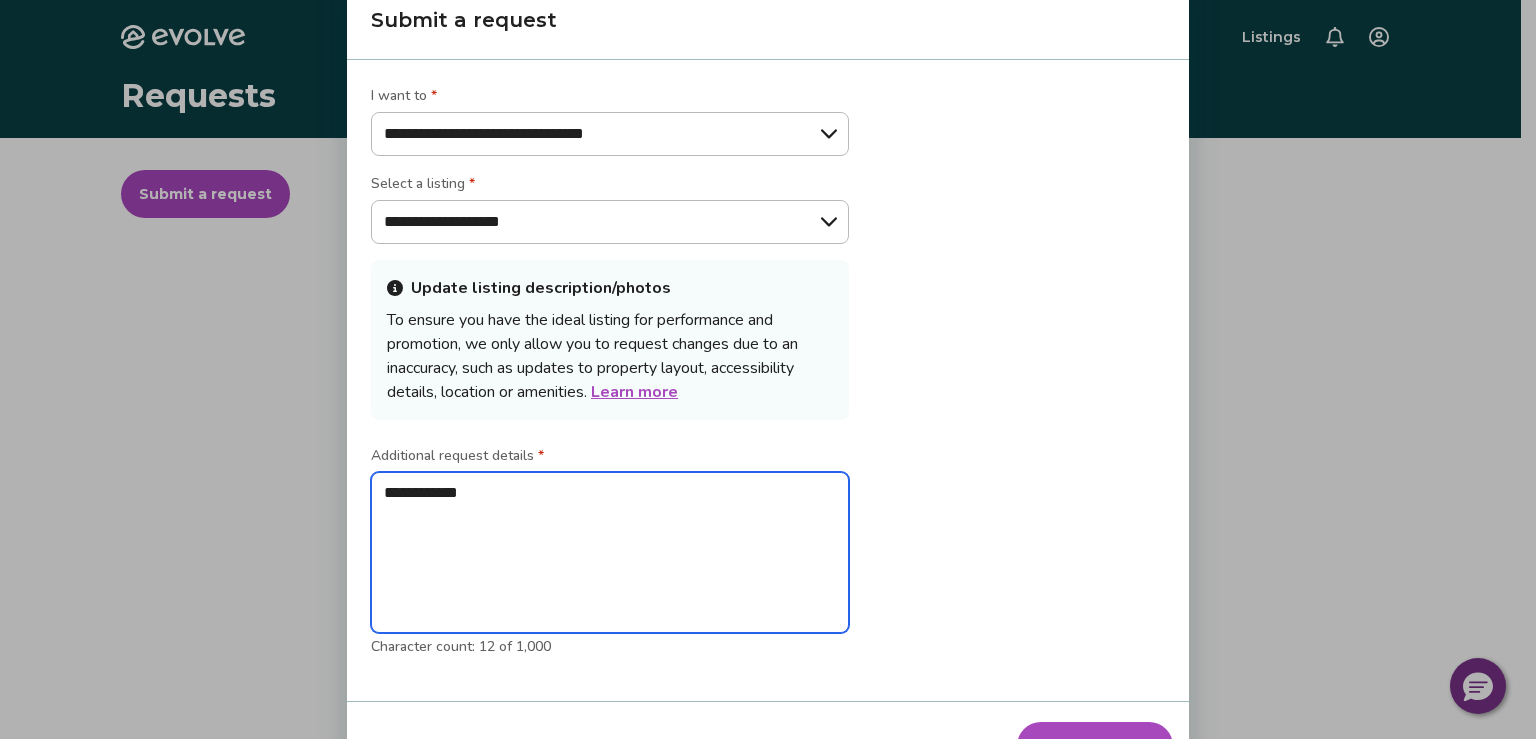 type on "**********" 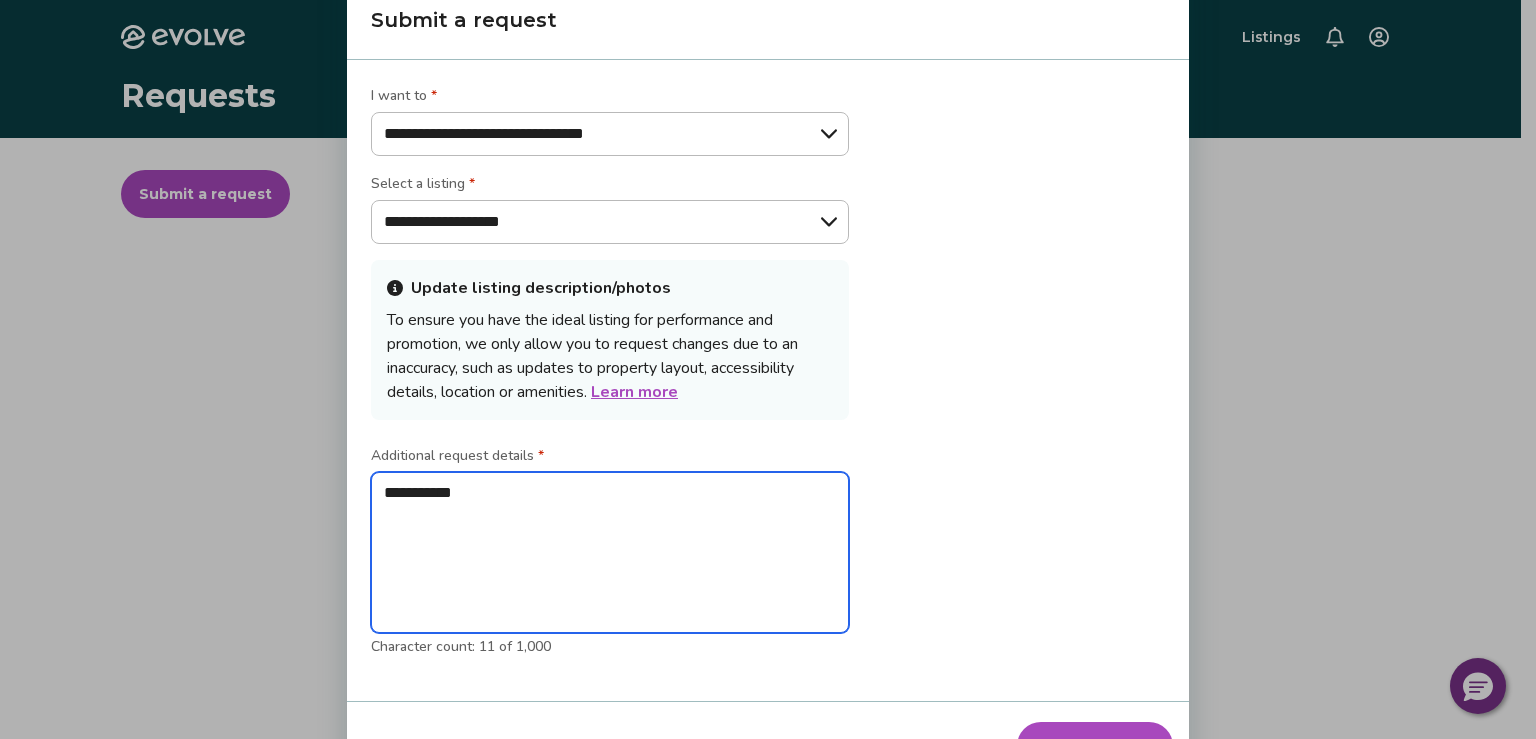 type on "**********" 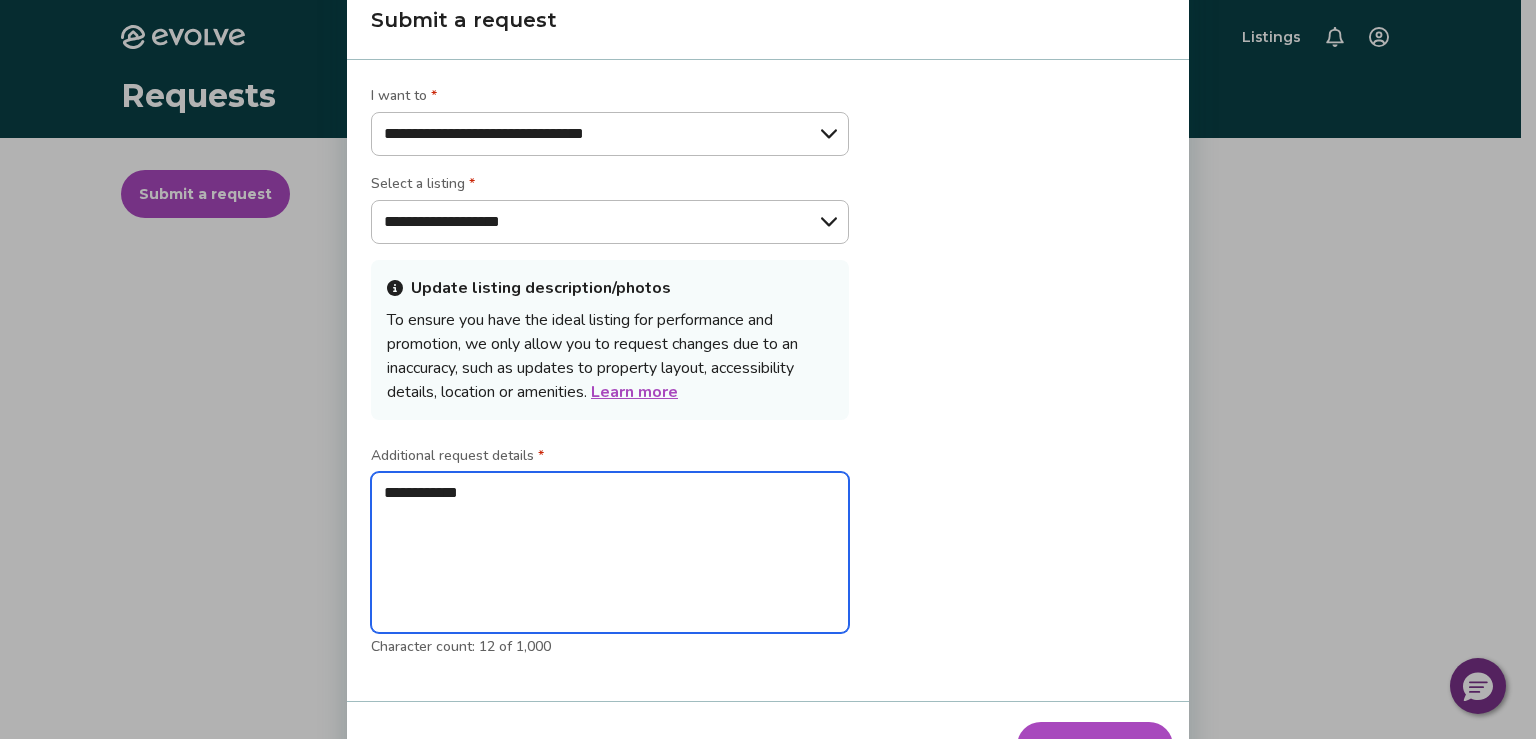 type on "**********" 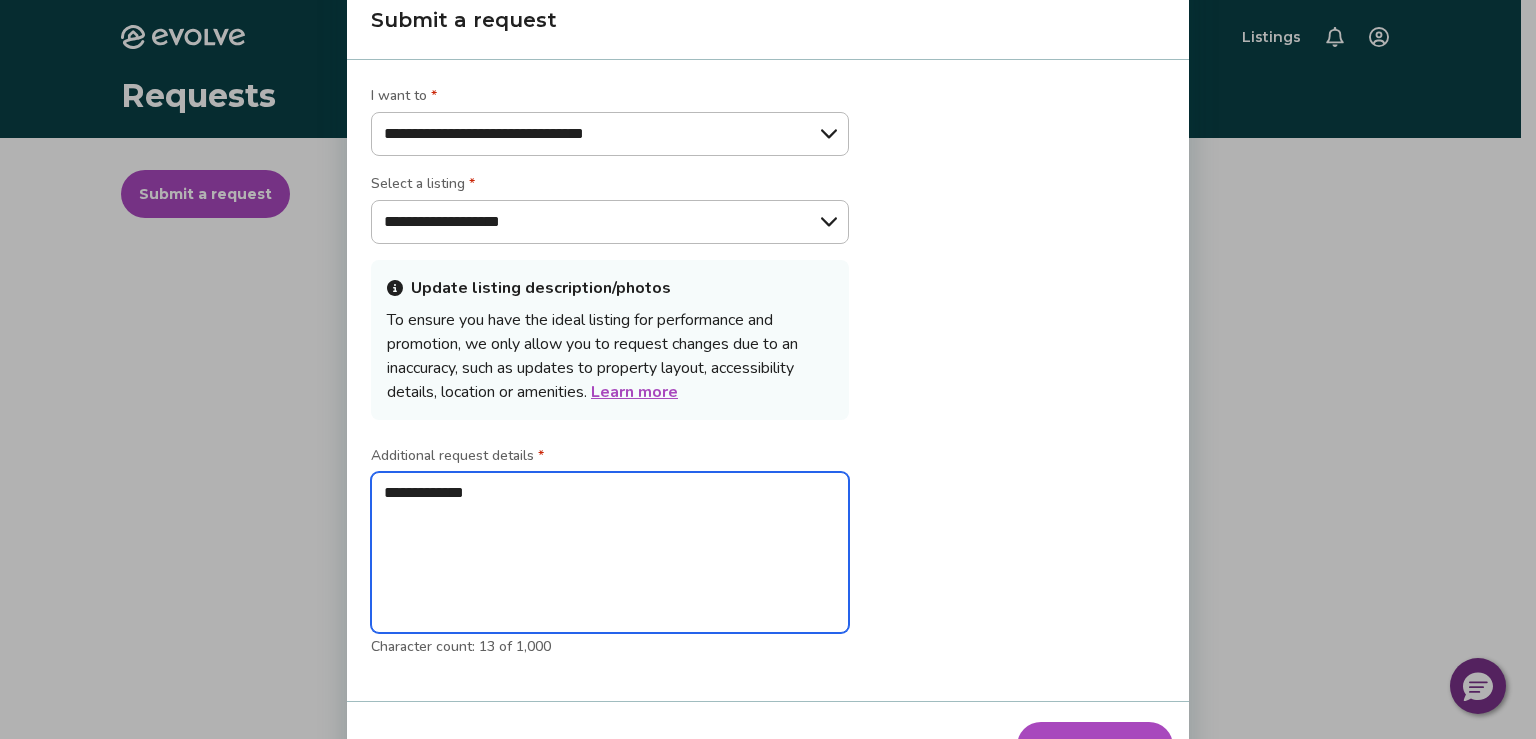 type on "**********" 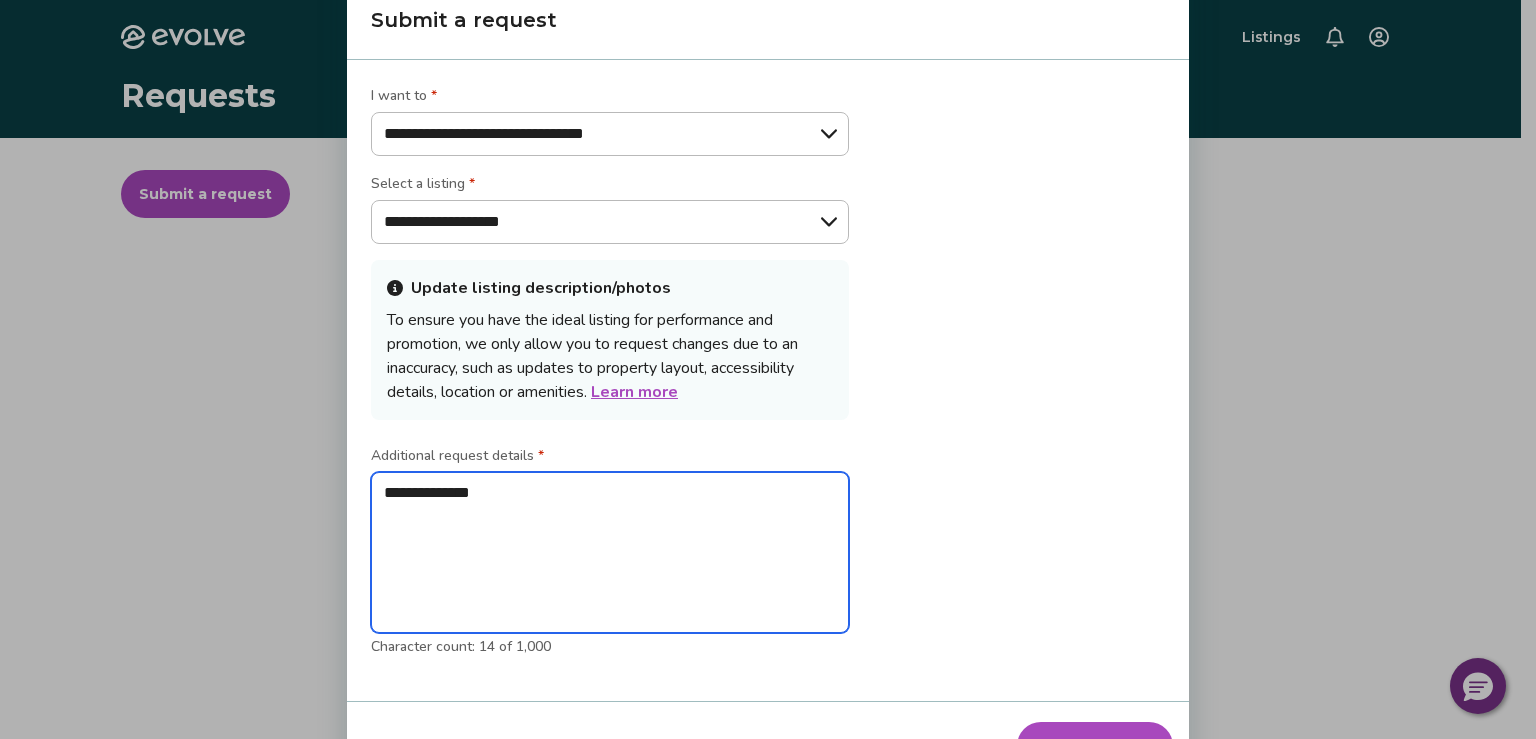 type on "**********" 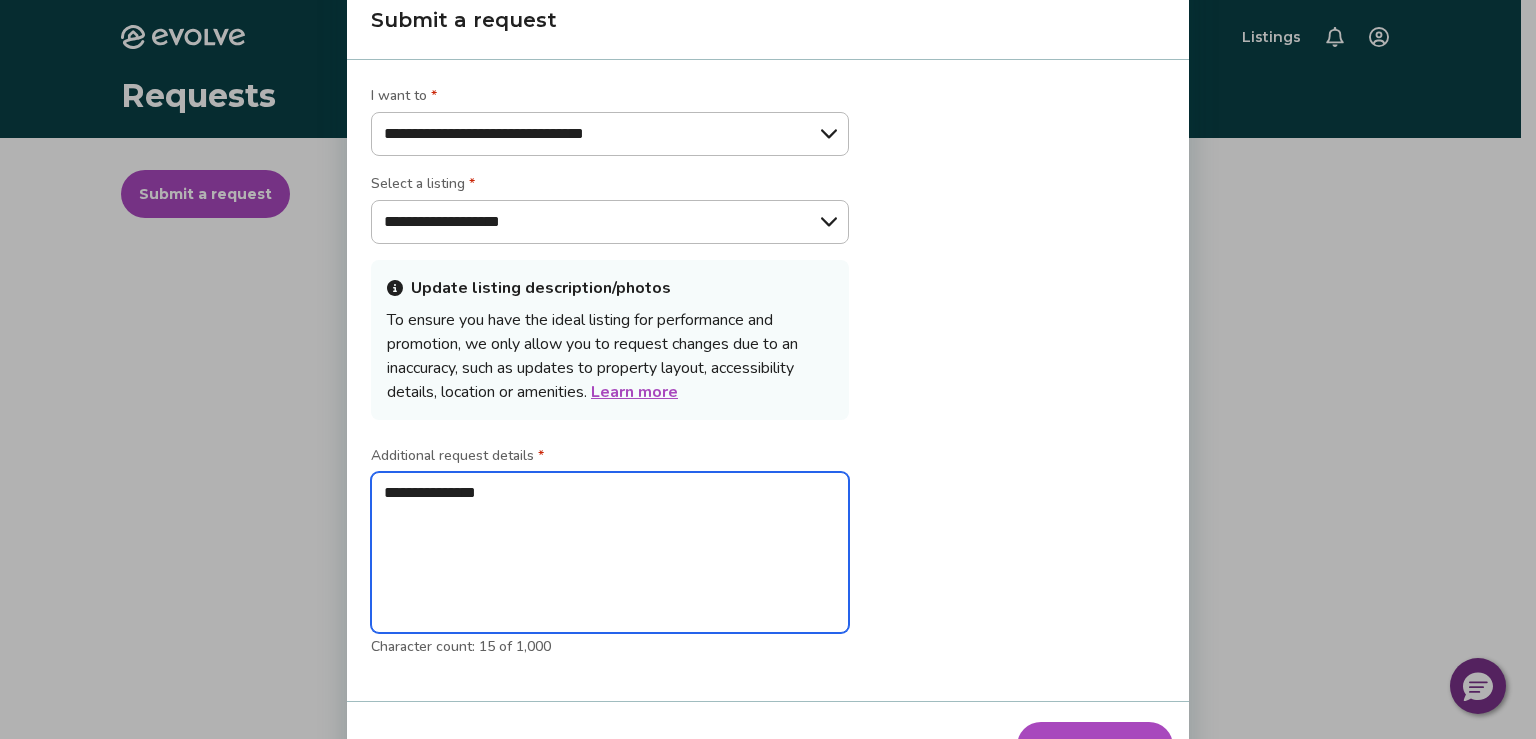 type on "**********" 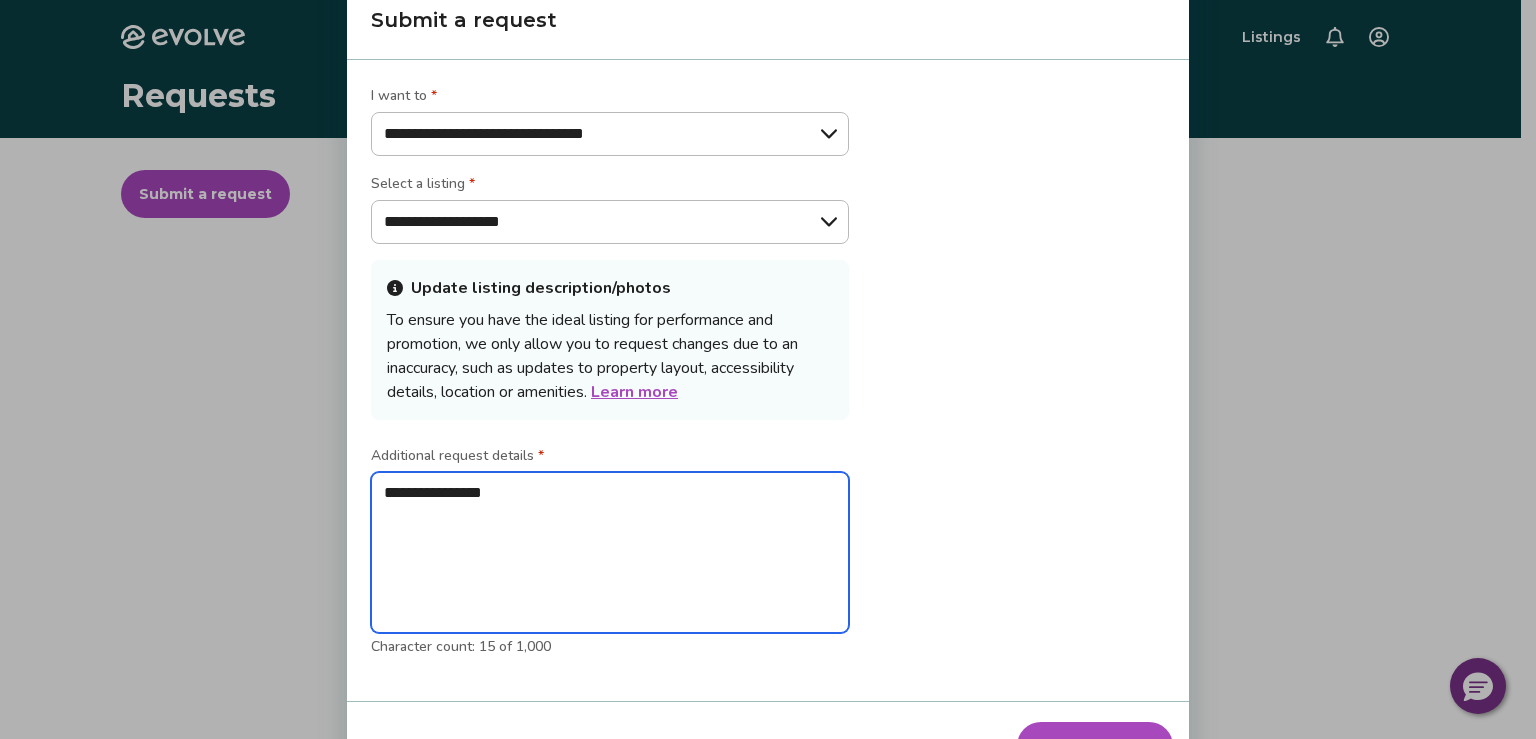 type on "**********" 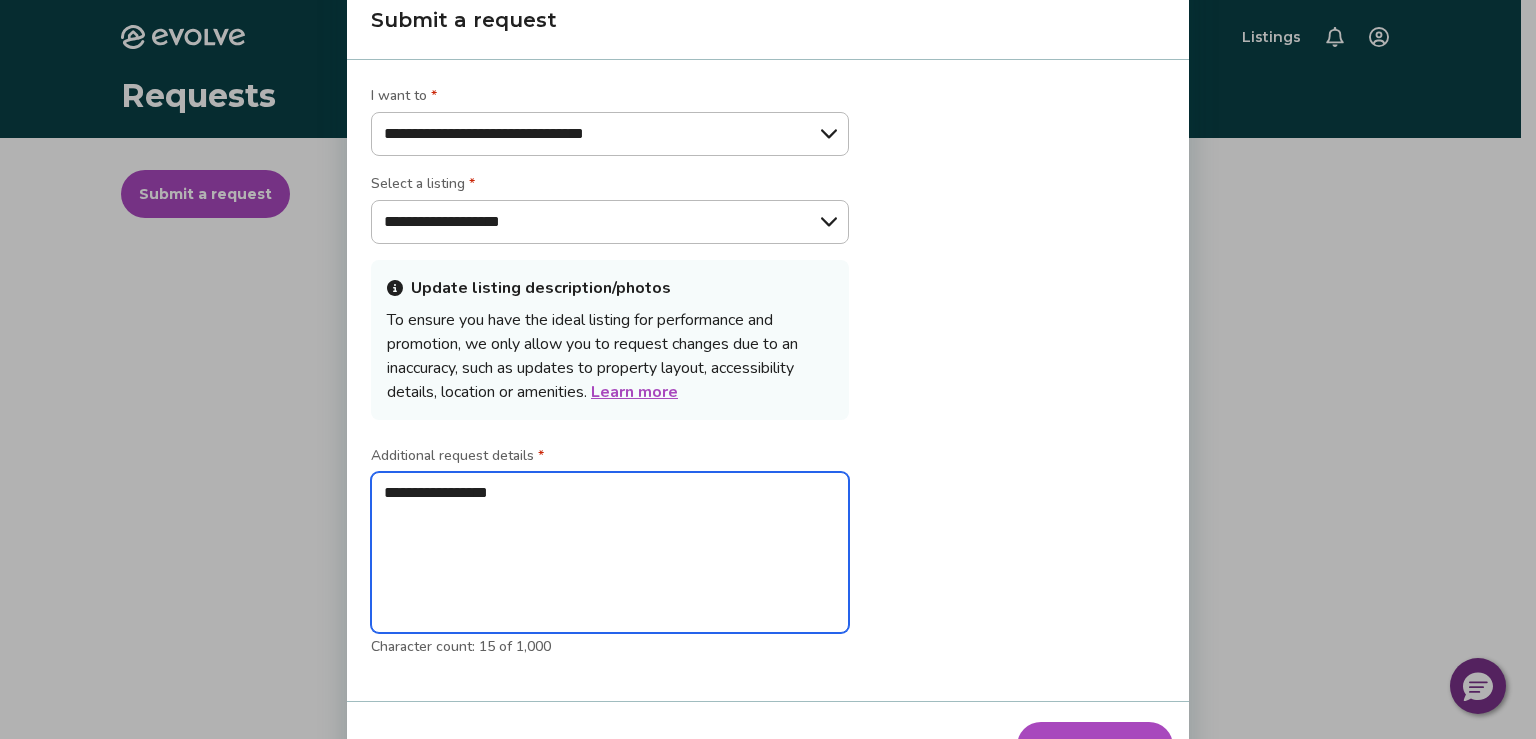 type on "*" 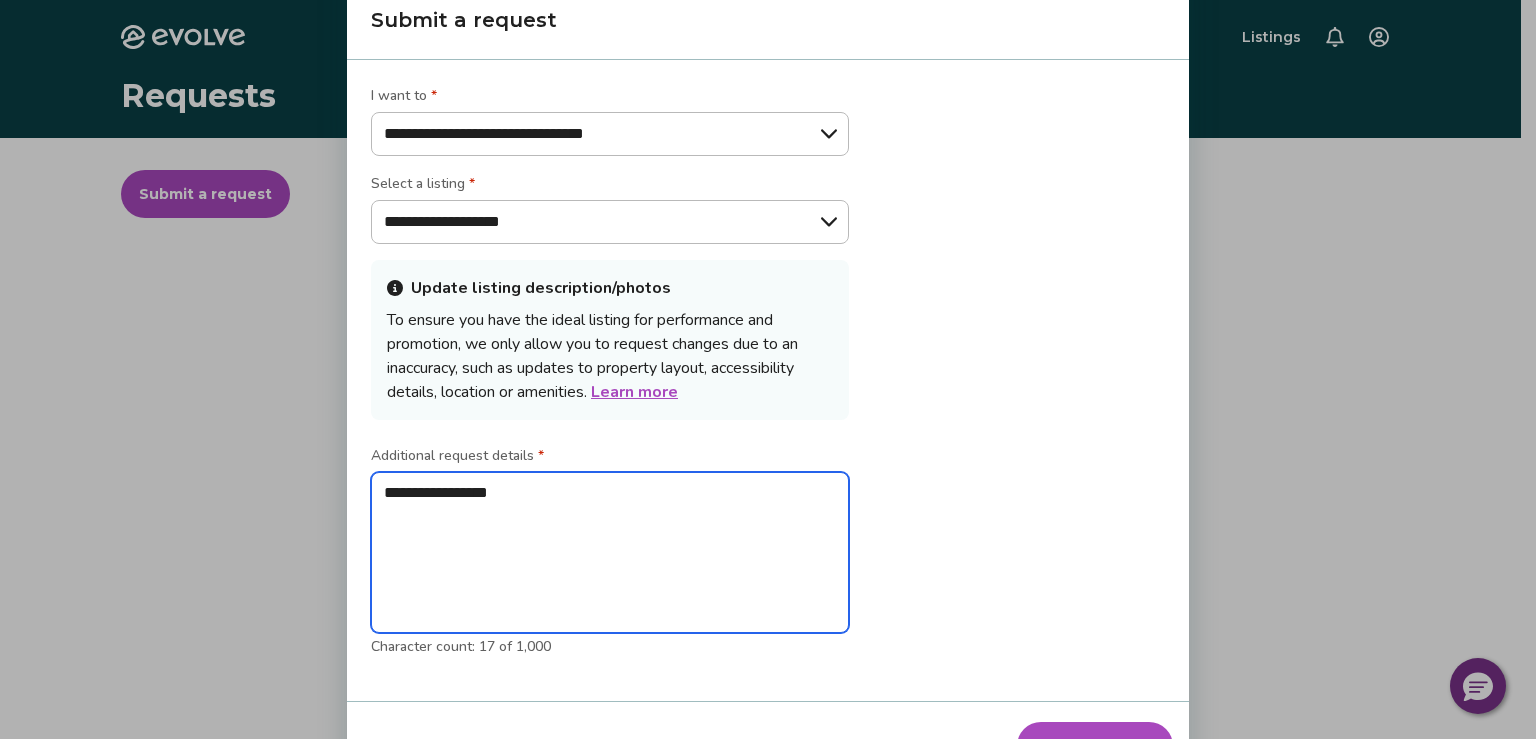type on "**********" 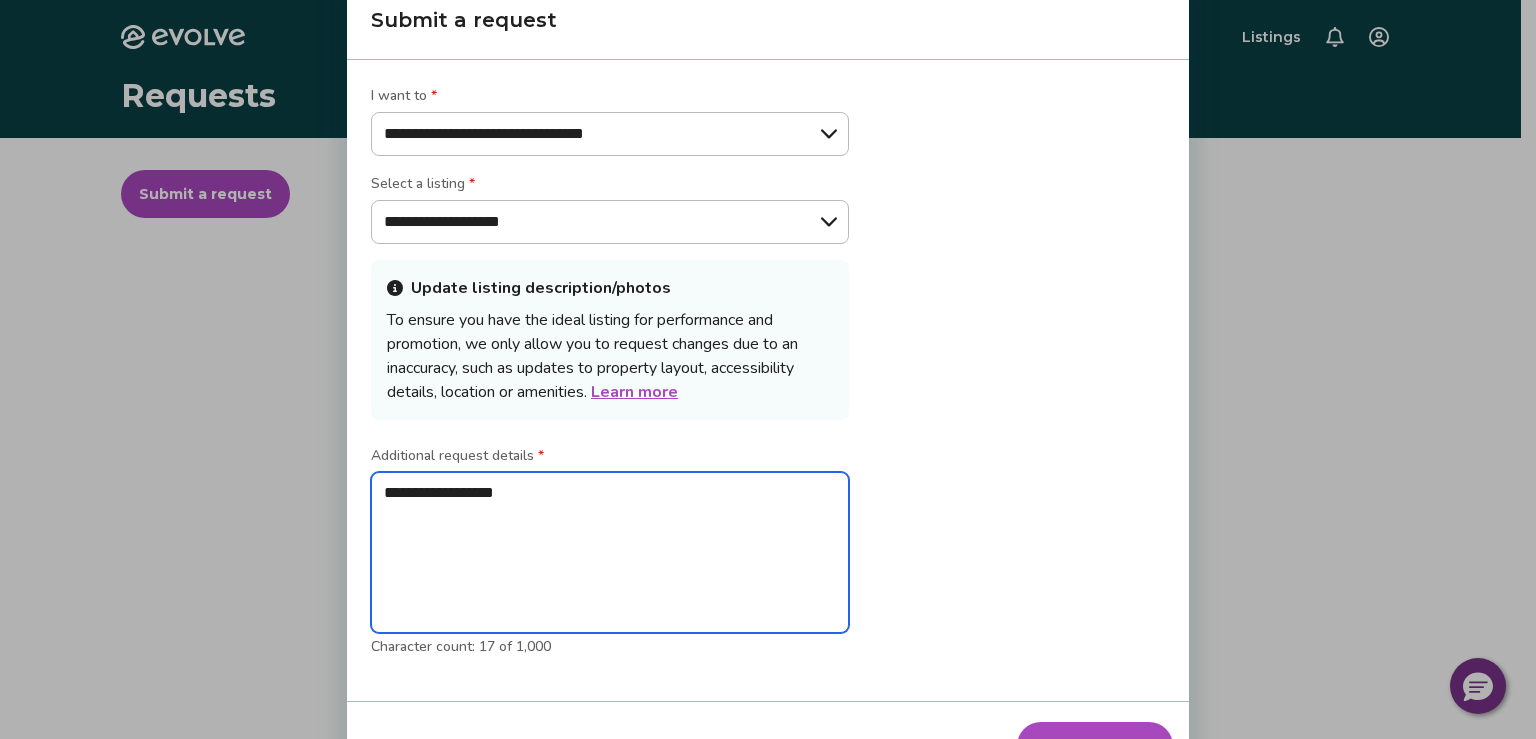 type on "**********" 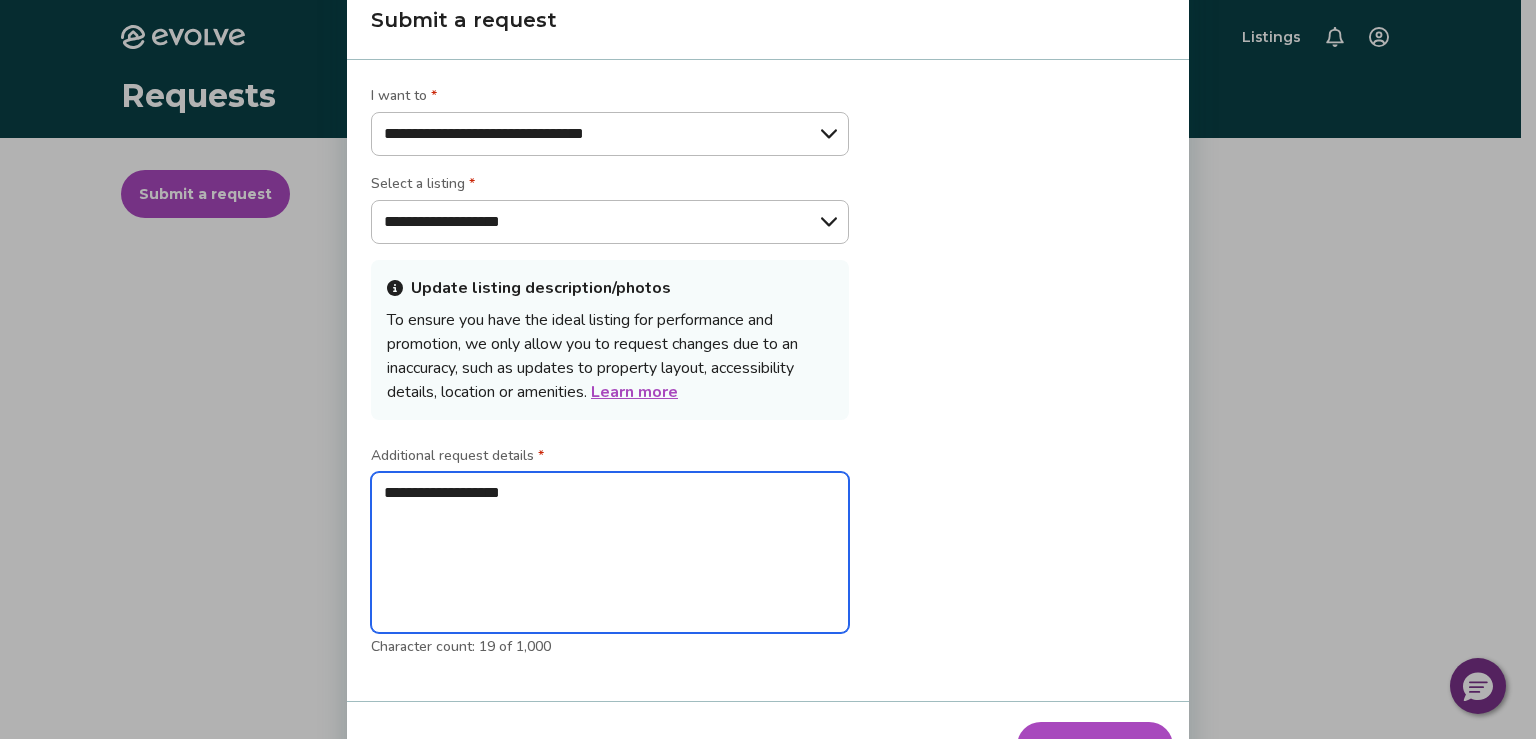 type on "**********" 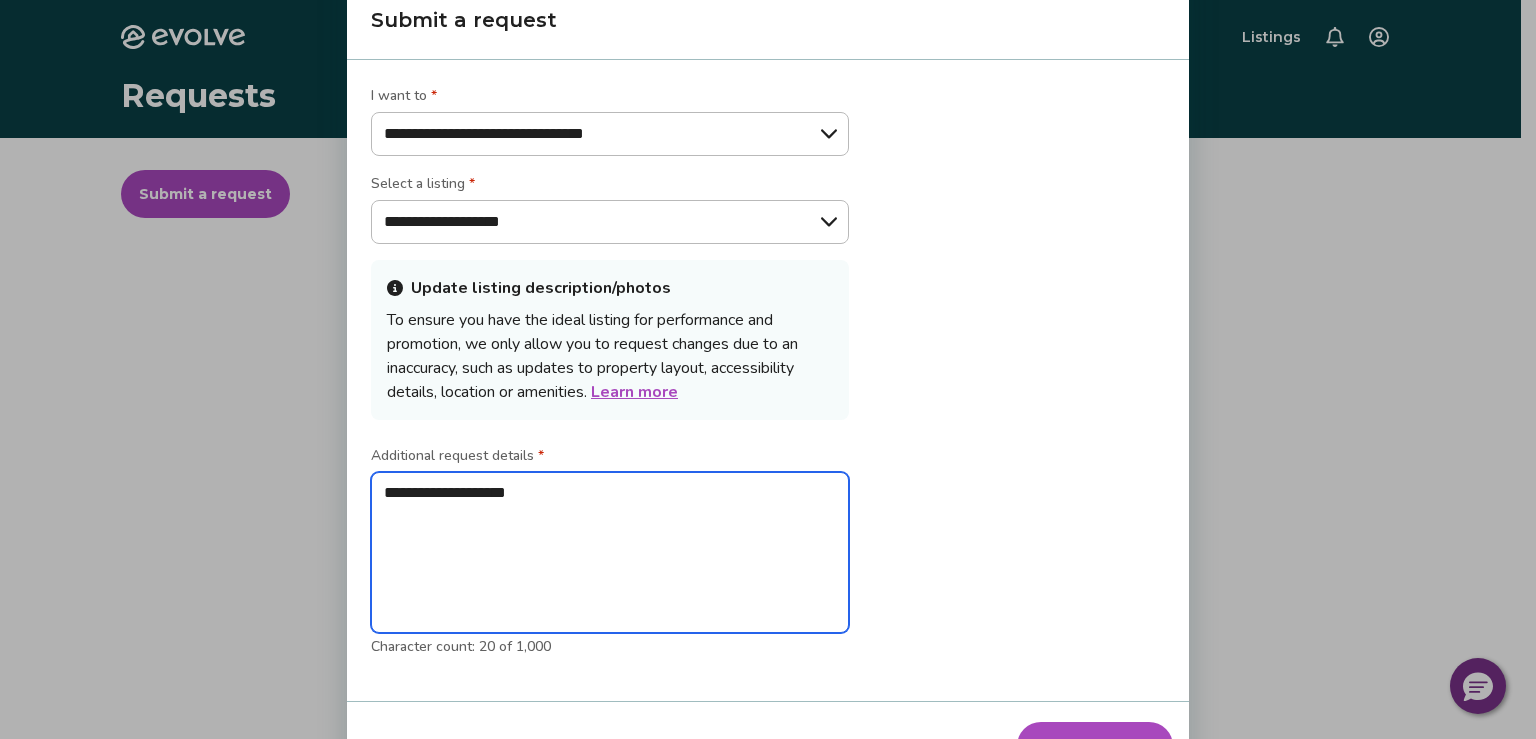 type on "**********" 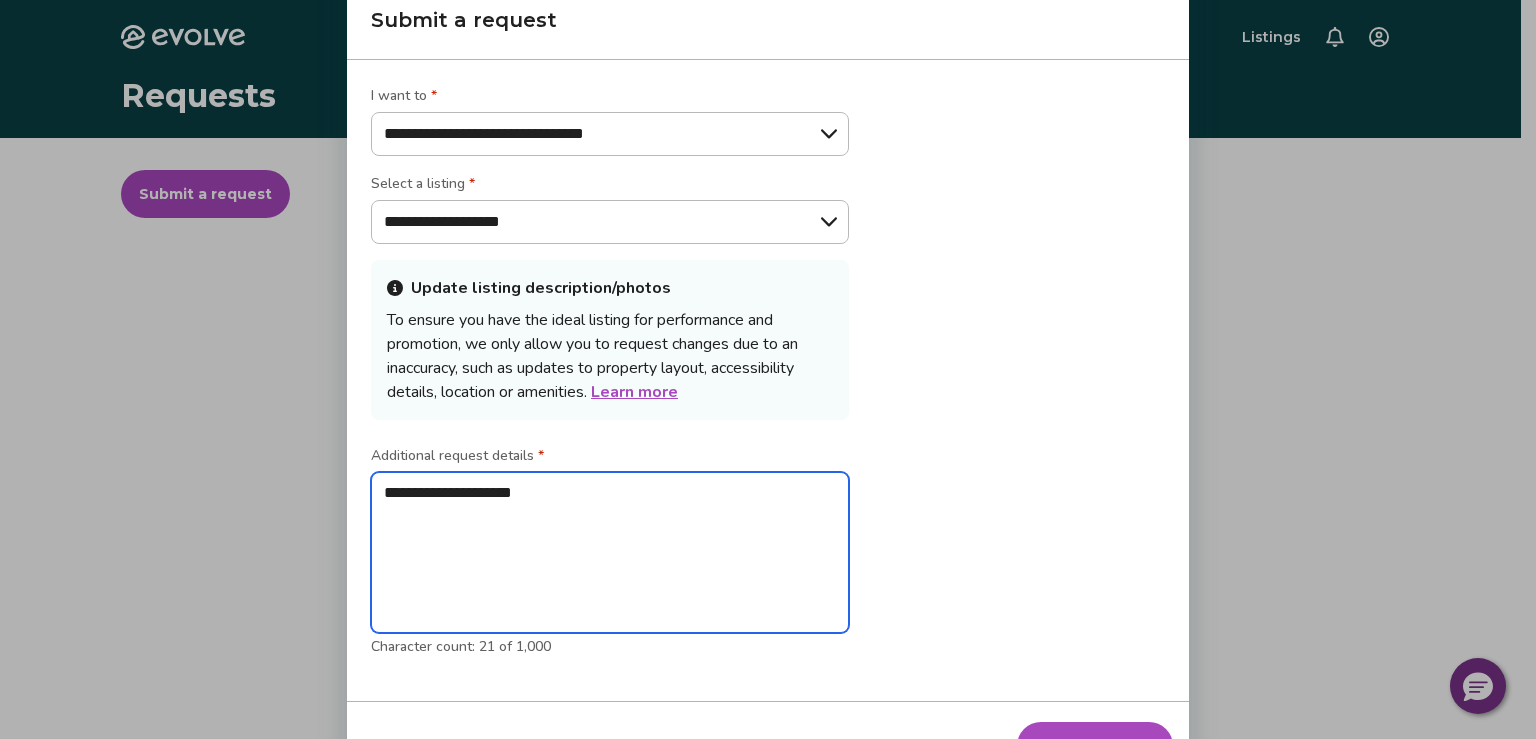 type on "**********" 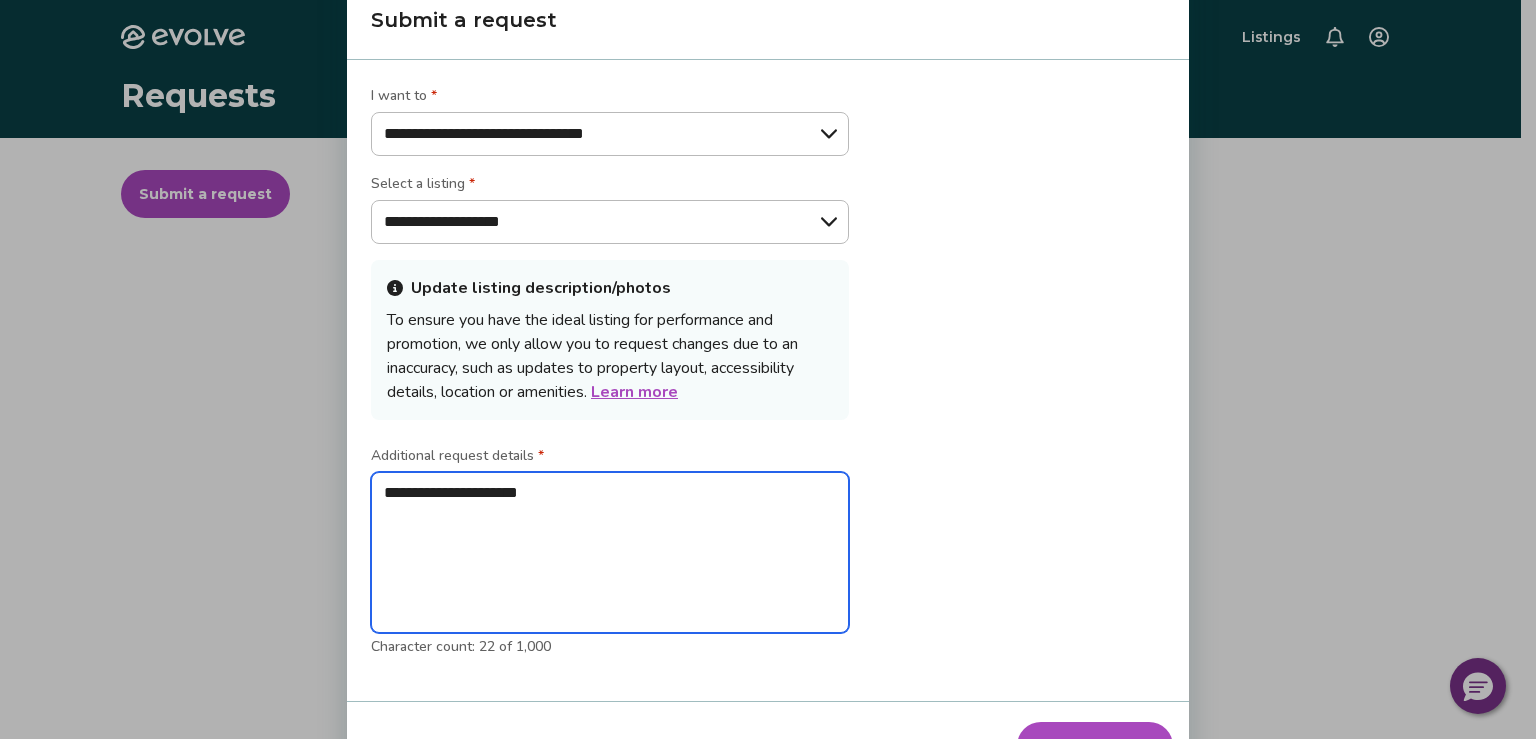 type on "**********" 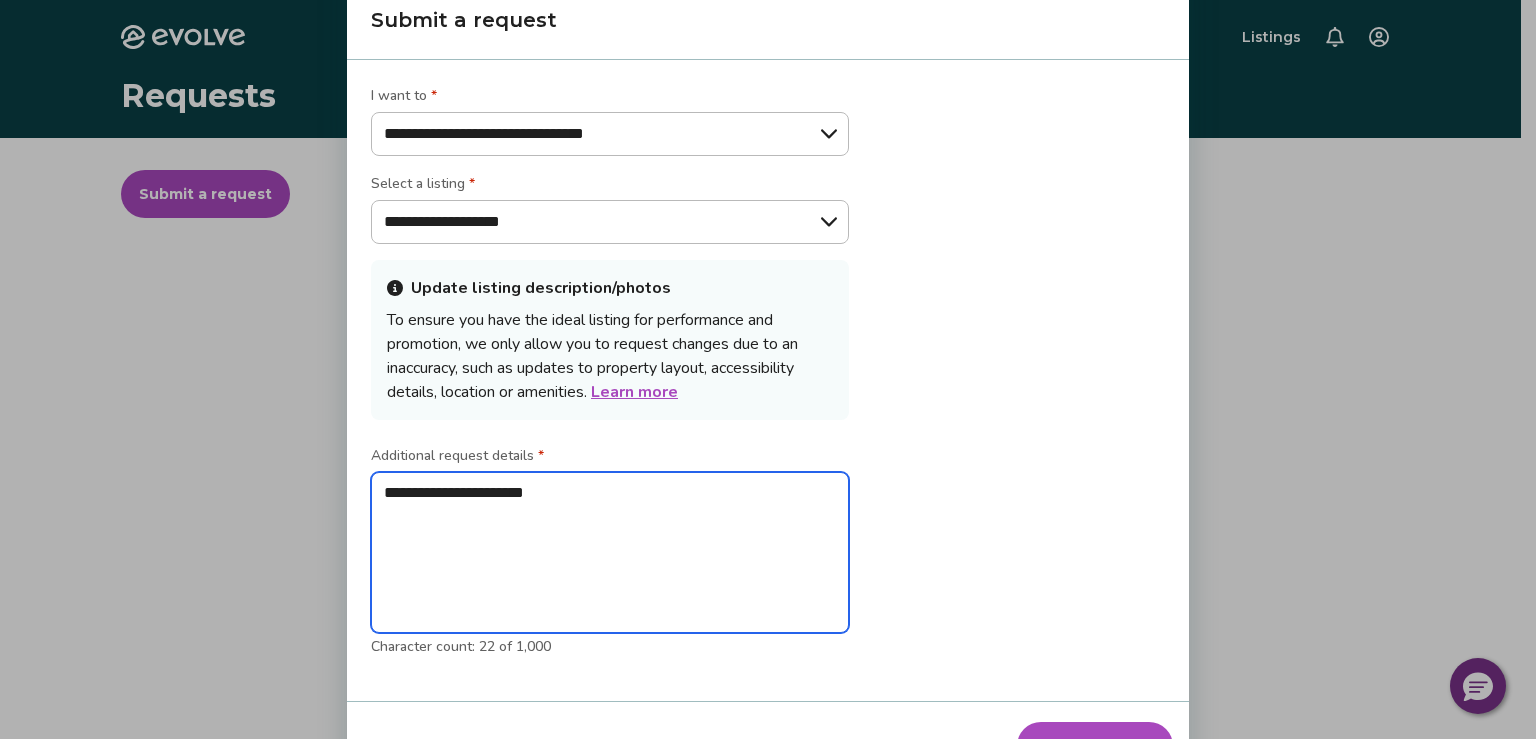 type on "**********" 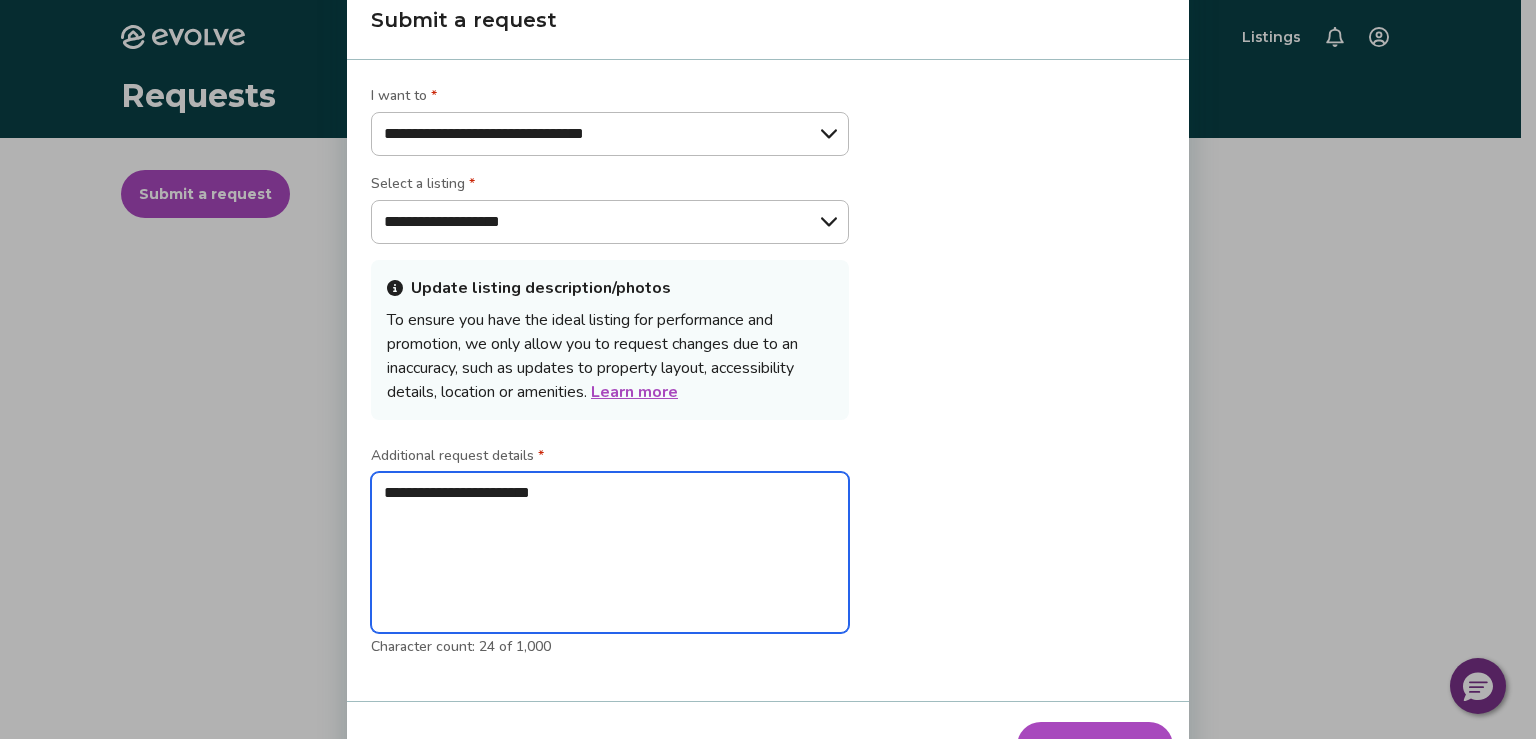 type on "**********" 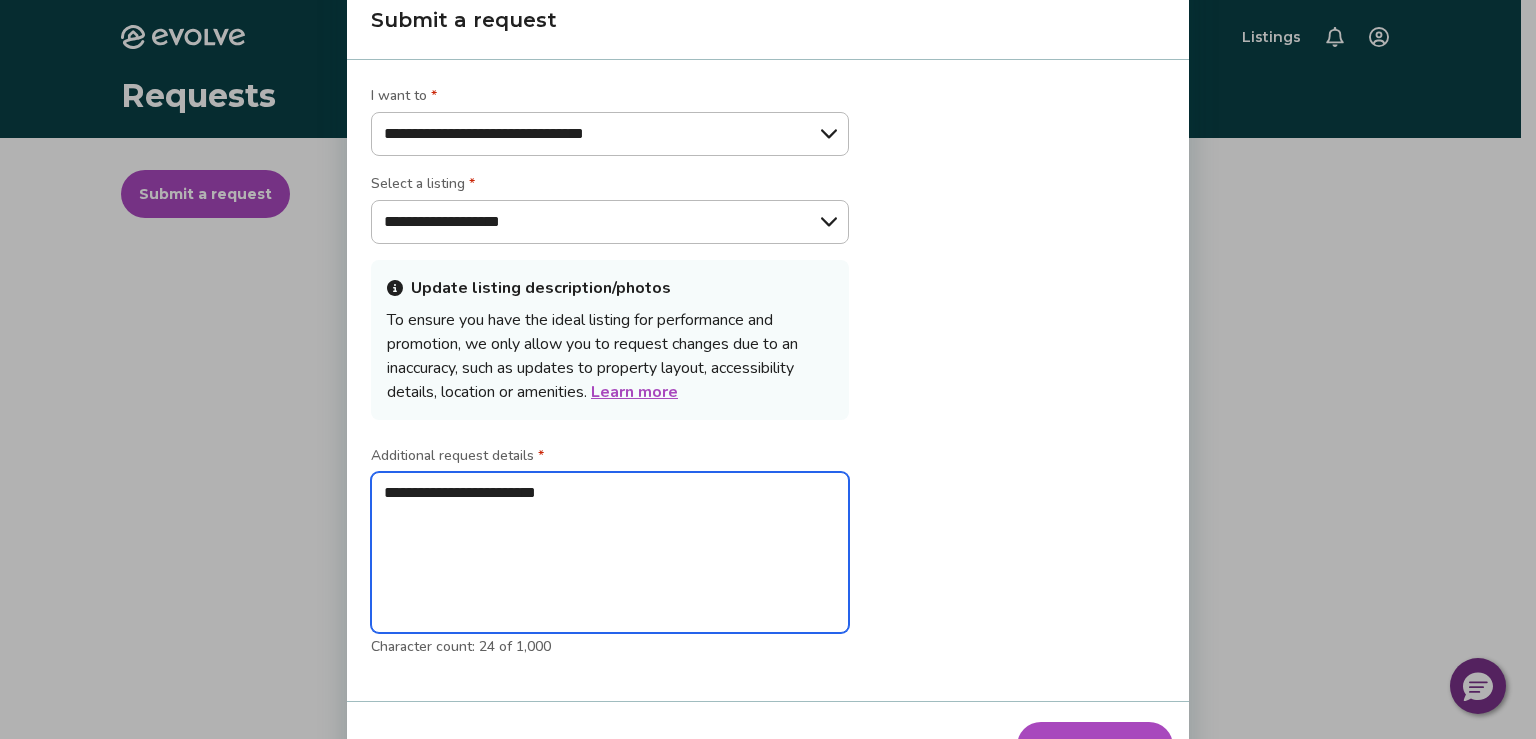 type on "**********" 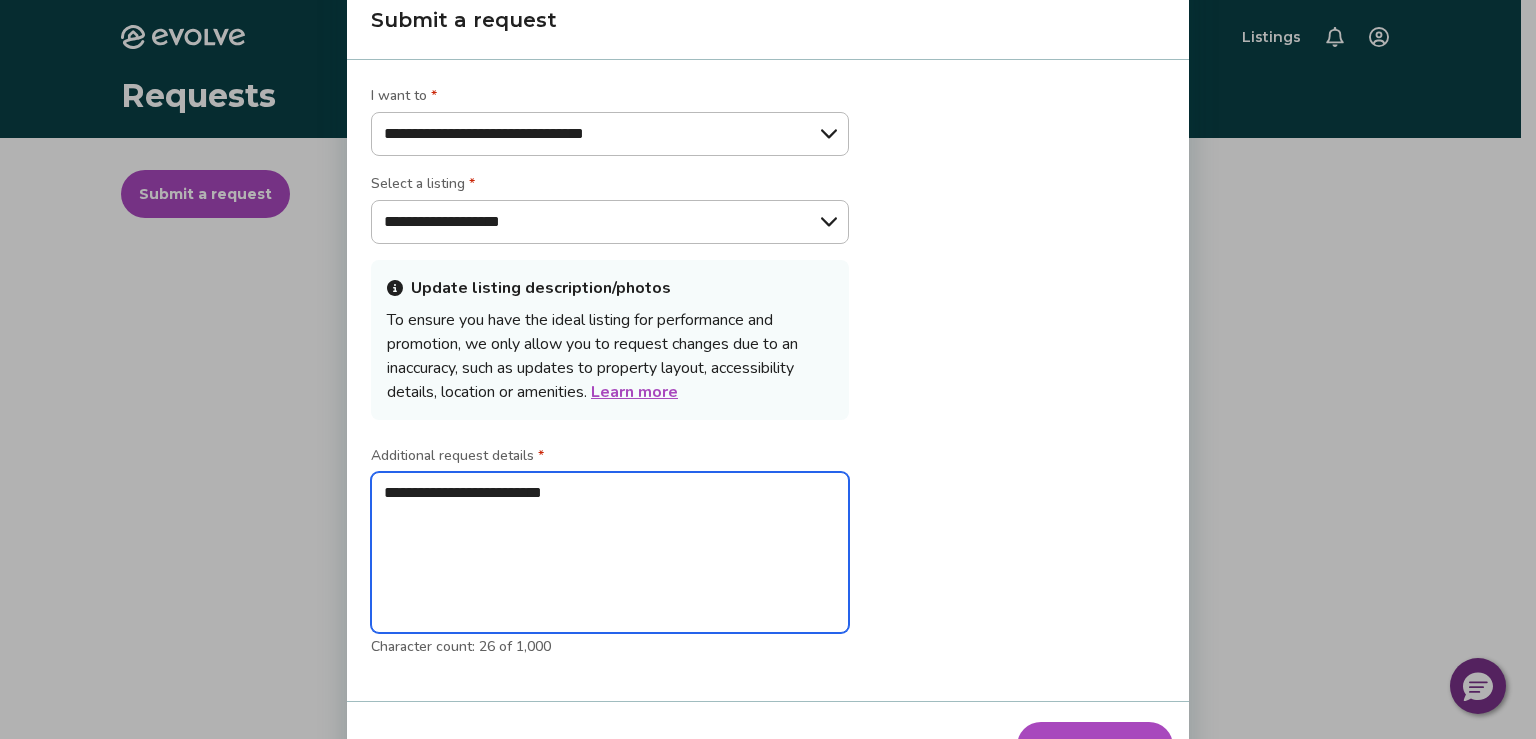 type on "**********" 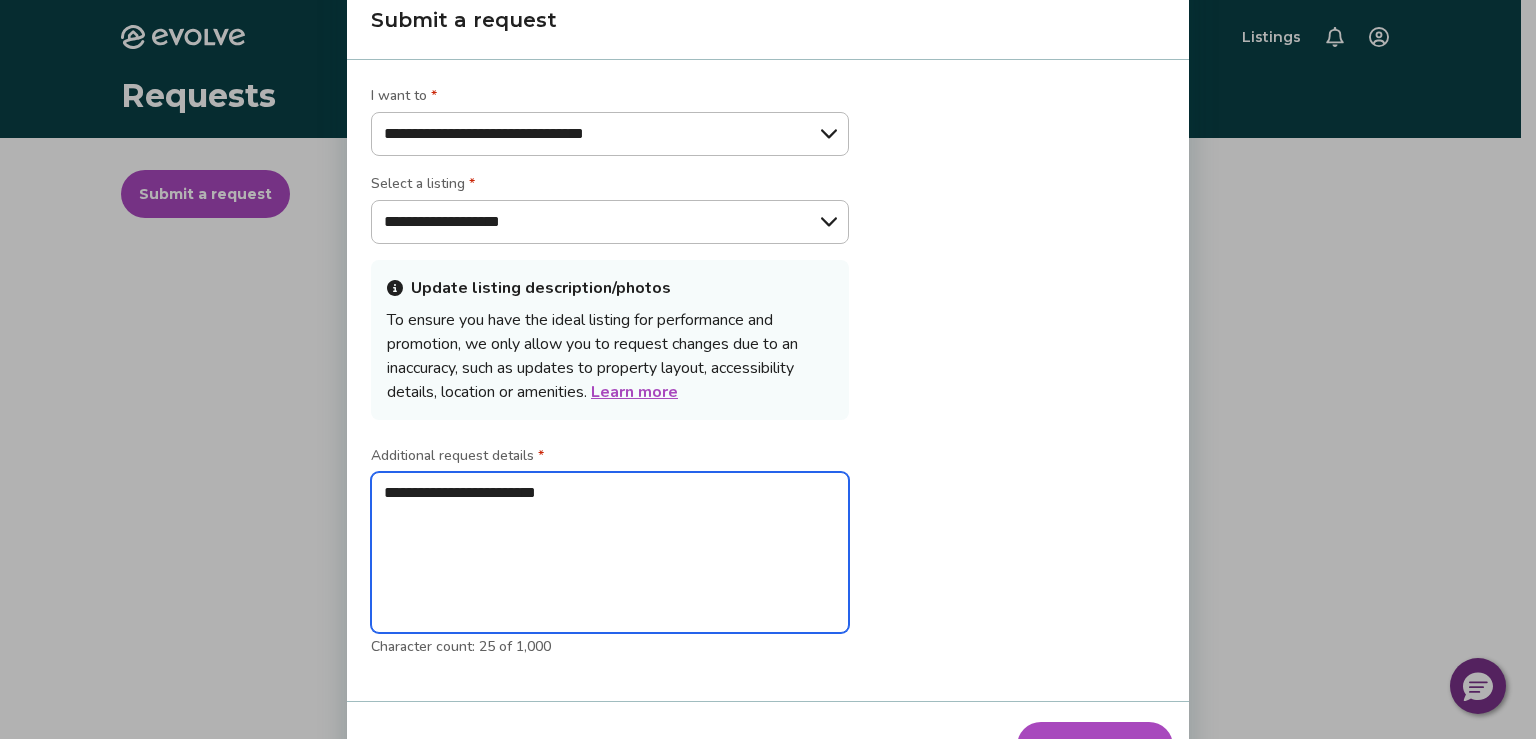 type on "**********" 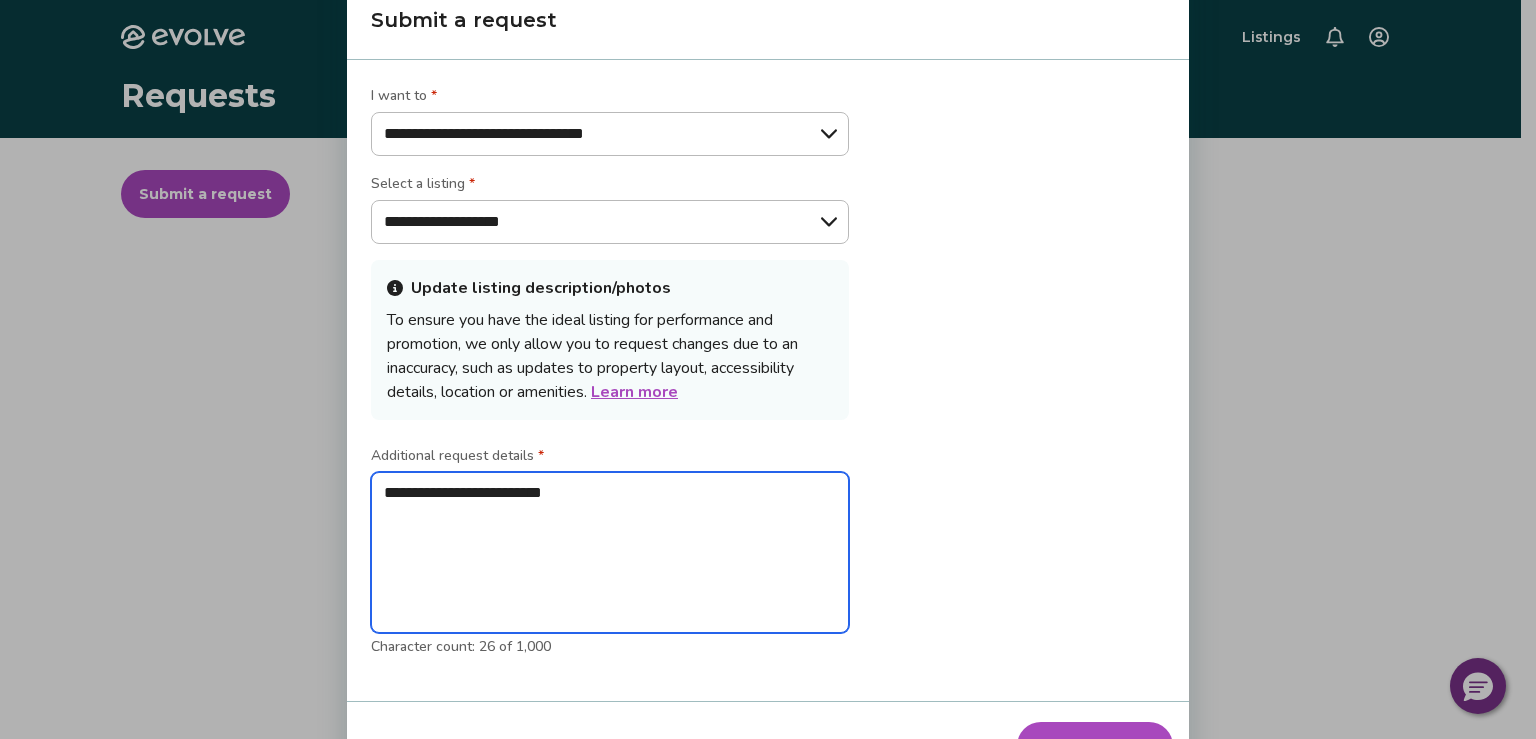 type on "**********" 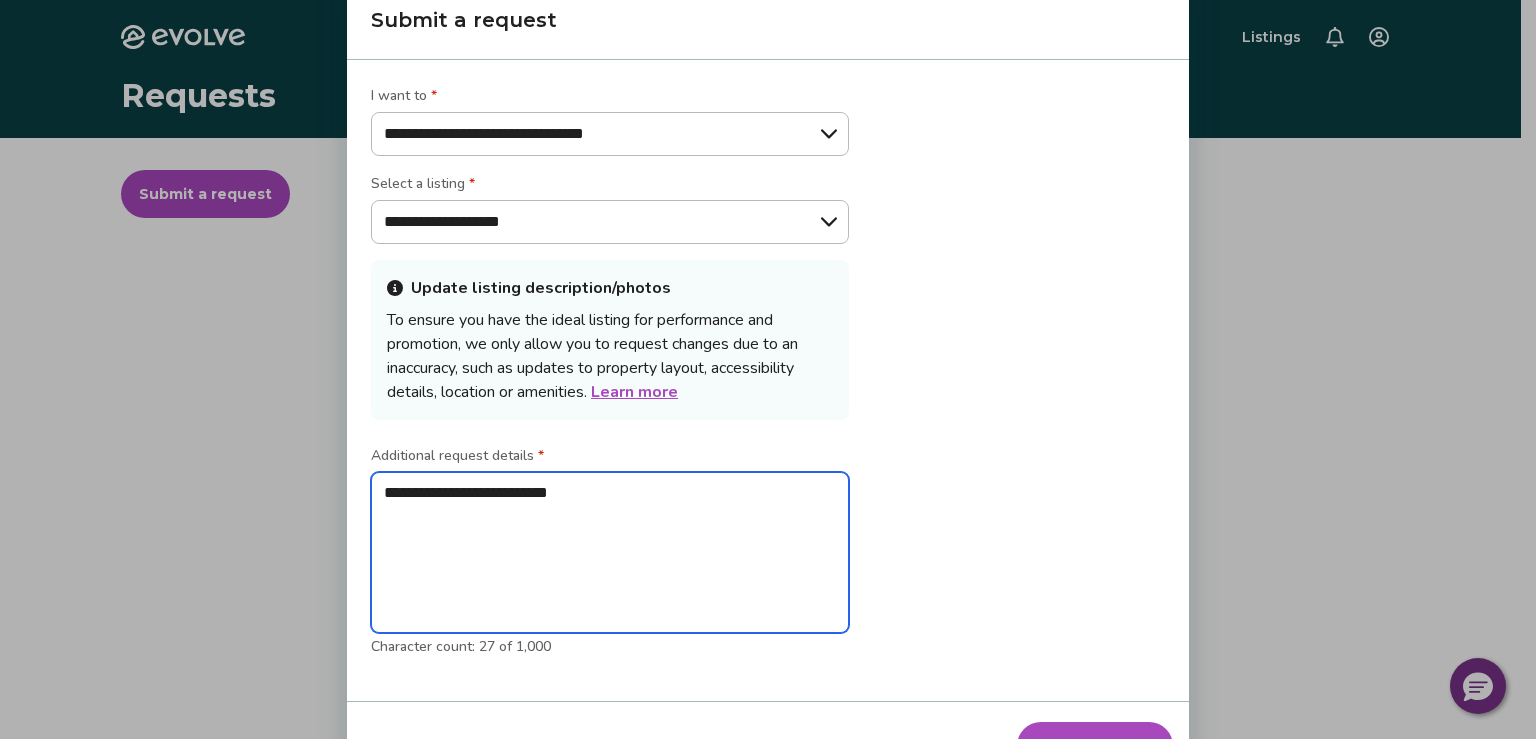 type on "**********" 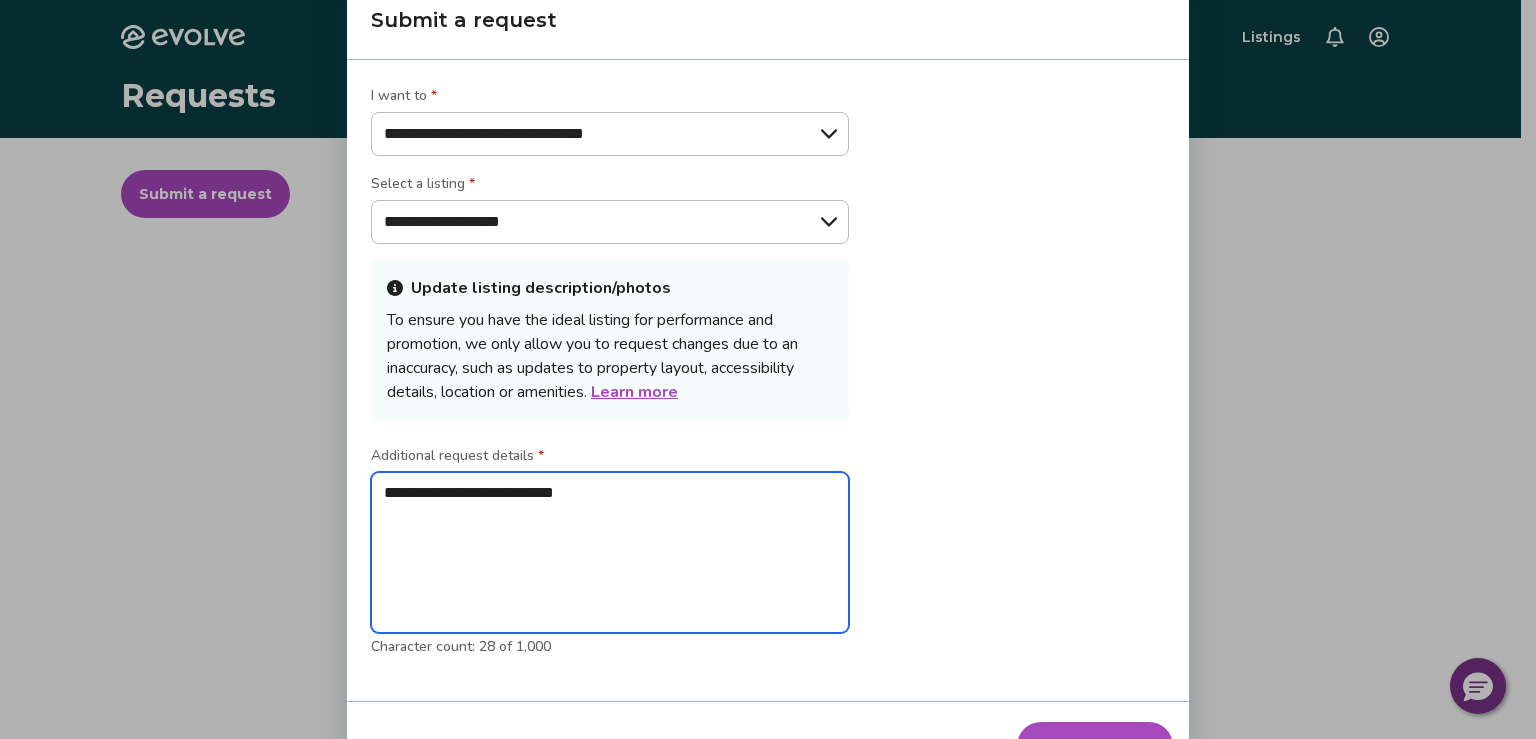 type on "**********" 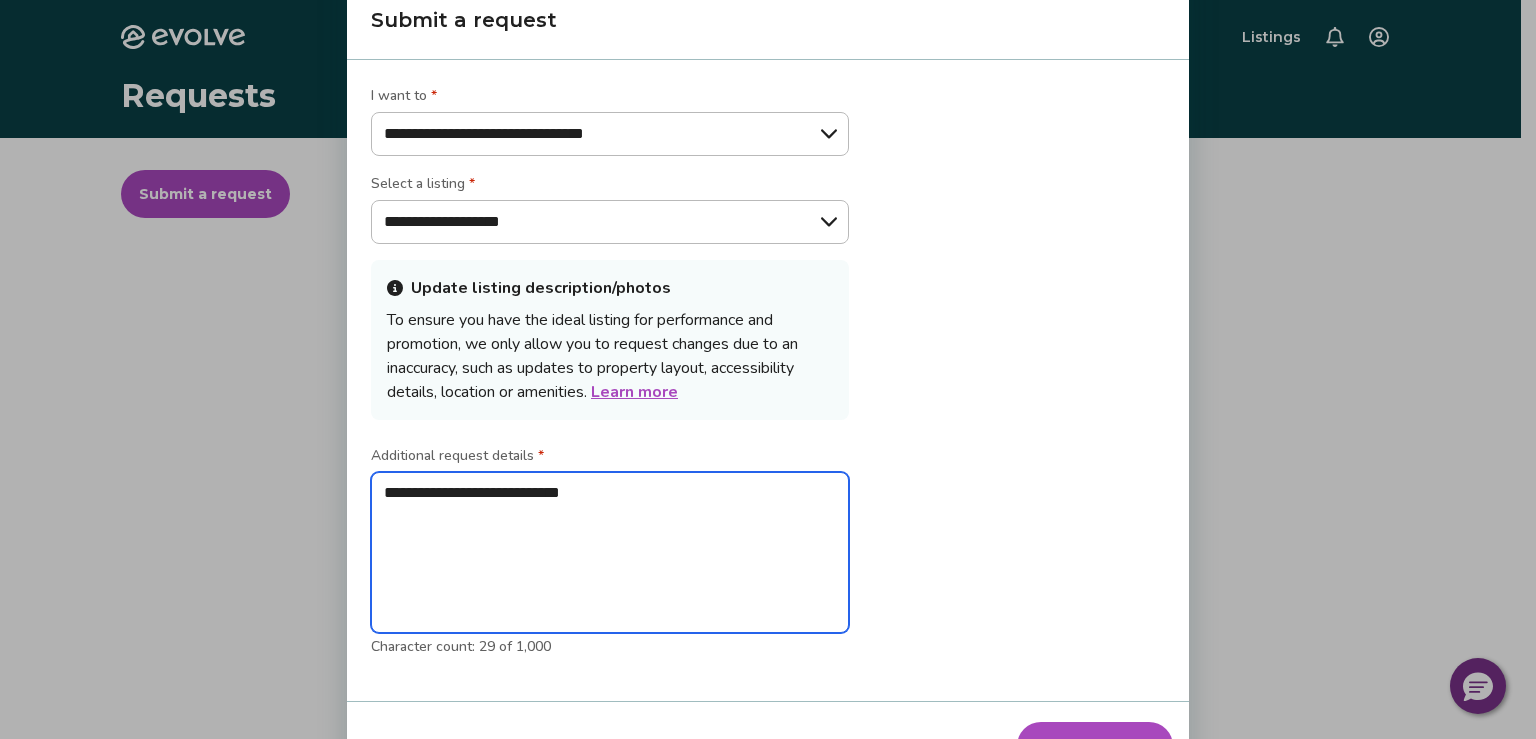 type on "**********" 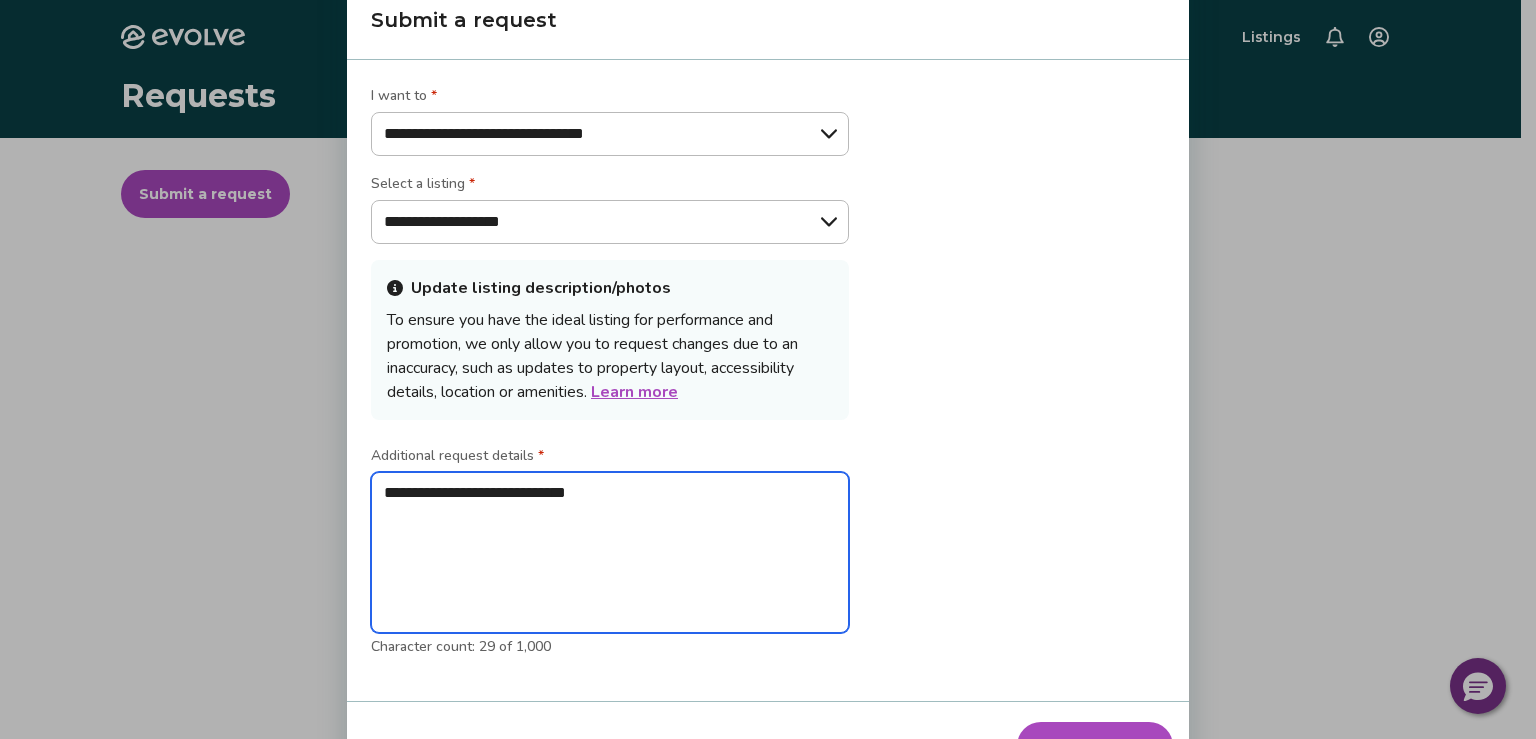 type on "**********" 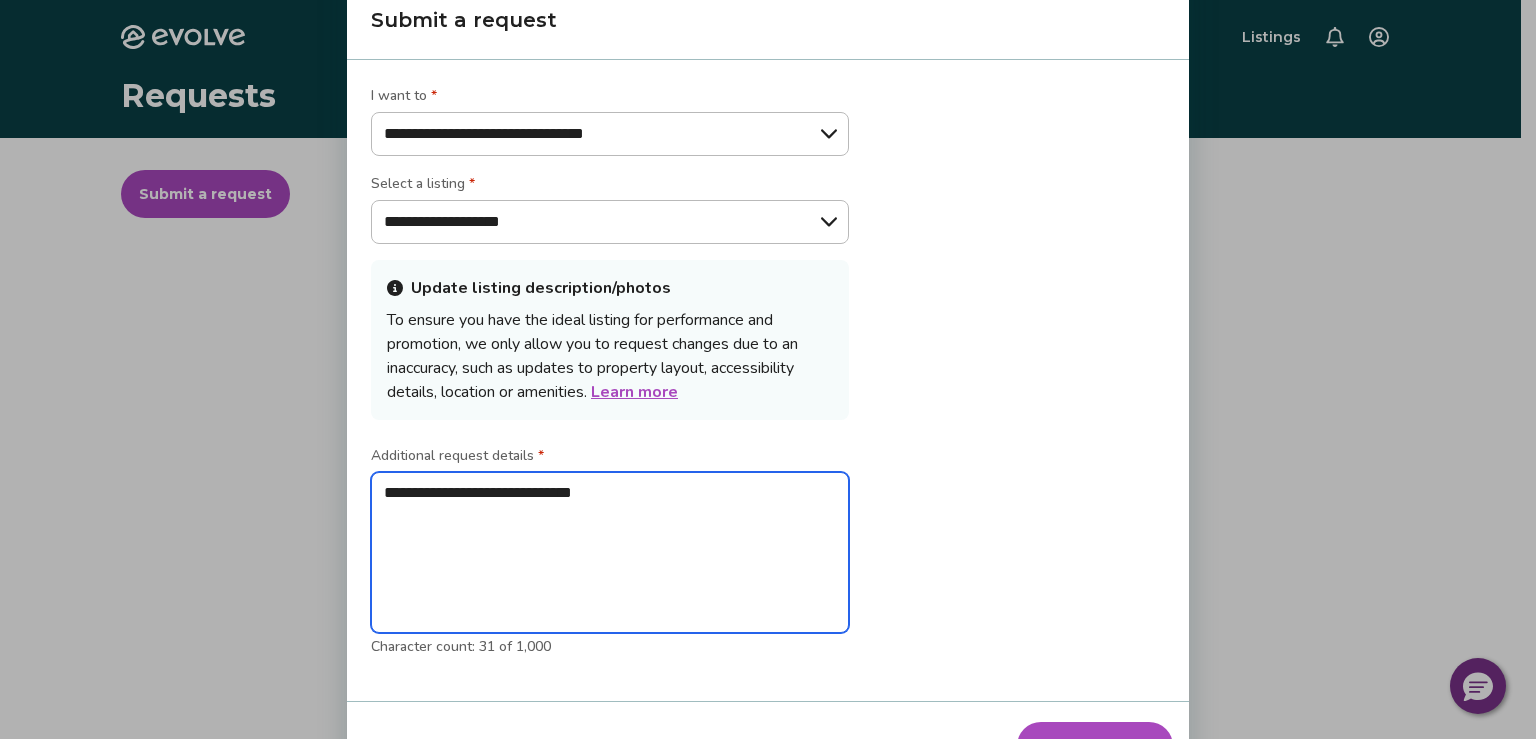 type on "**********" 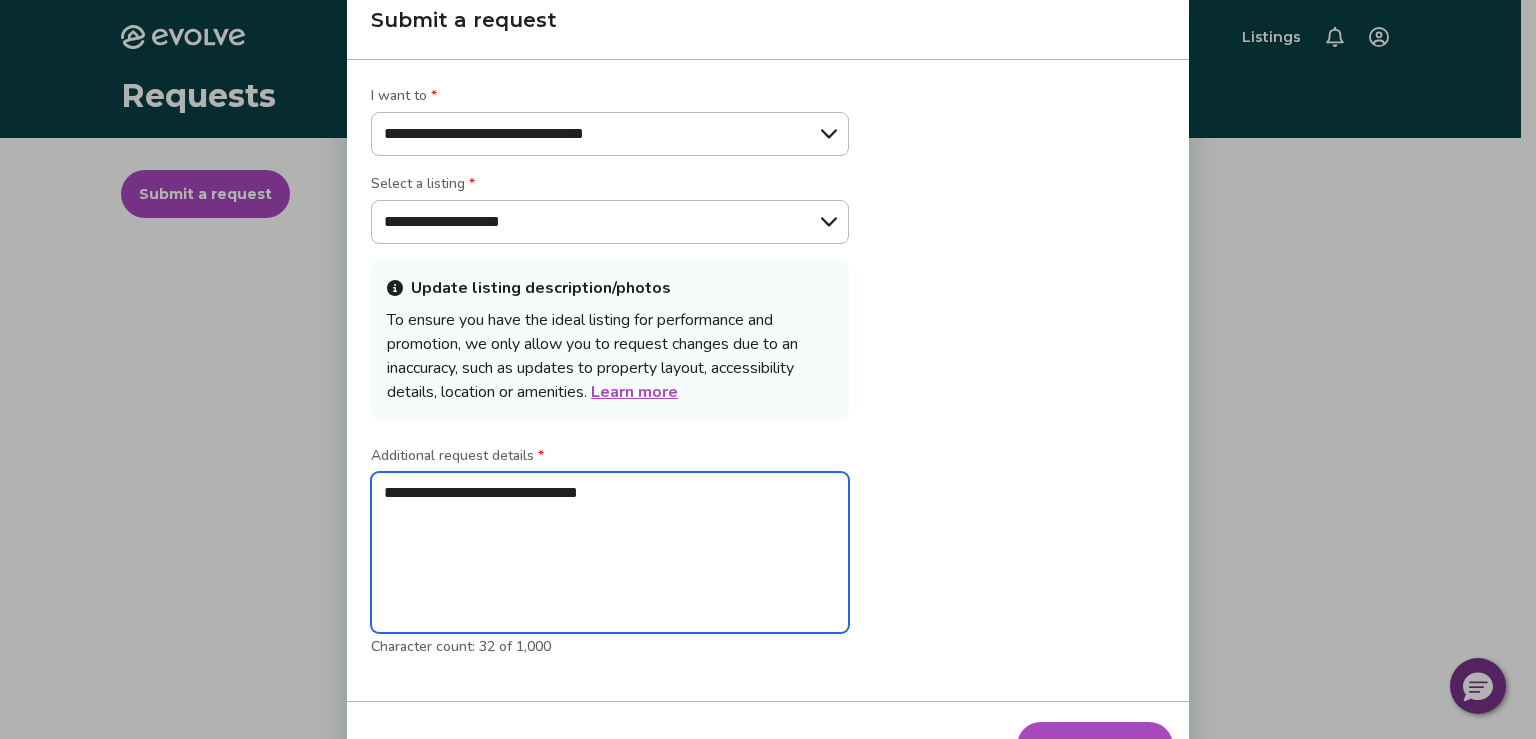 type on "**********" 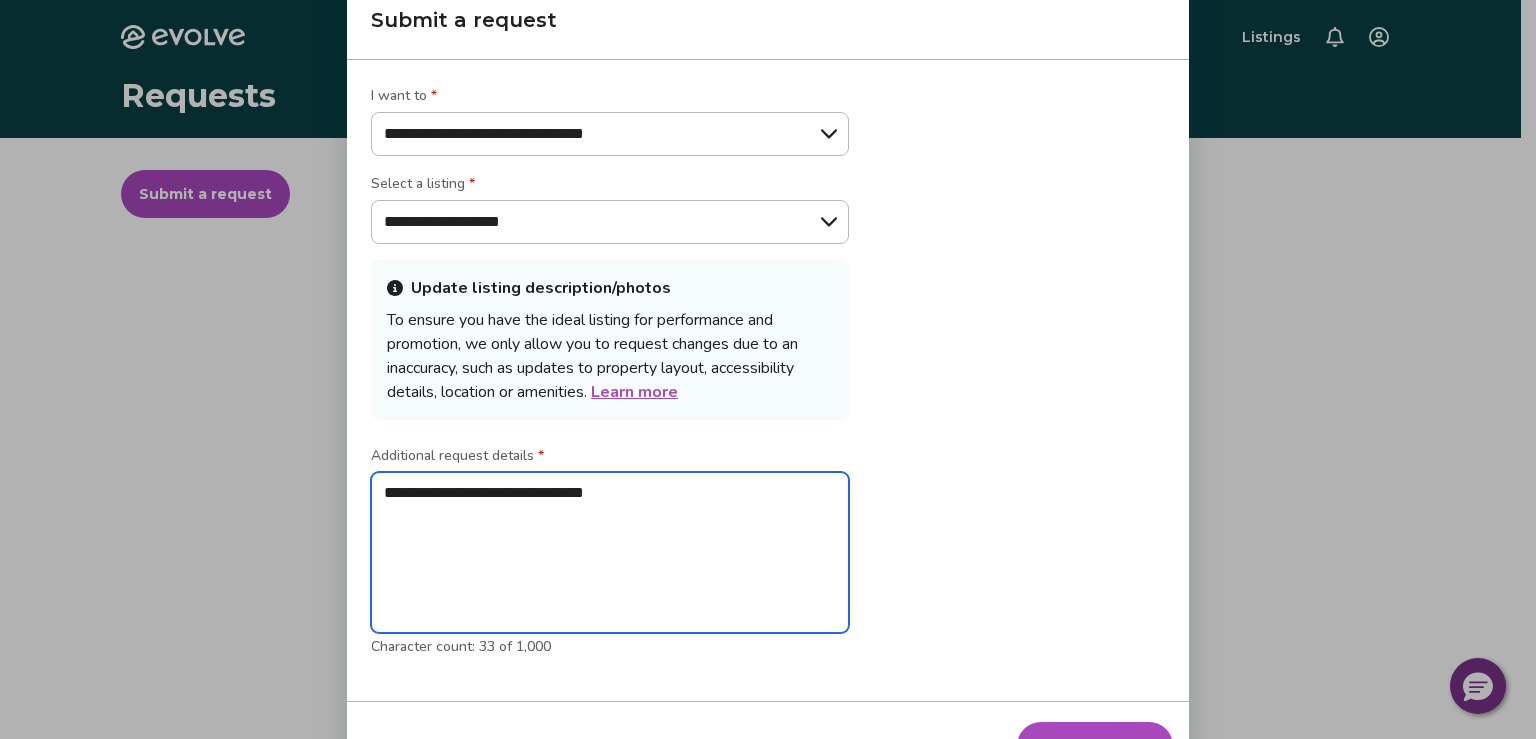 type on "**********" 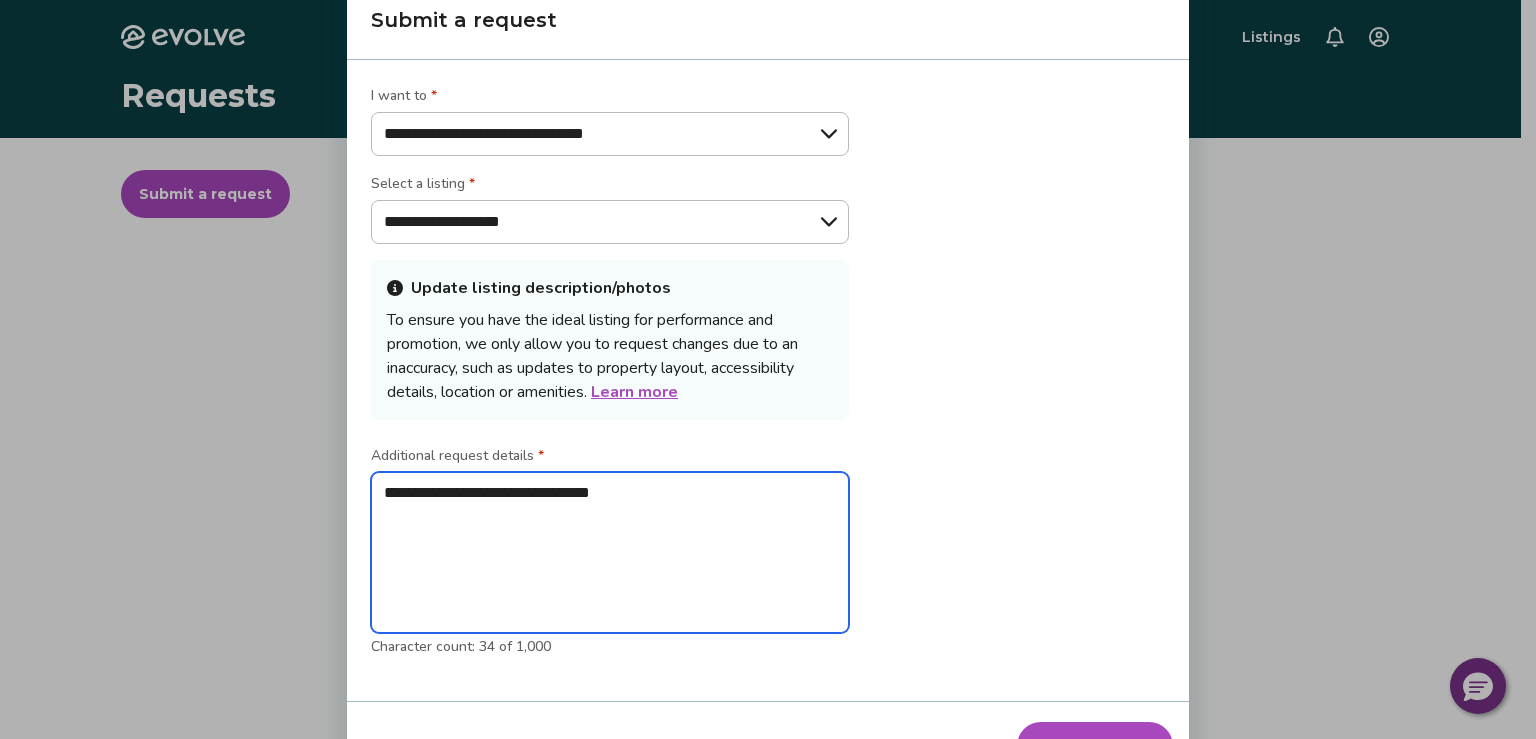 type on "**********" 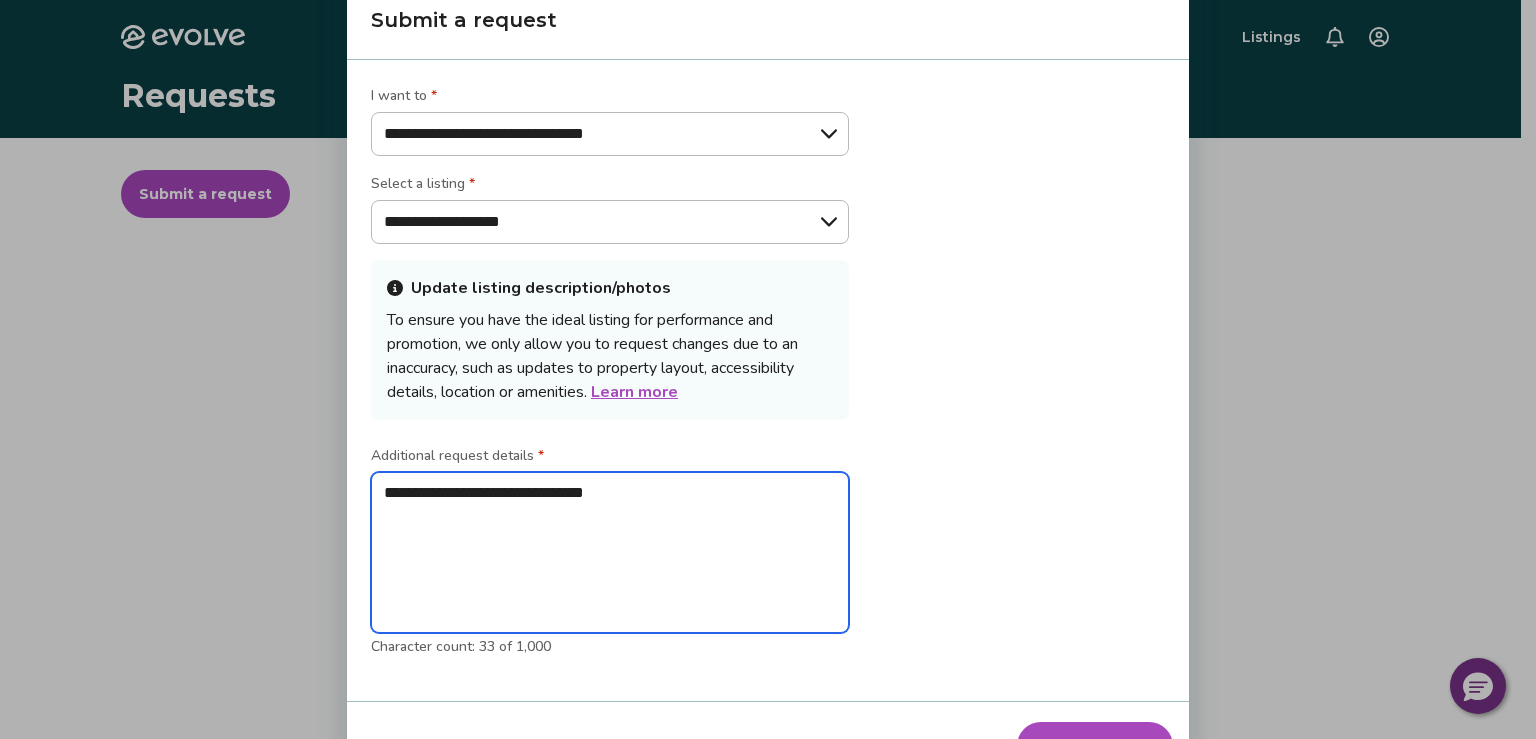type on "**********" 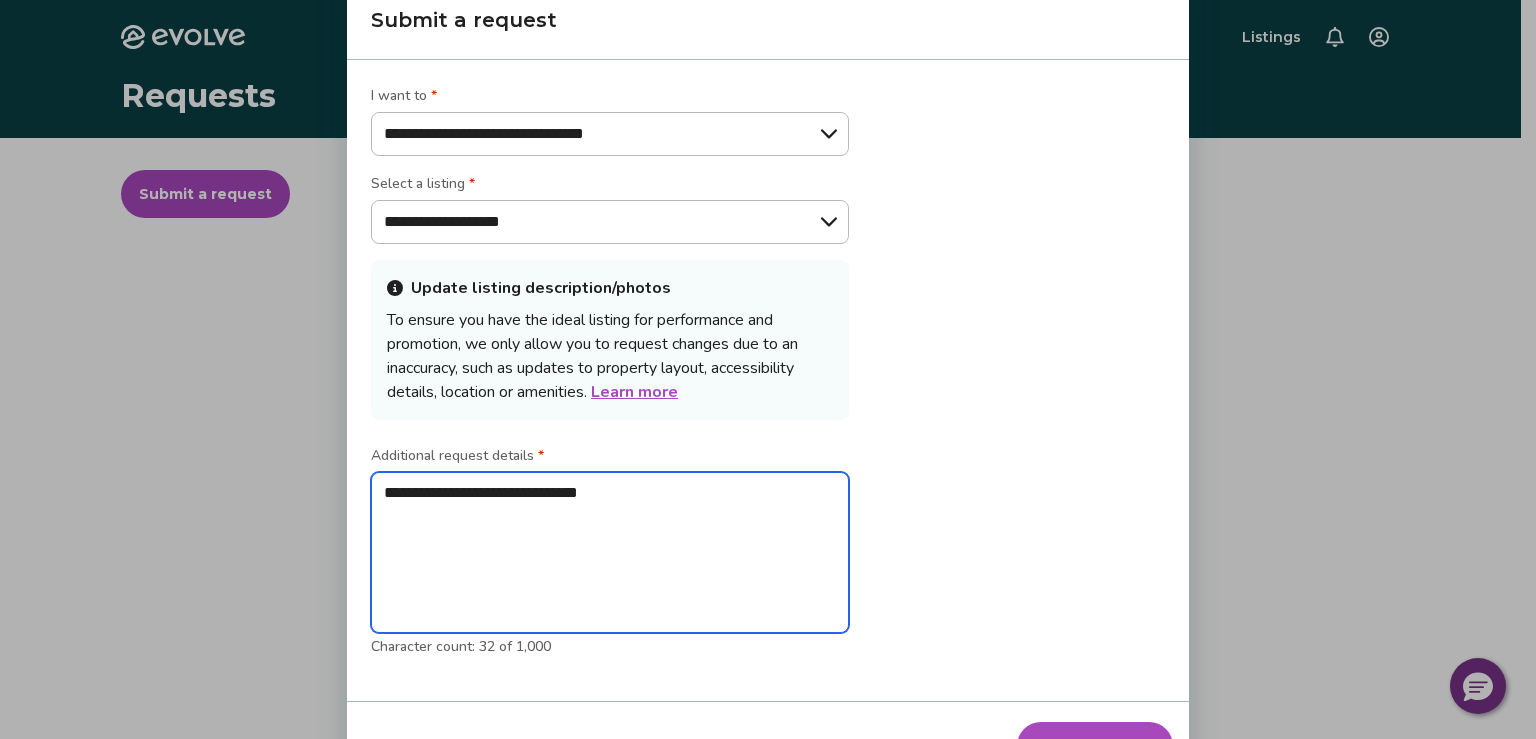 type on "**********" 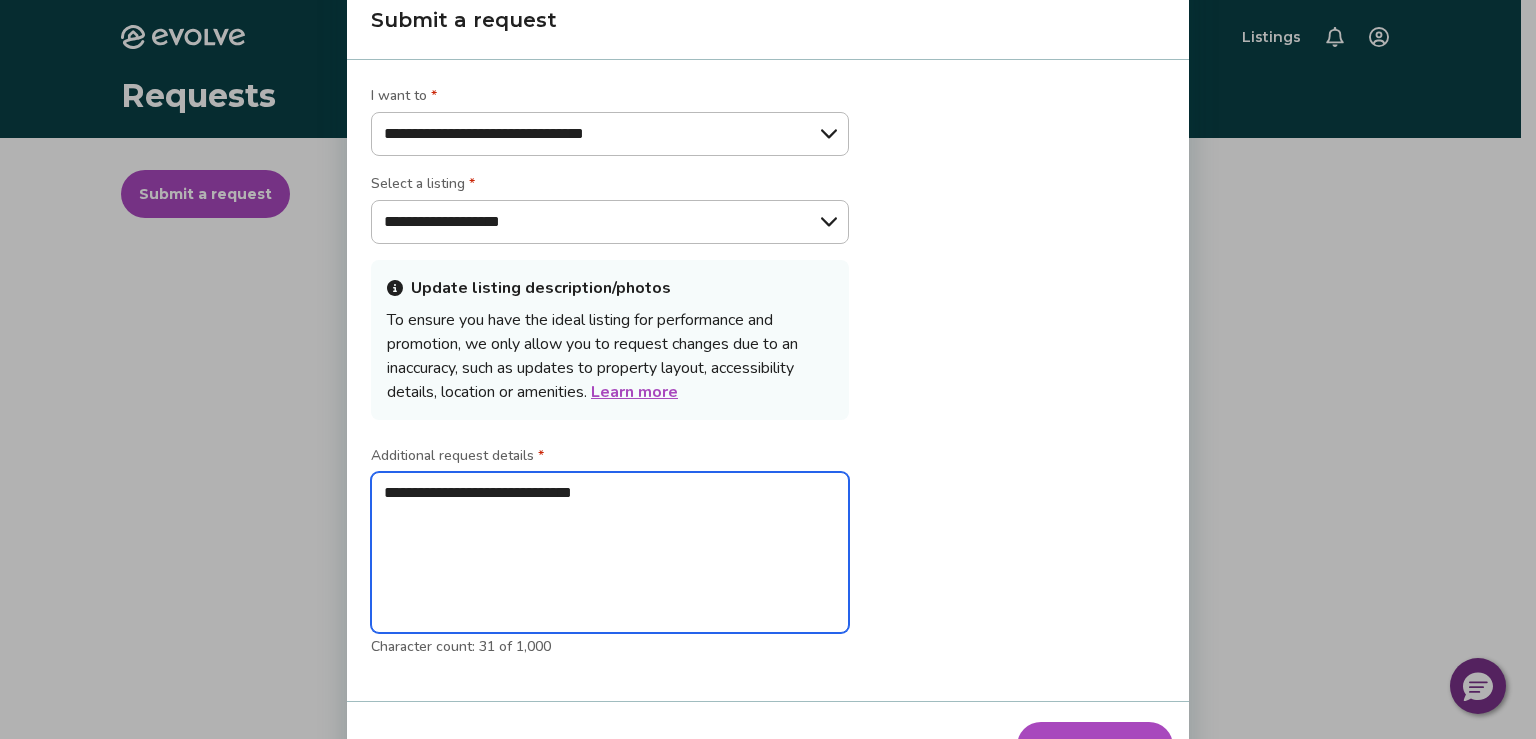 type on "**********" 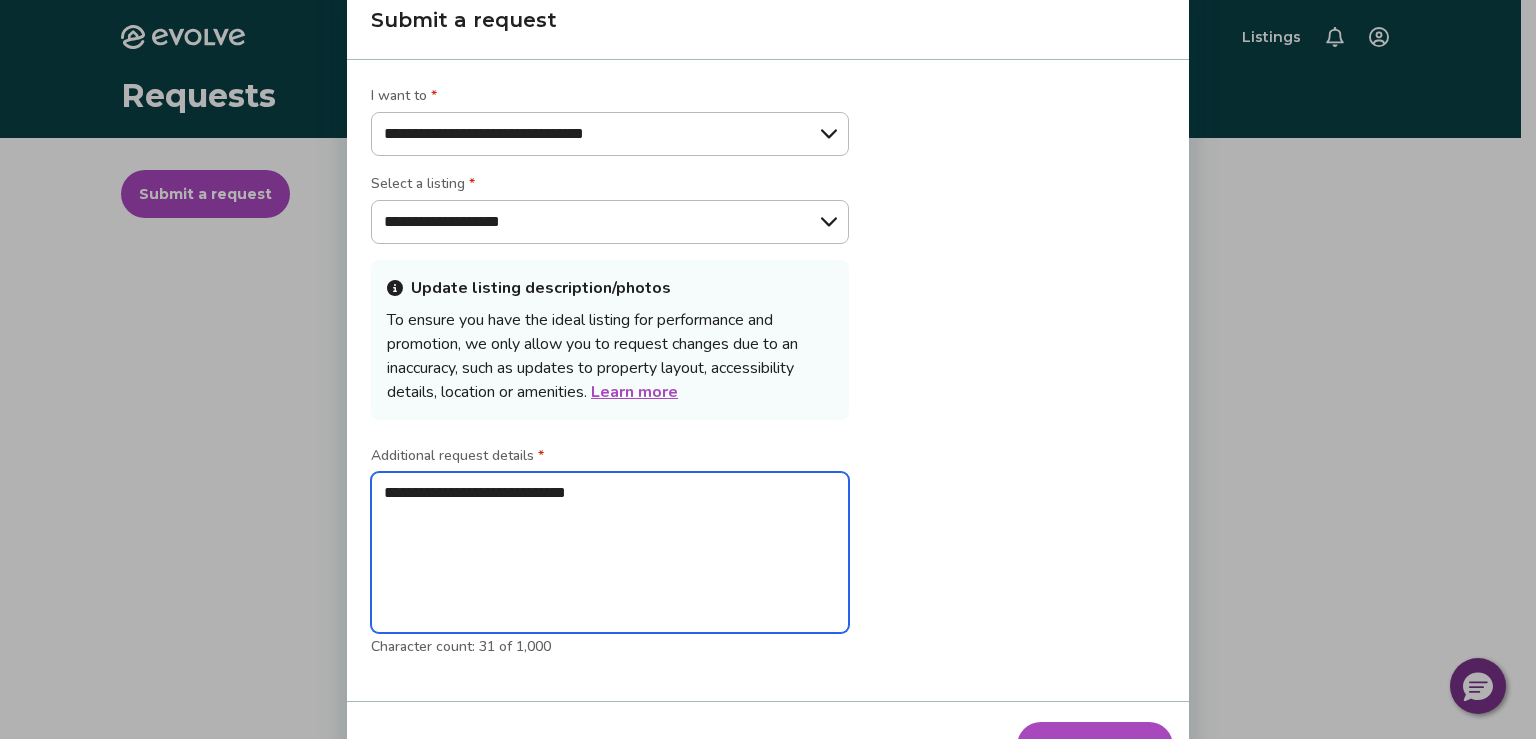 type on "**********" 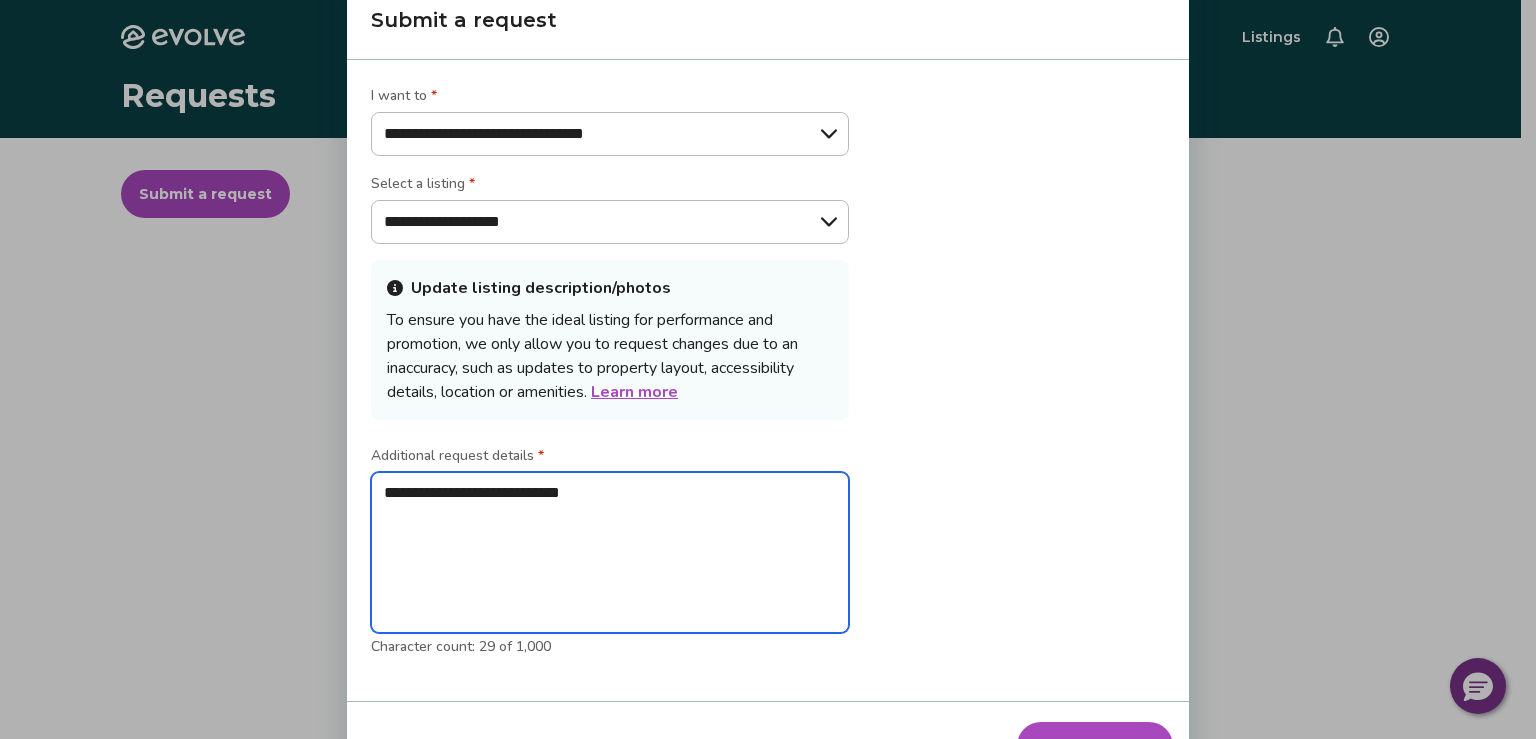 type on "**********" 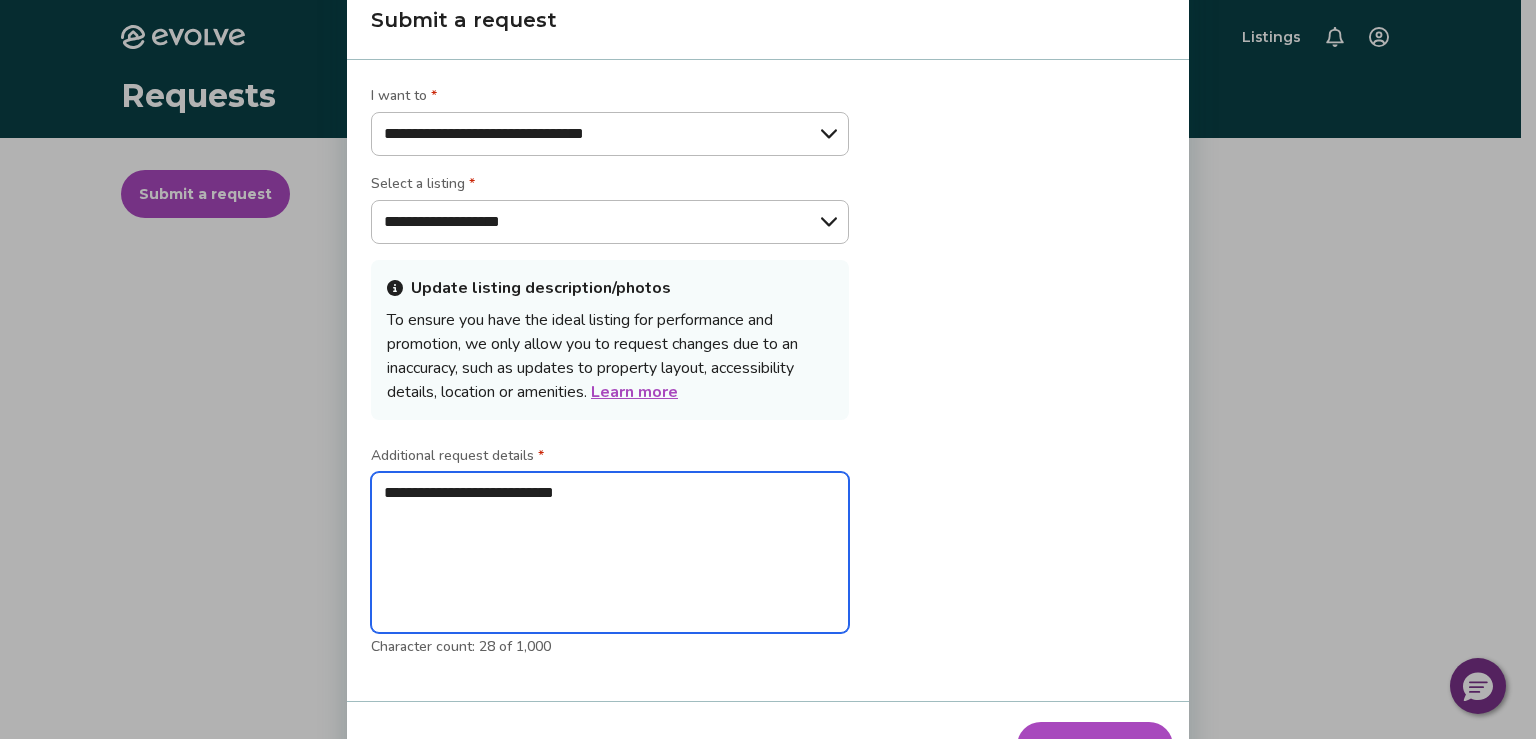 type on "**********" 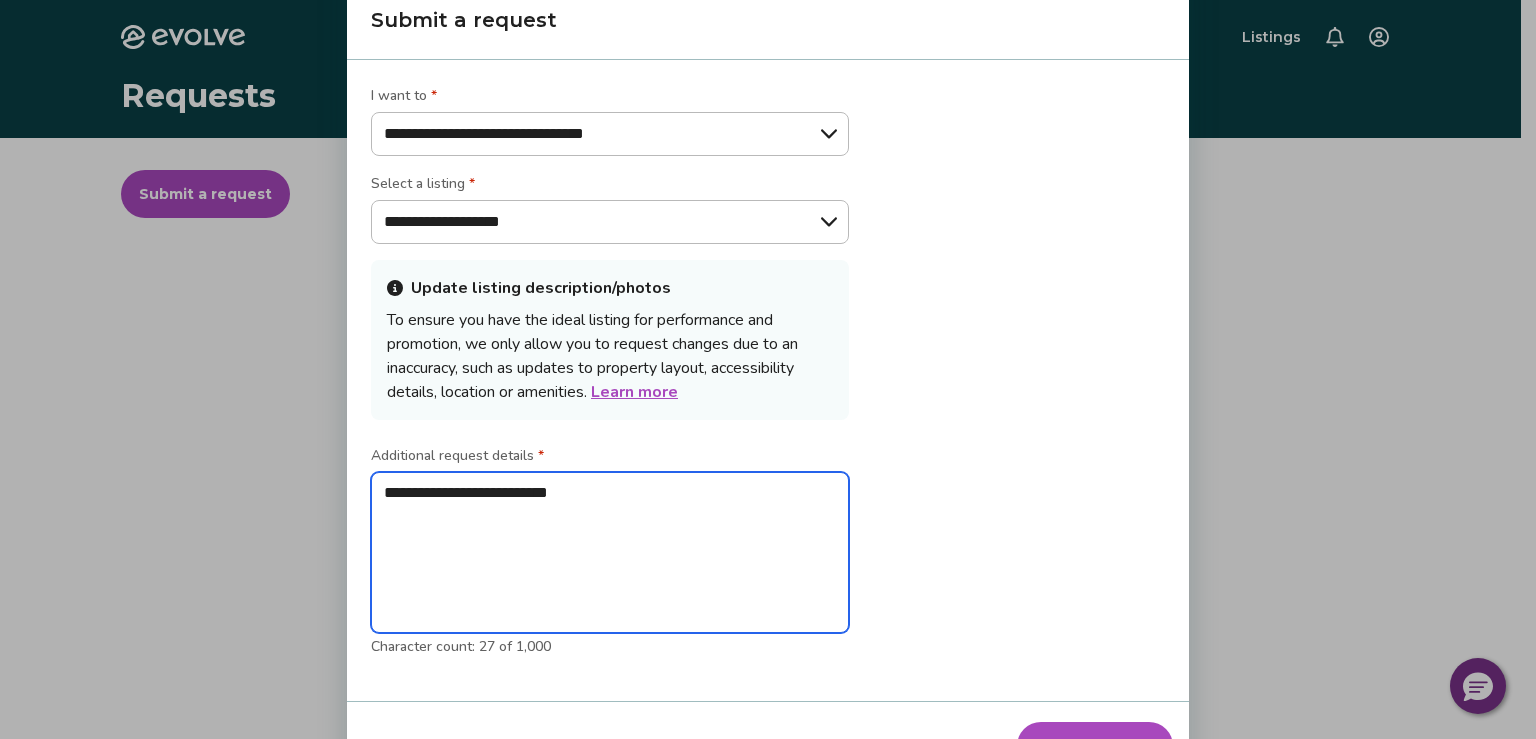 type on "**********" 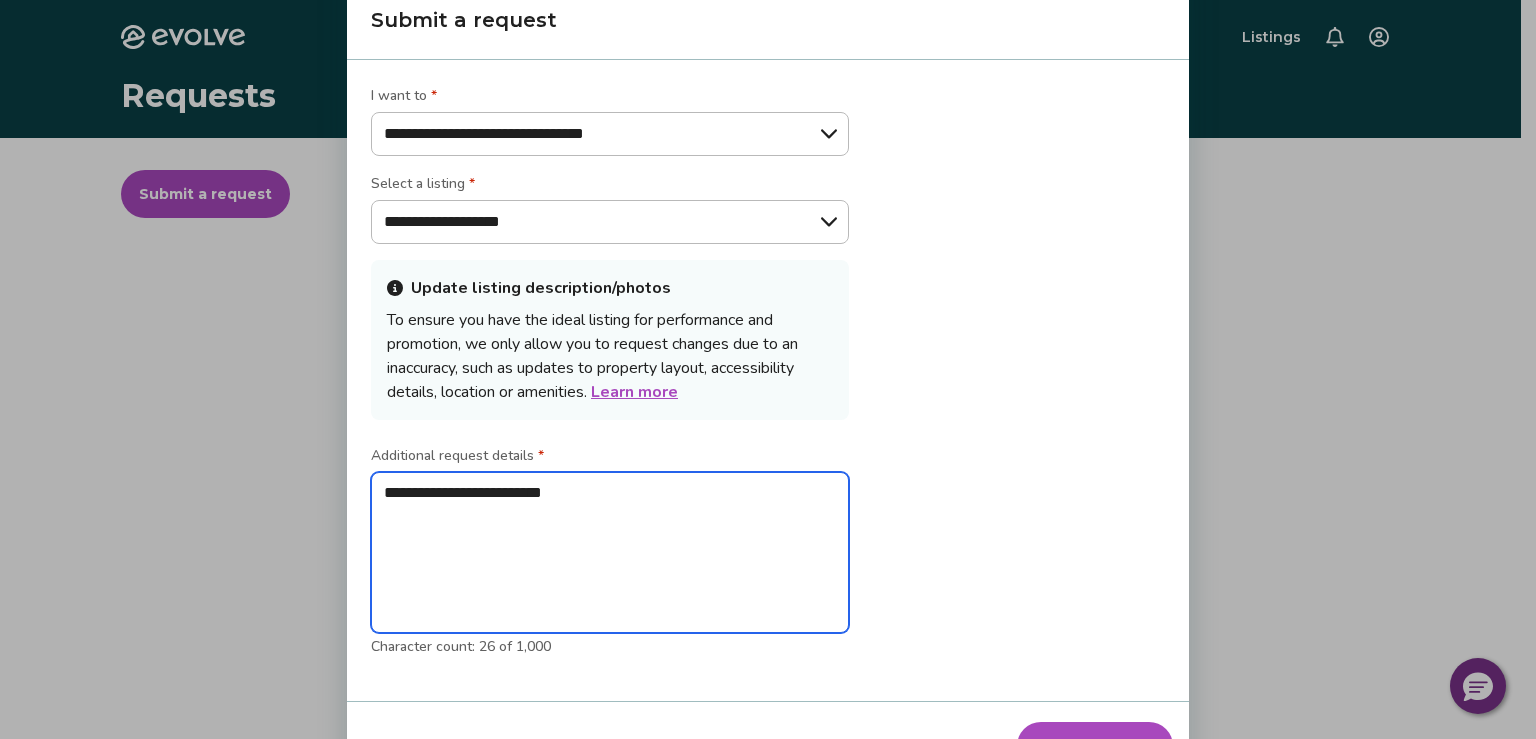 type on "**********" 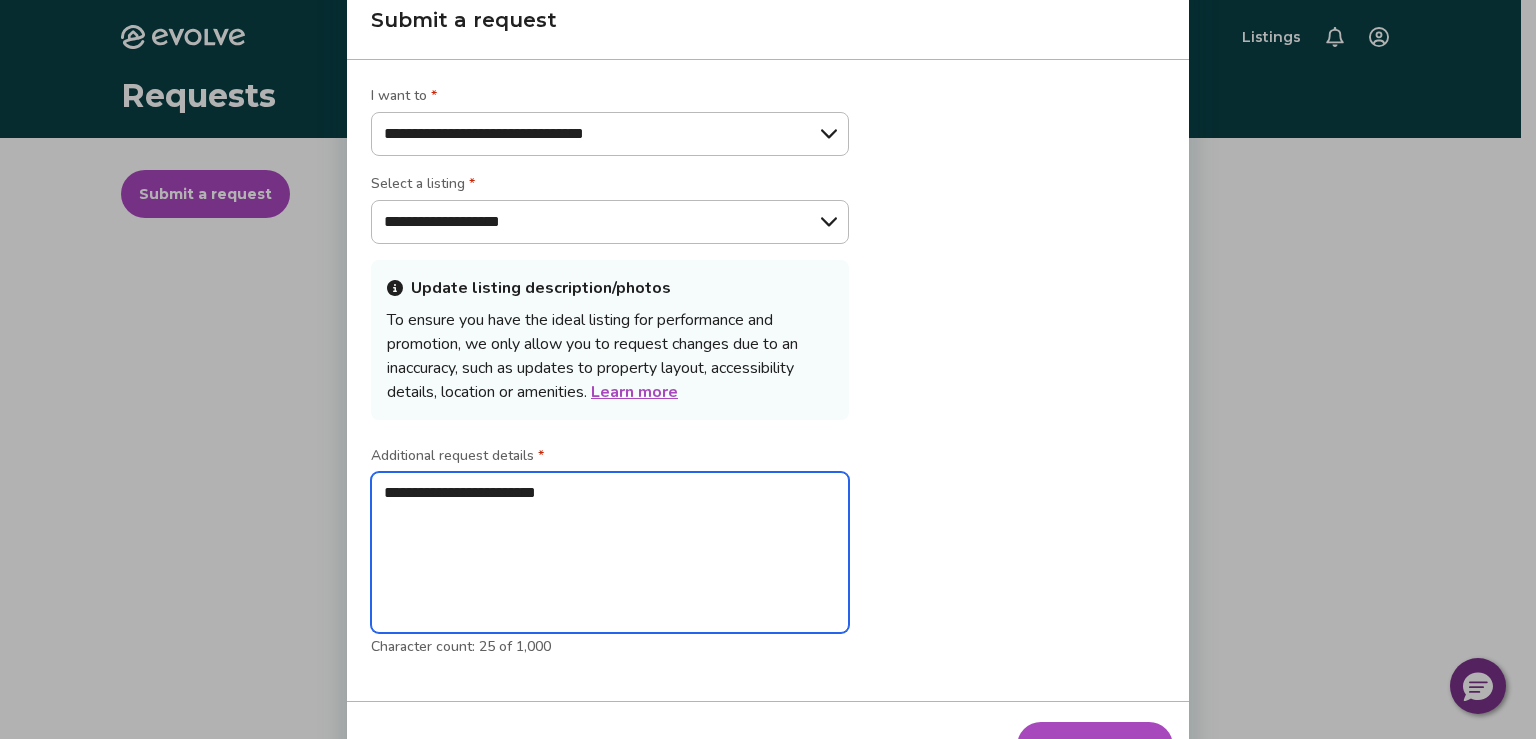 type on "**********" 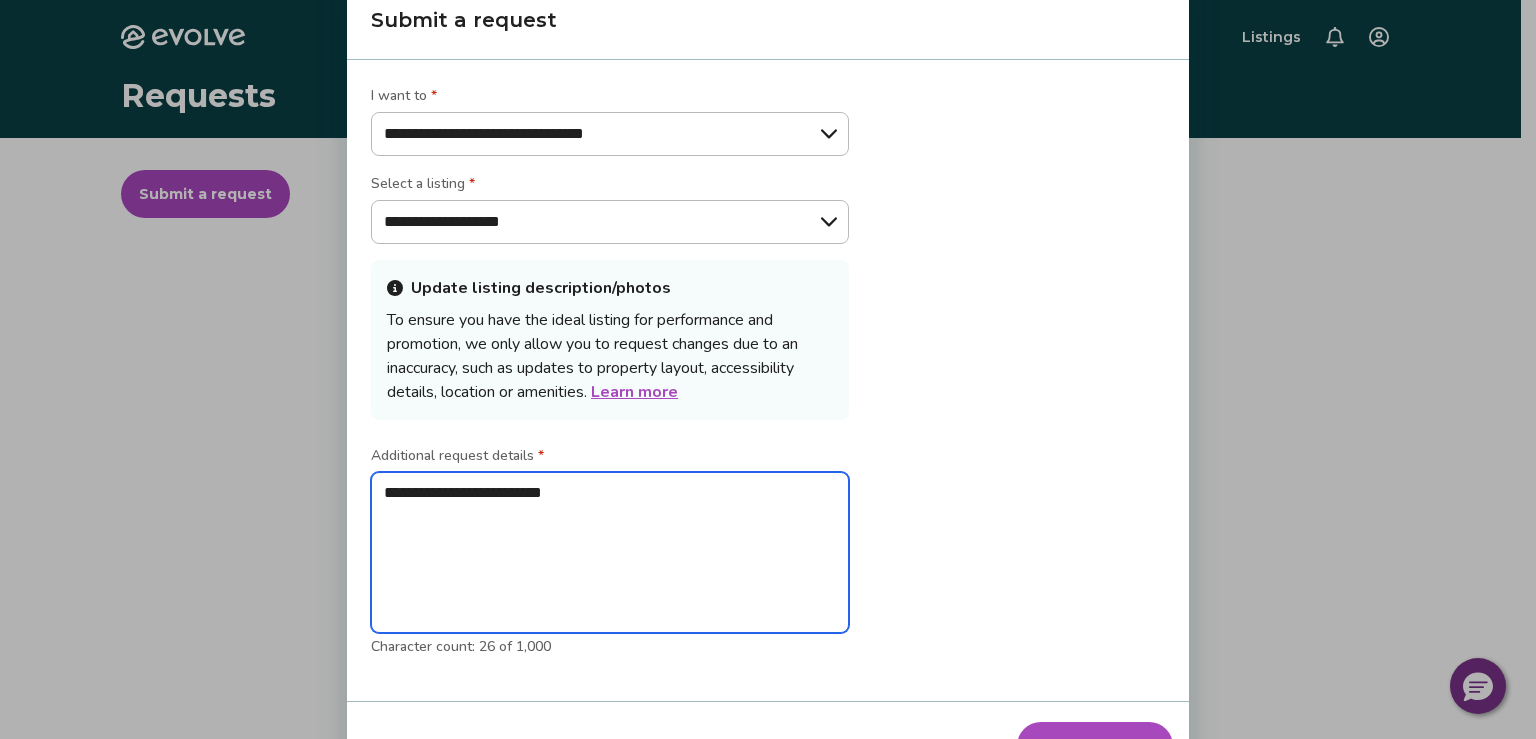 type on "**********" 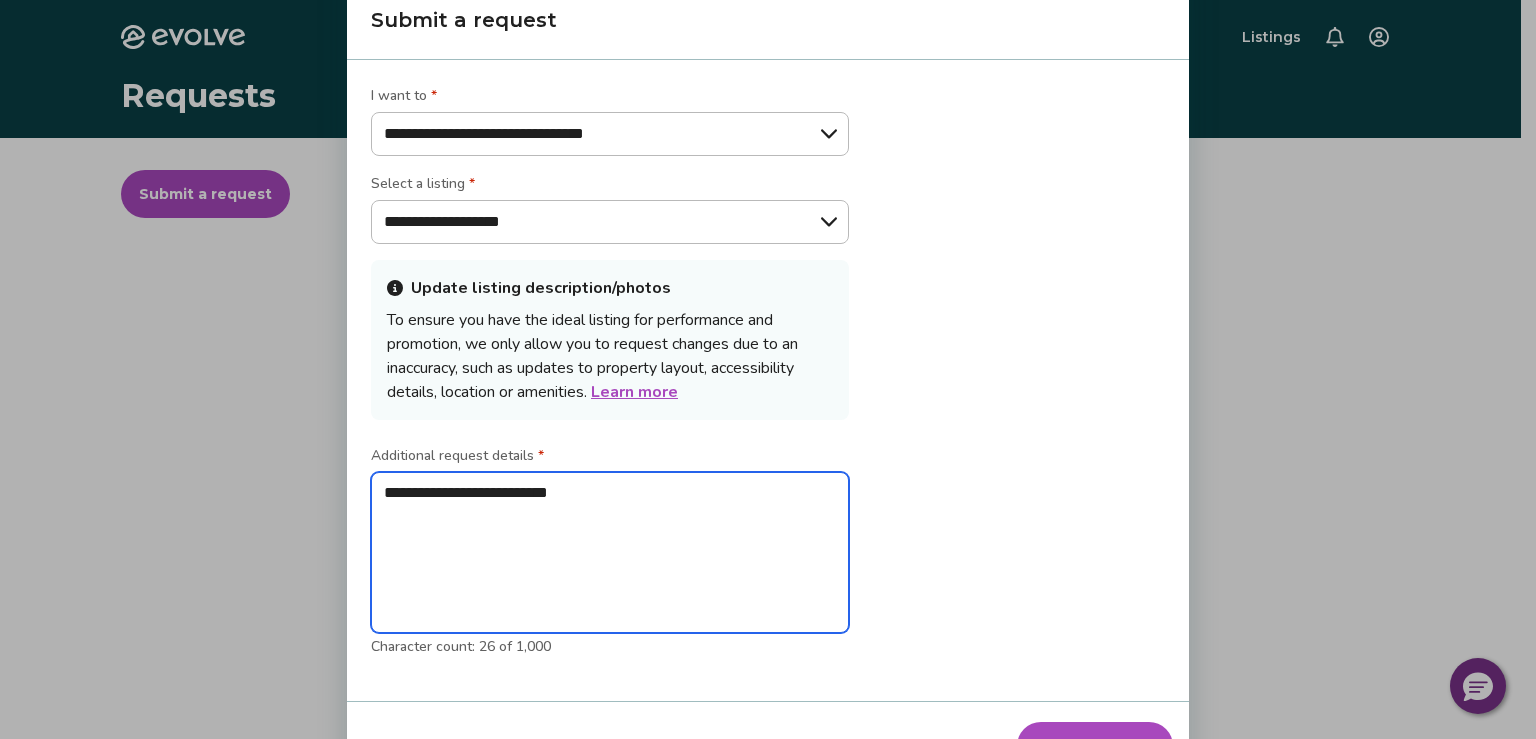 type on "**********" 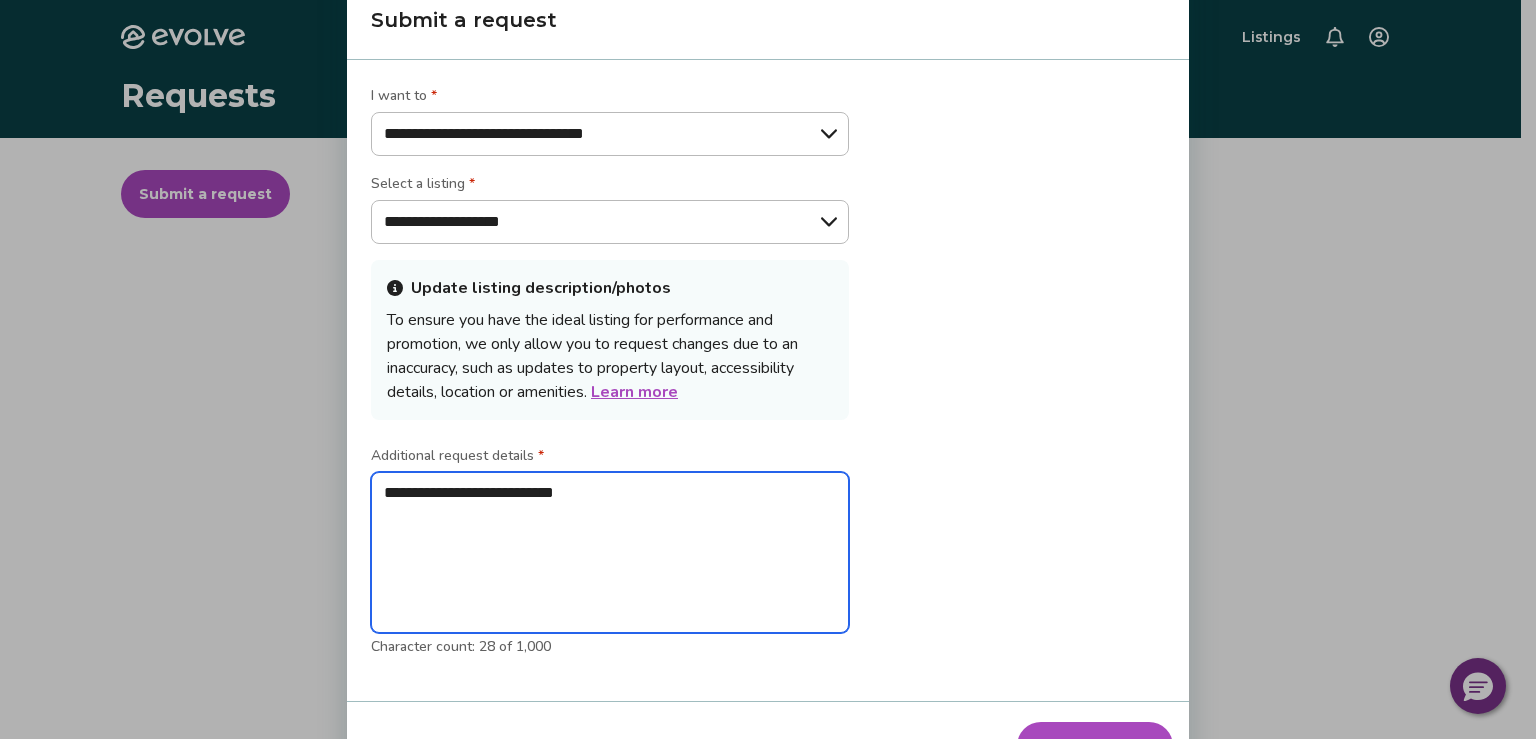 type on "**********" 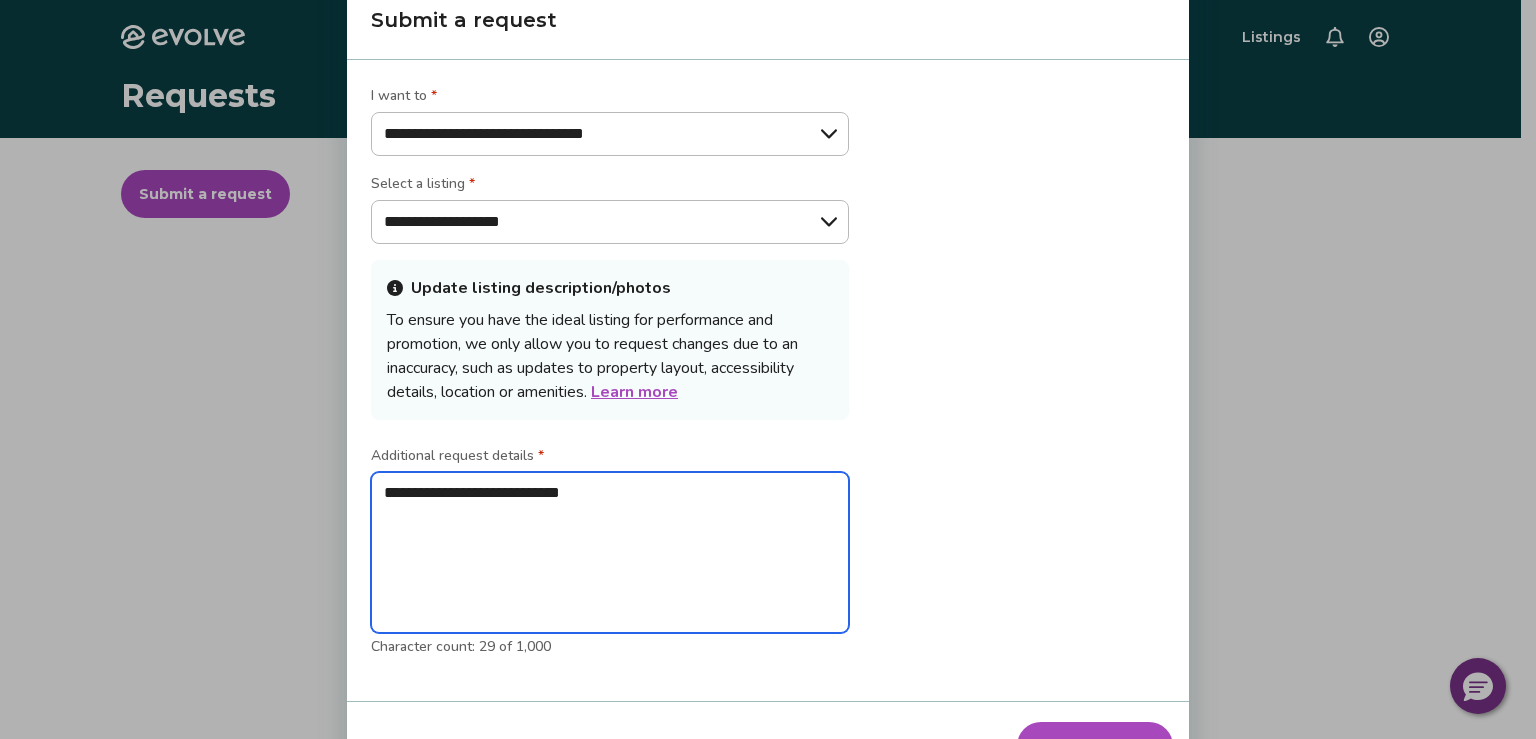 type on "**********" 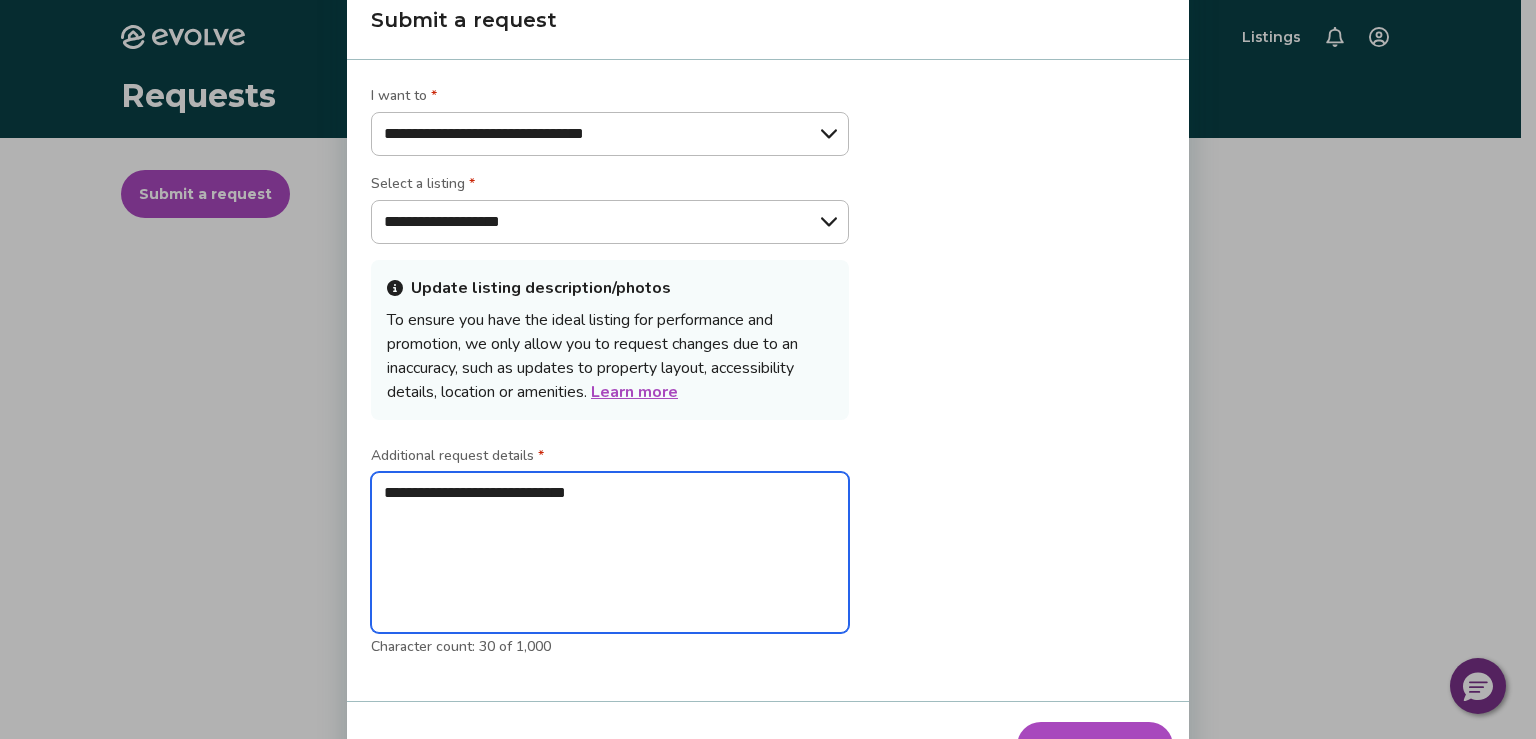 type on "**********" 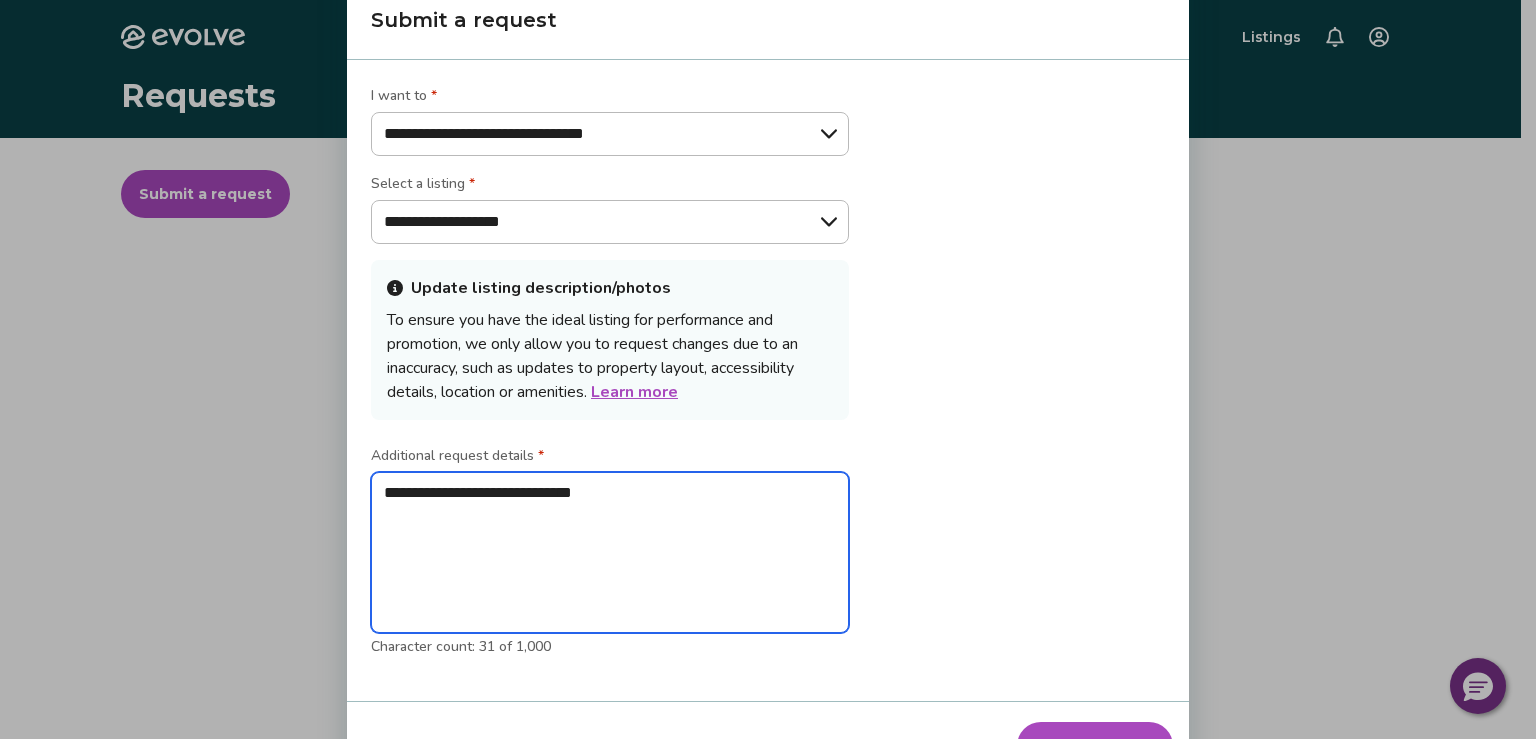 type on "**********" 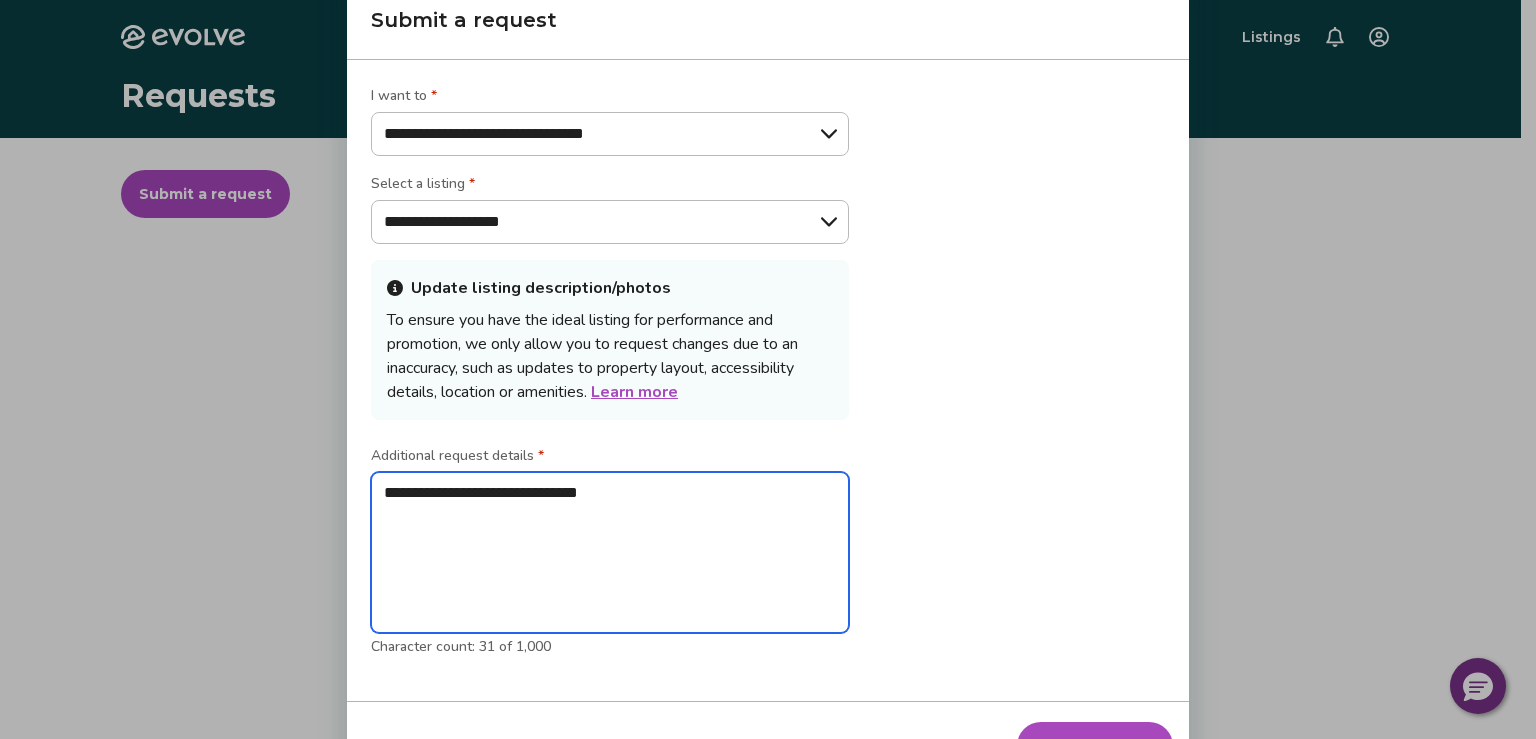 type on "**********" 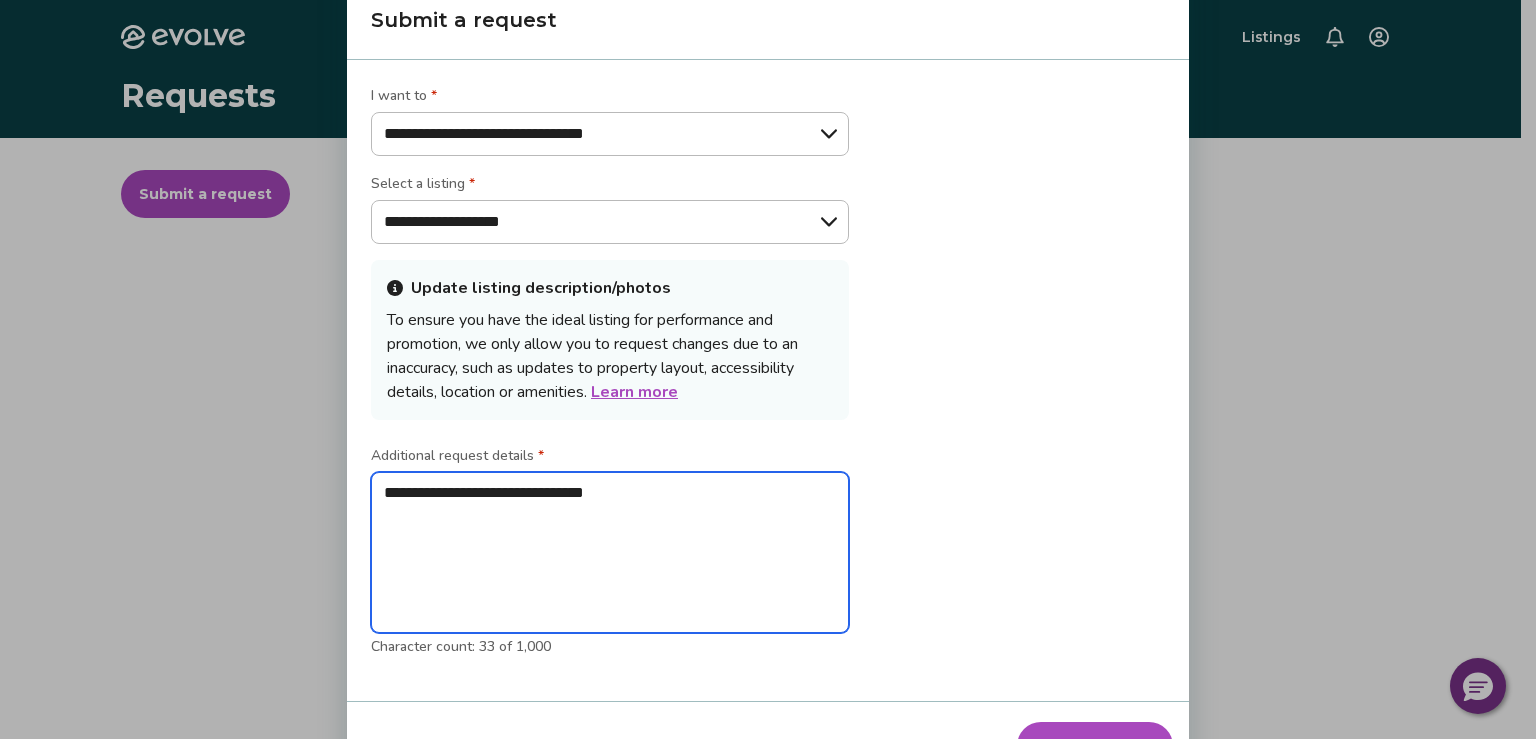type on "**********" 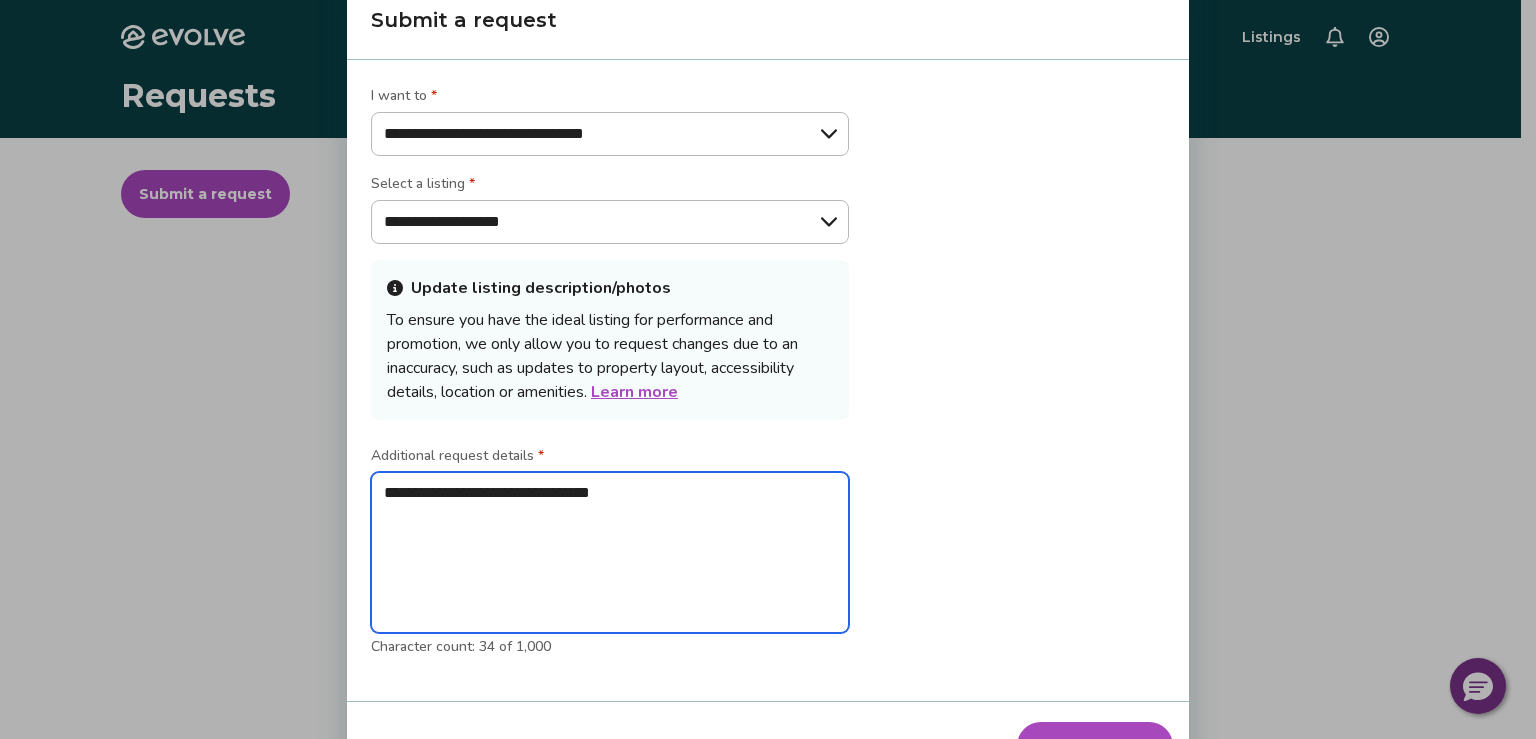 type on "**********" 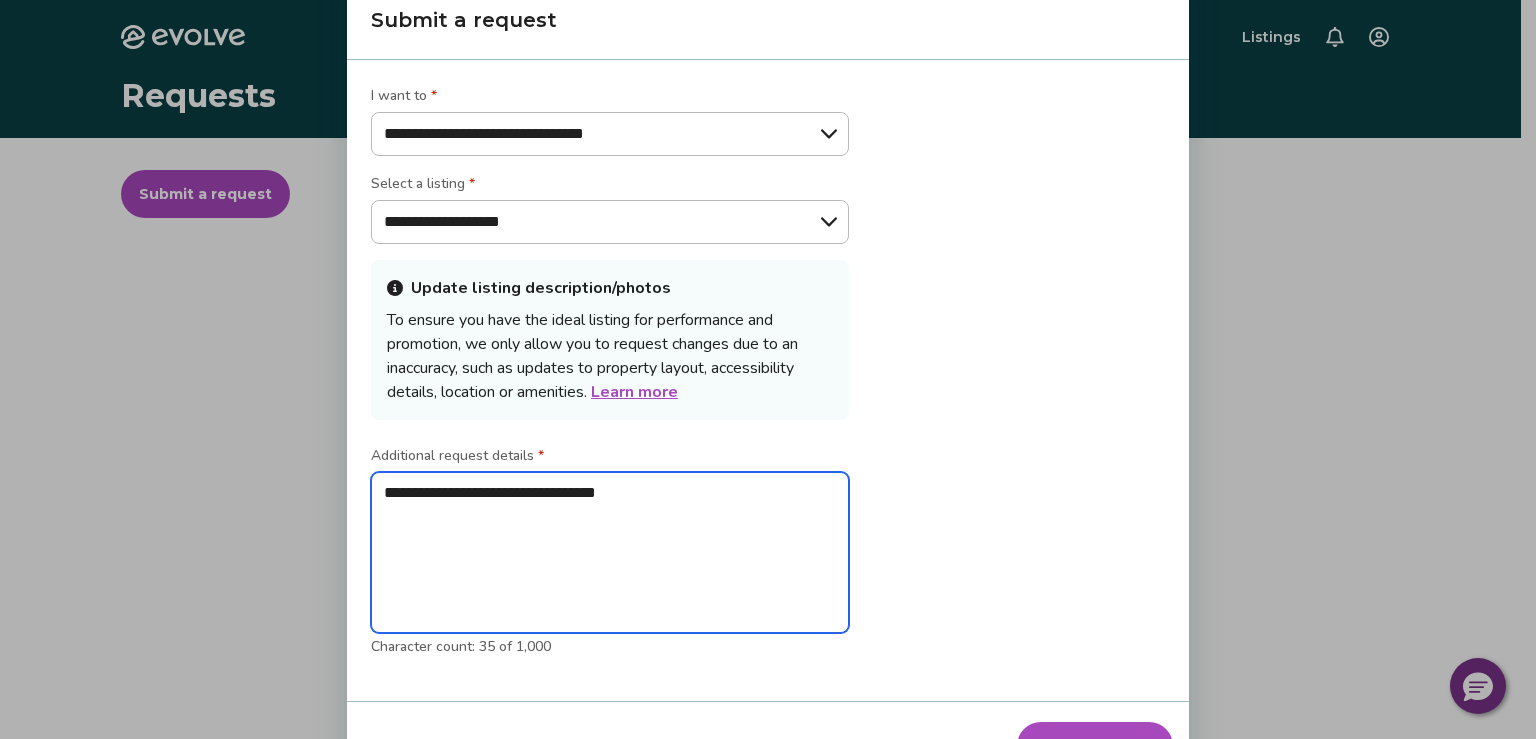 type on "**********" 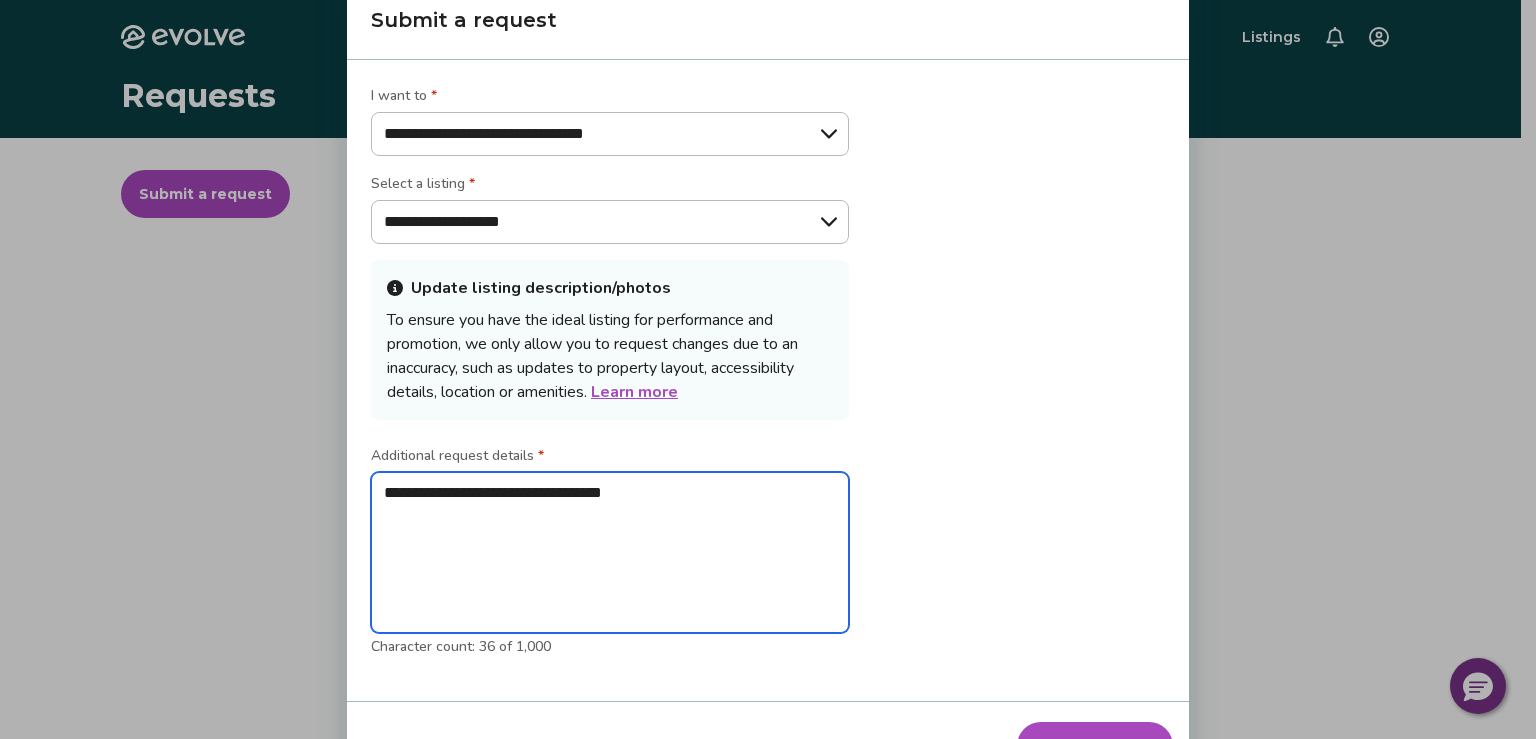 type on "**********" 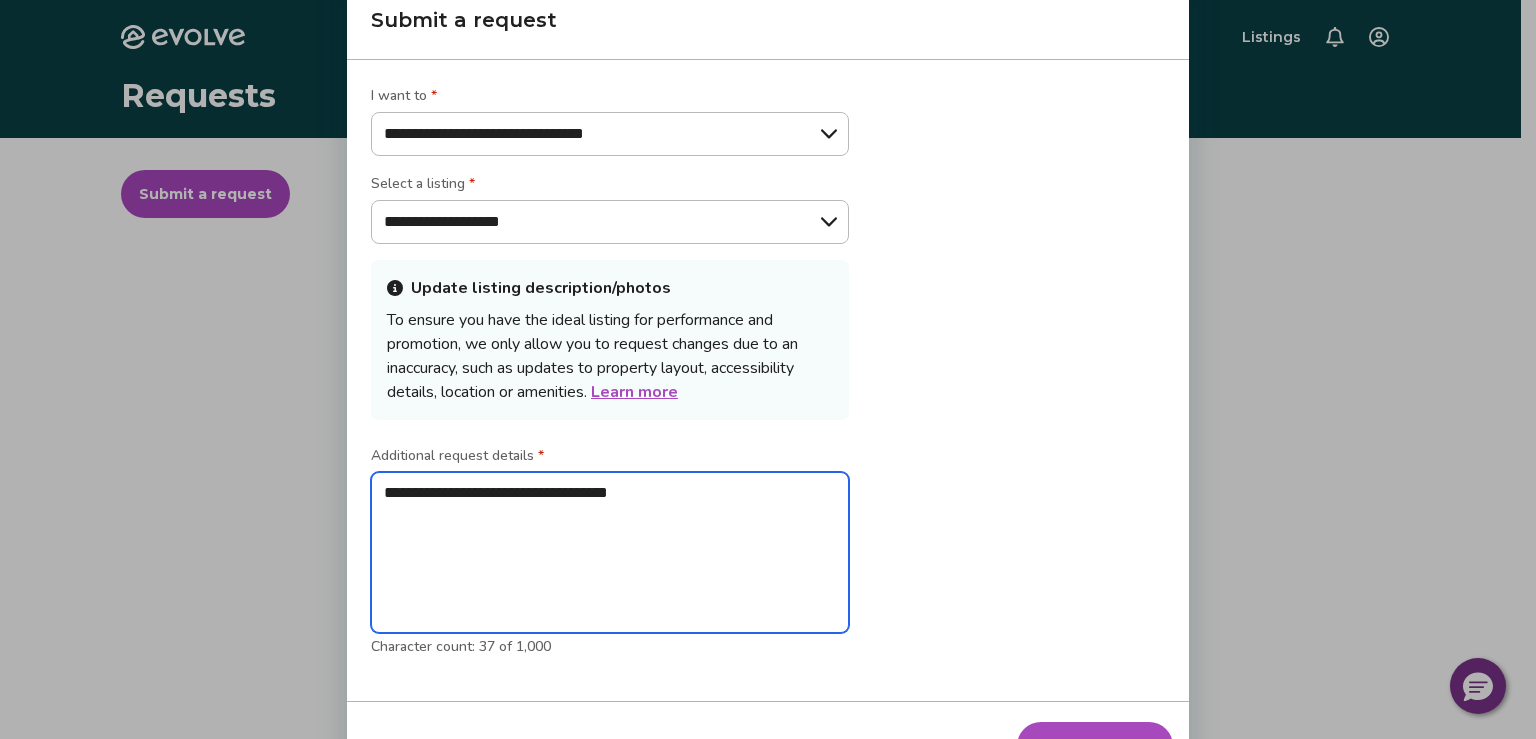 type on "**********" 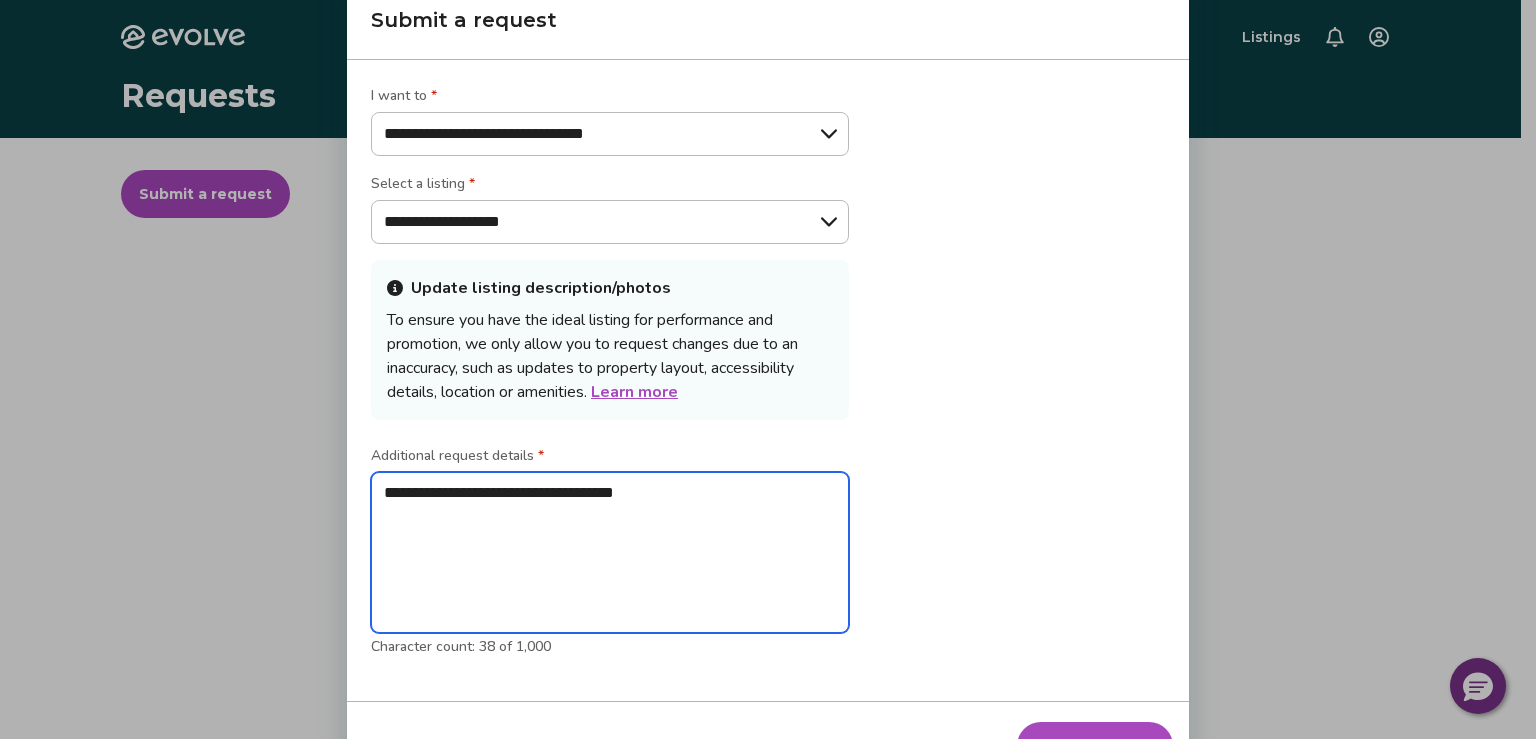 type on "**********" 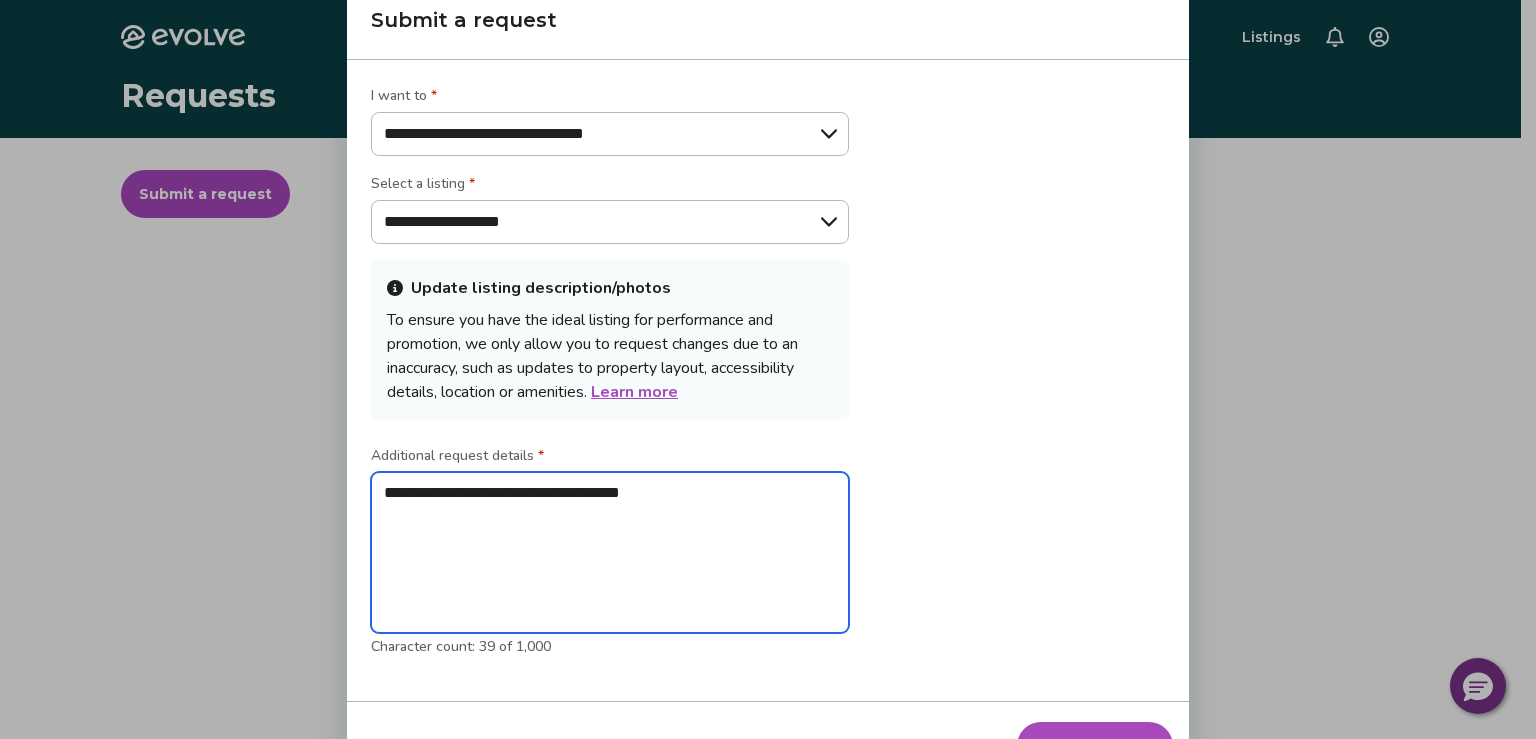 type on "**********" 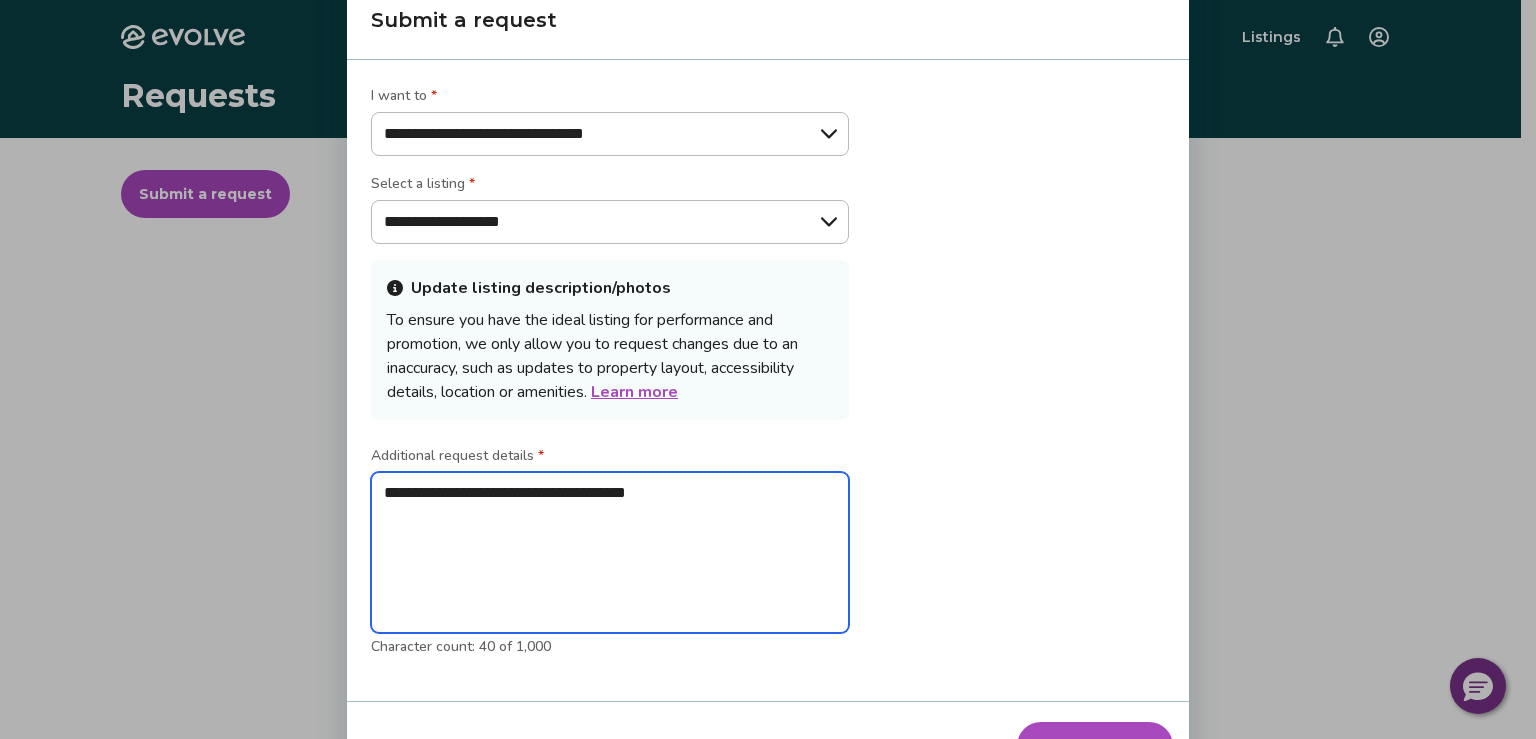 type on "**********" 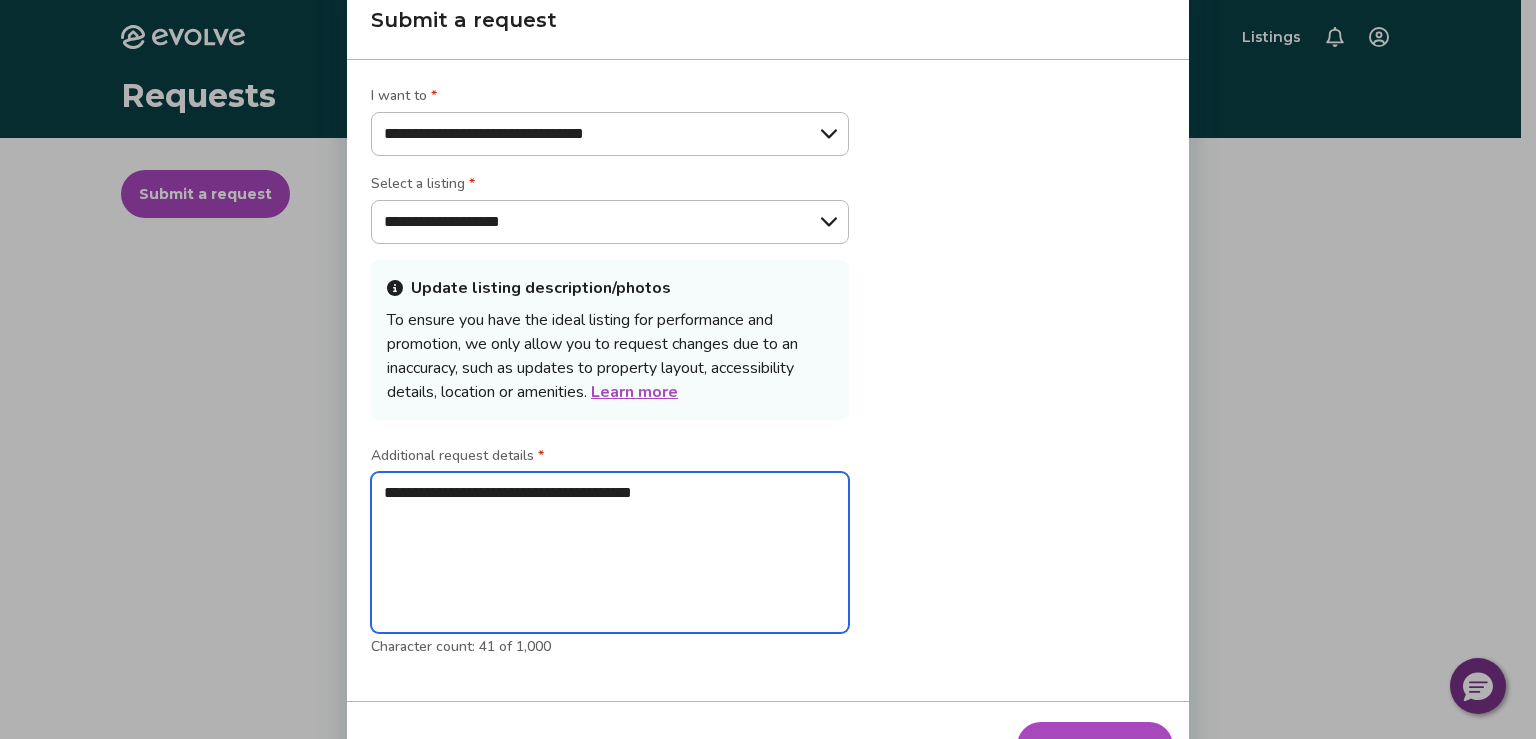 type on "**********" 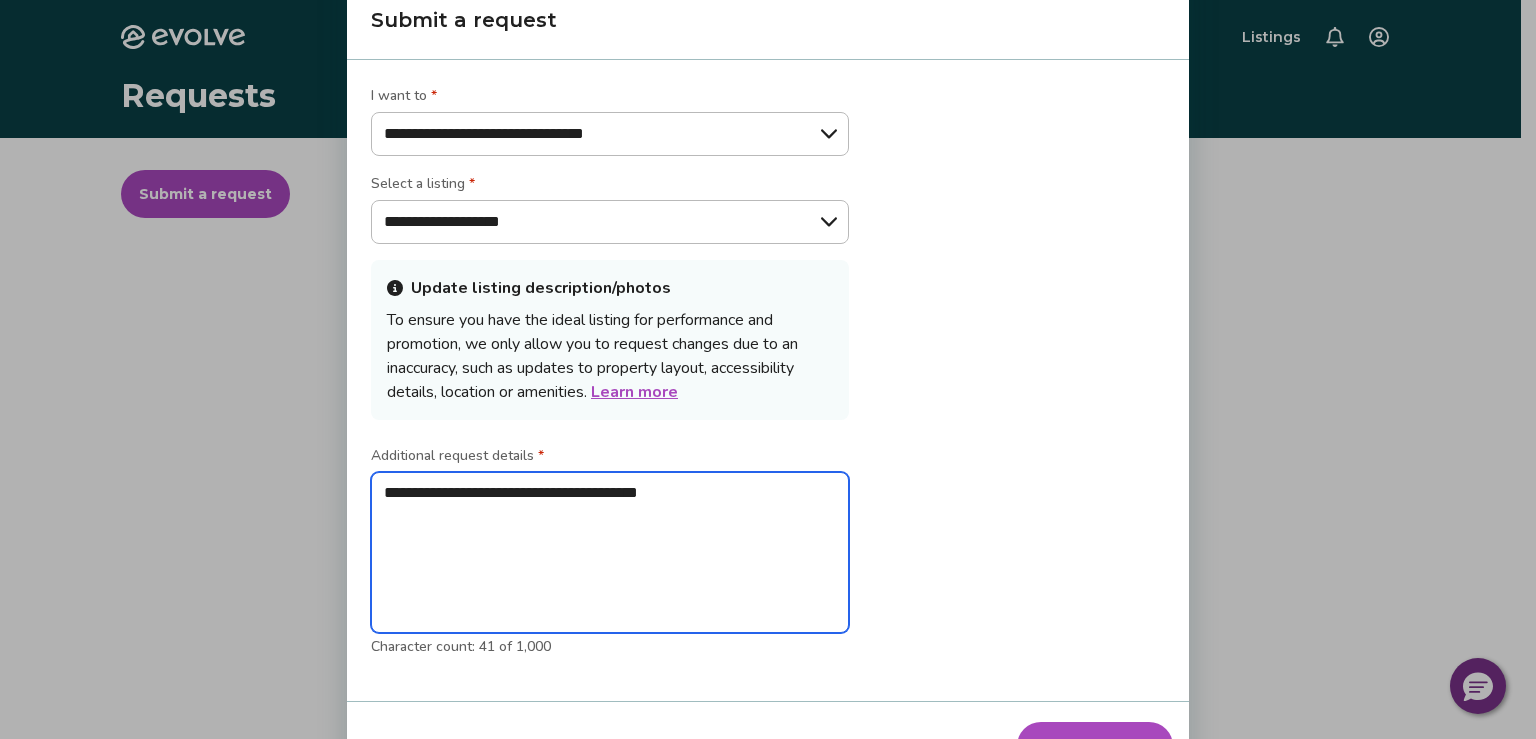 type on "**********" 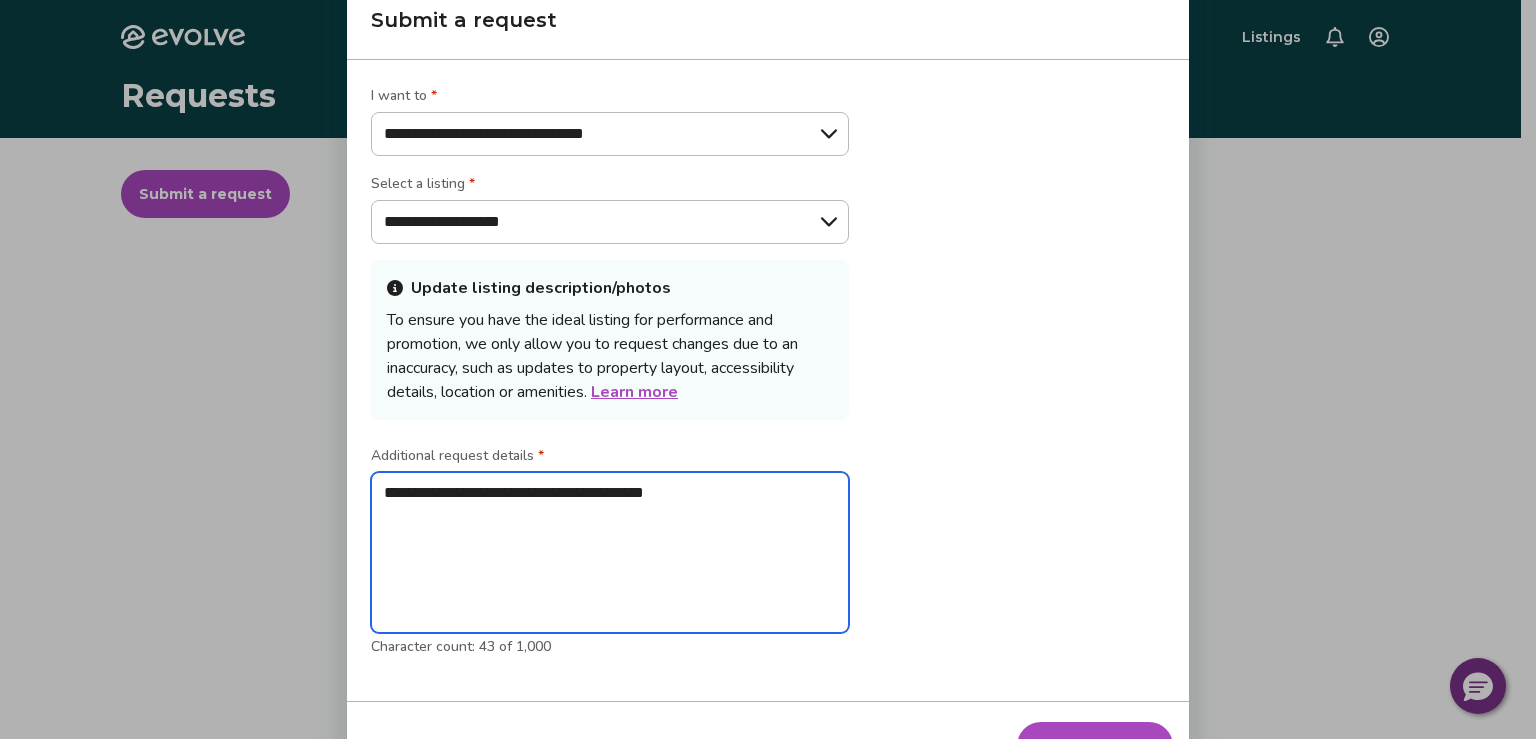 type on "**********" 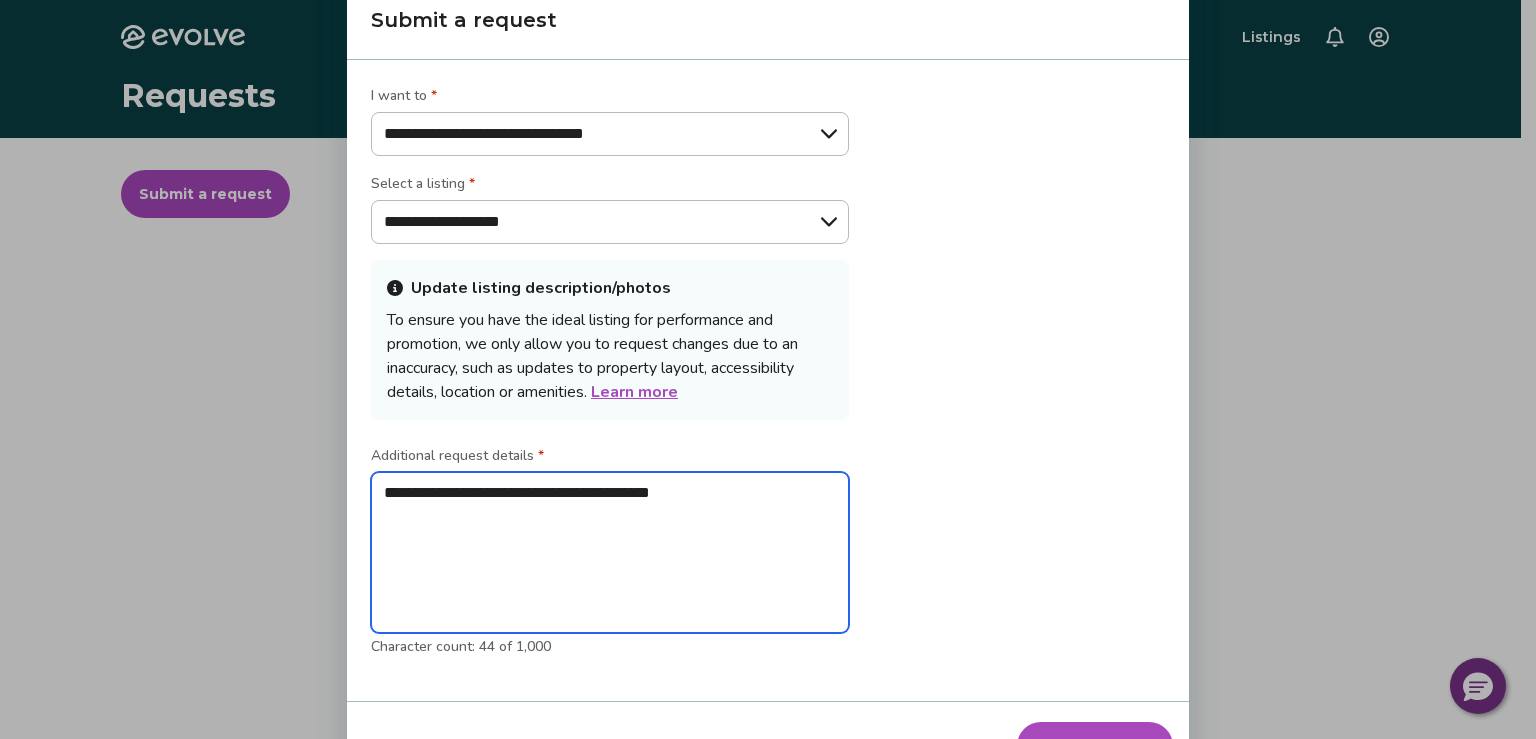 type on "**********" 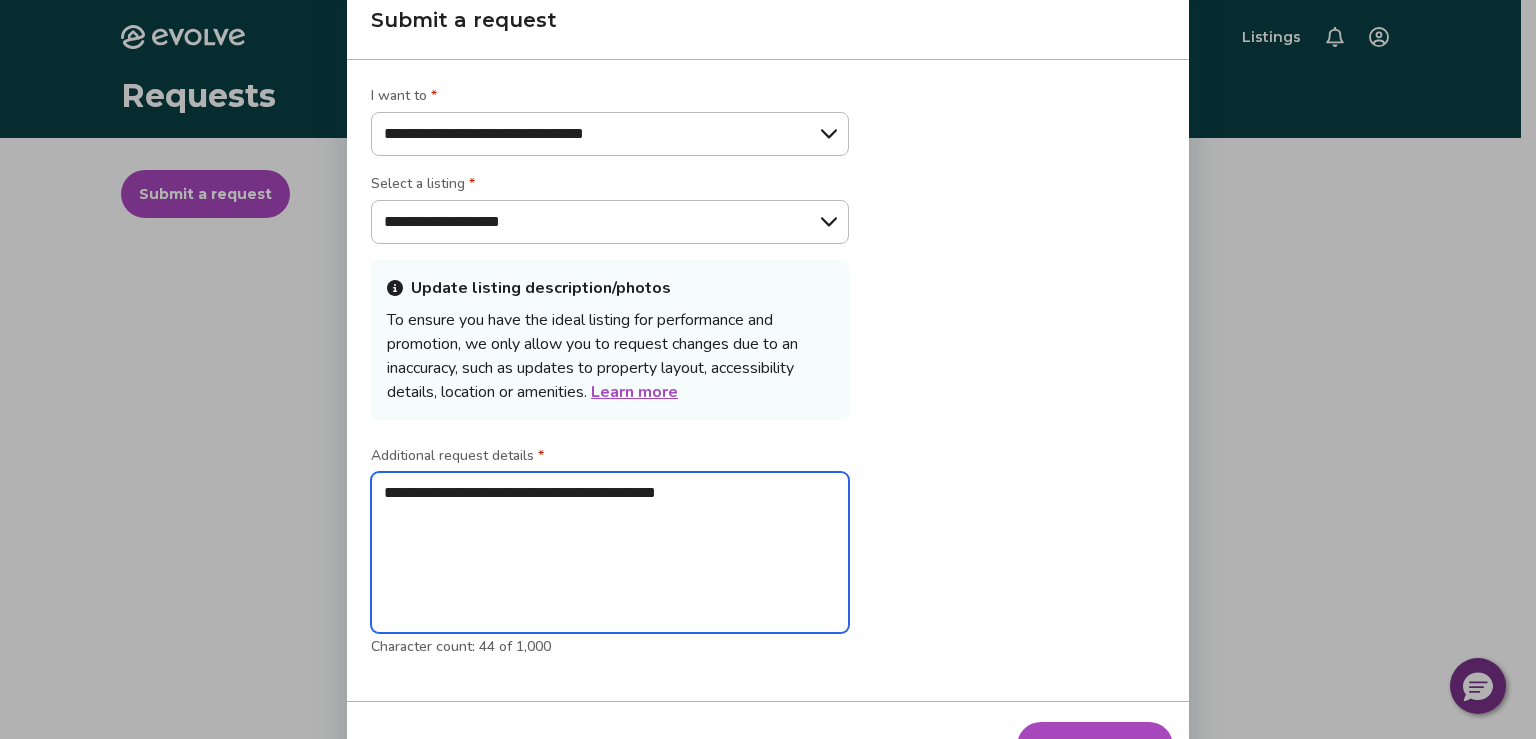type on "*" 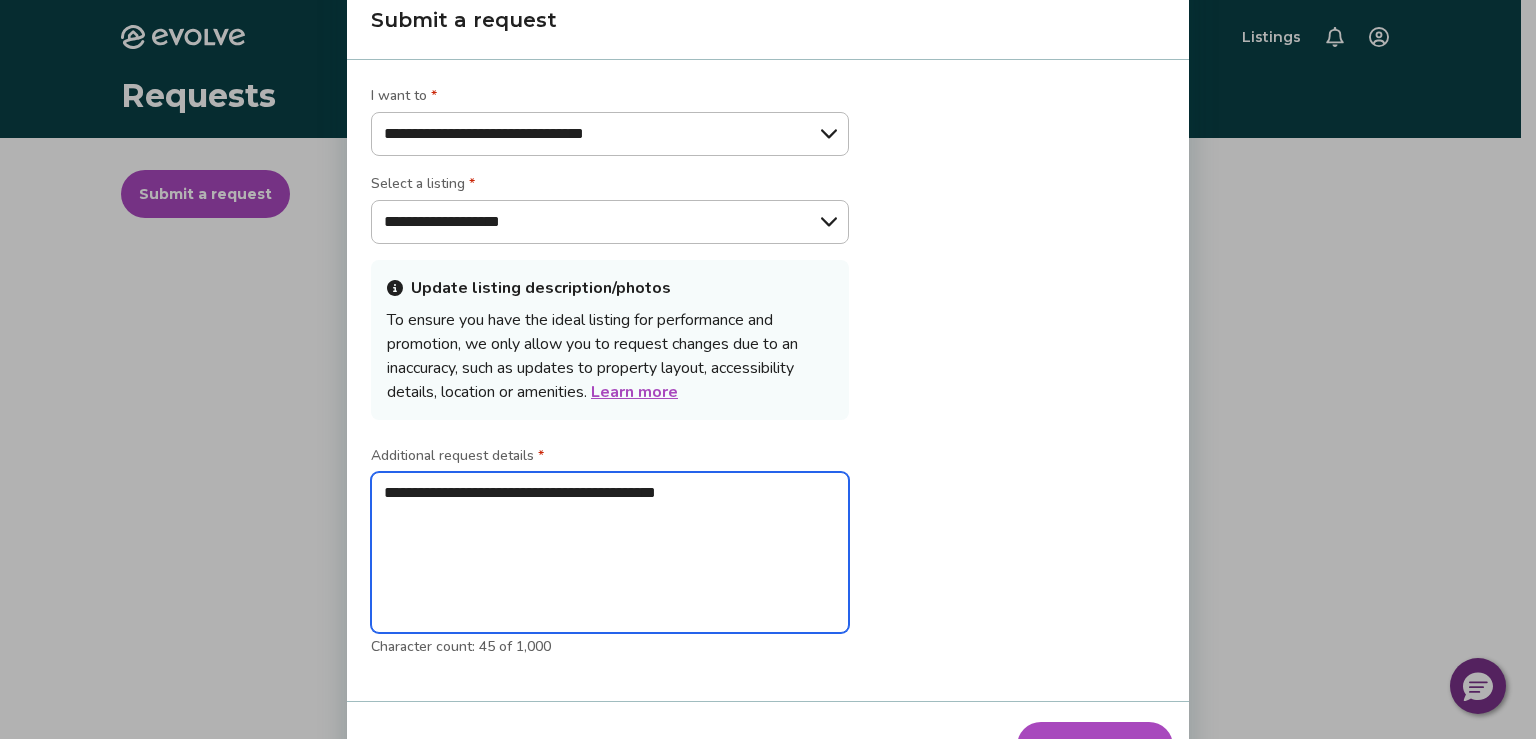 type on "**********" 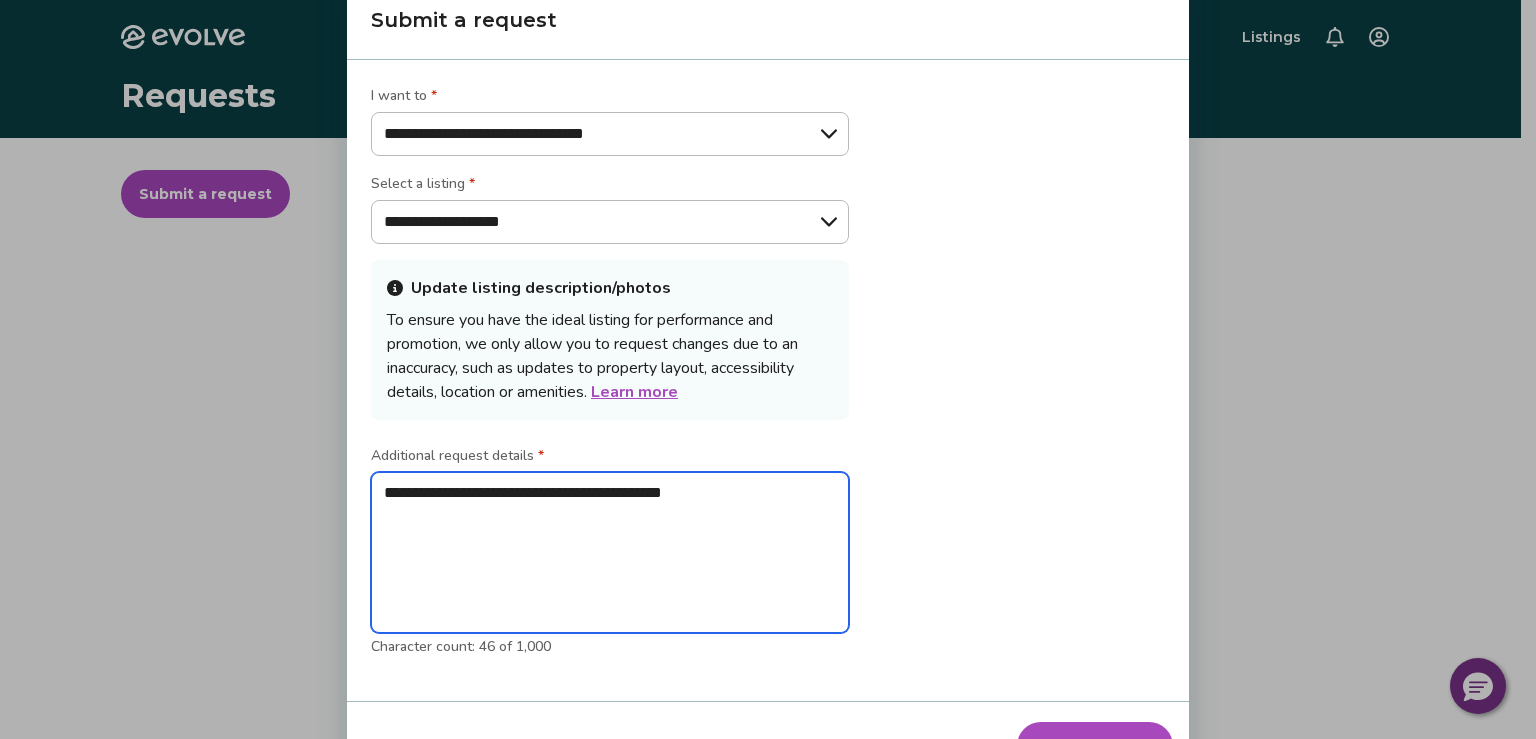 type on "**********" 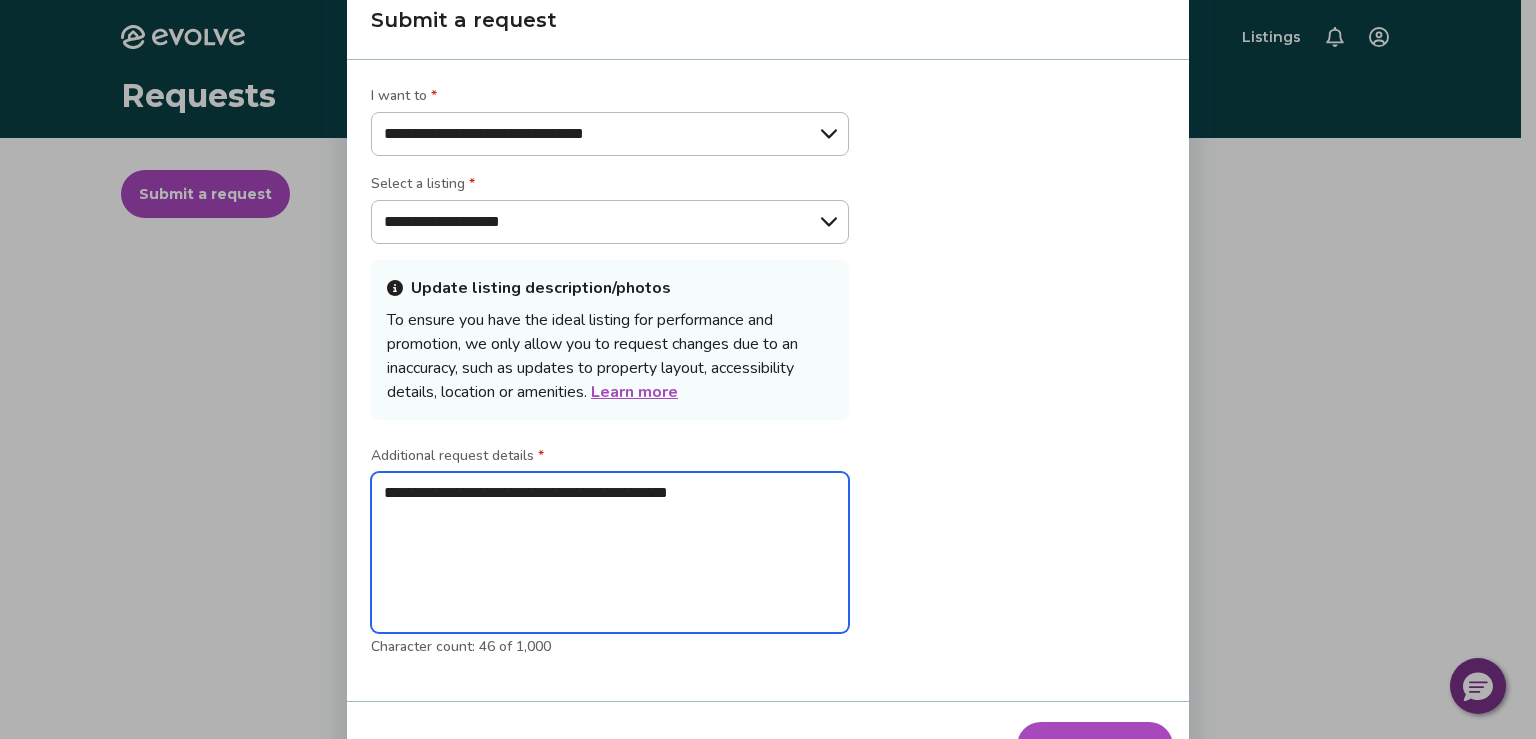 type on "**********" 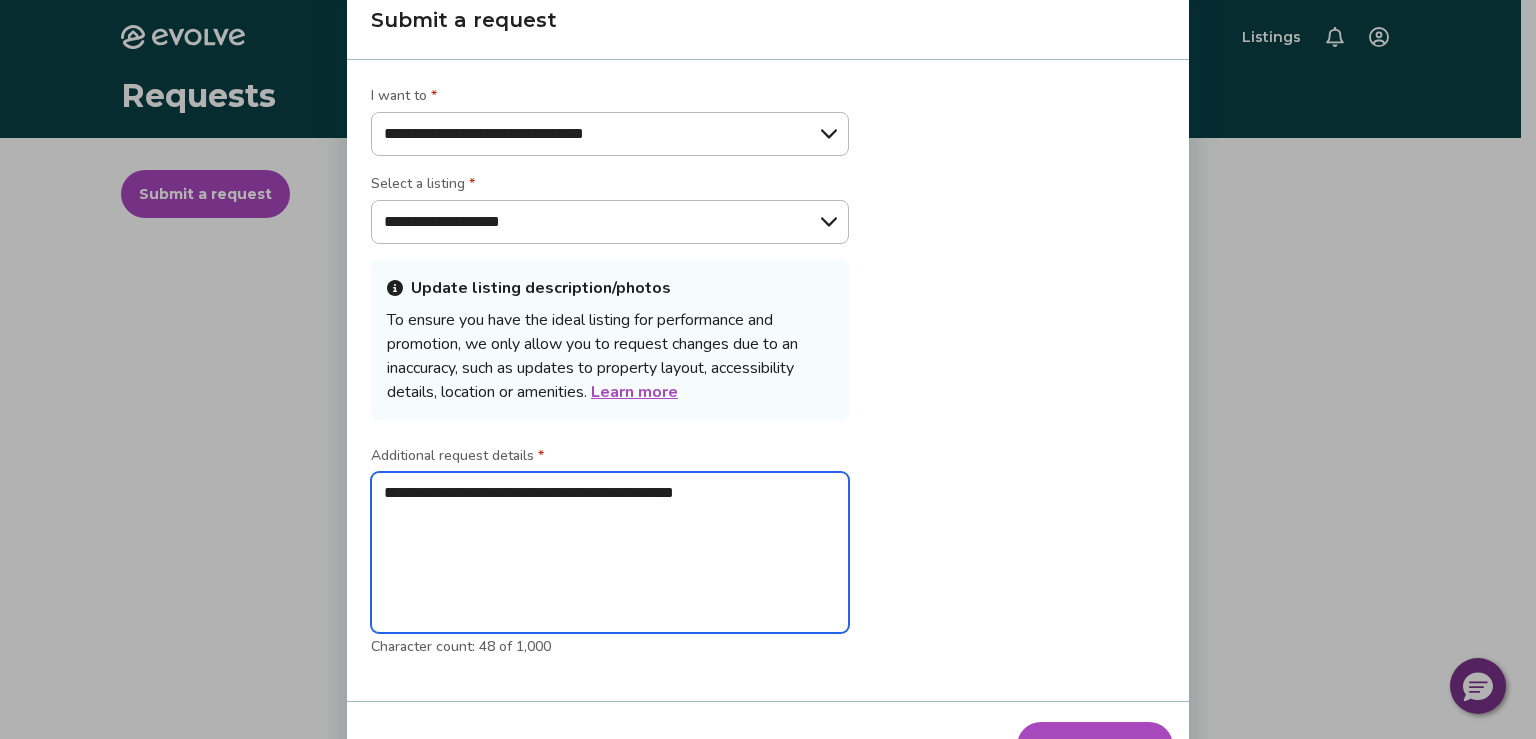 type on "**********" 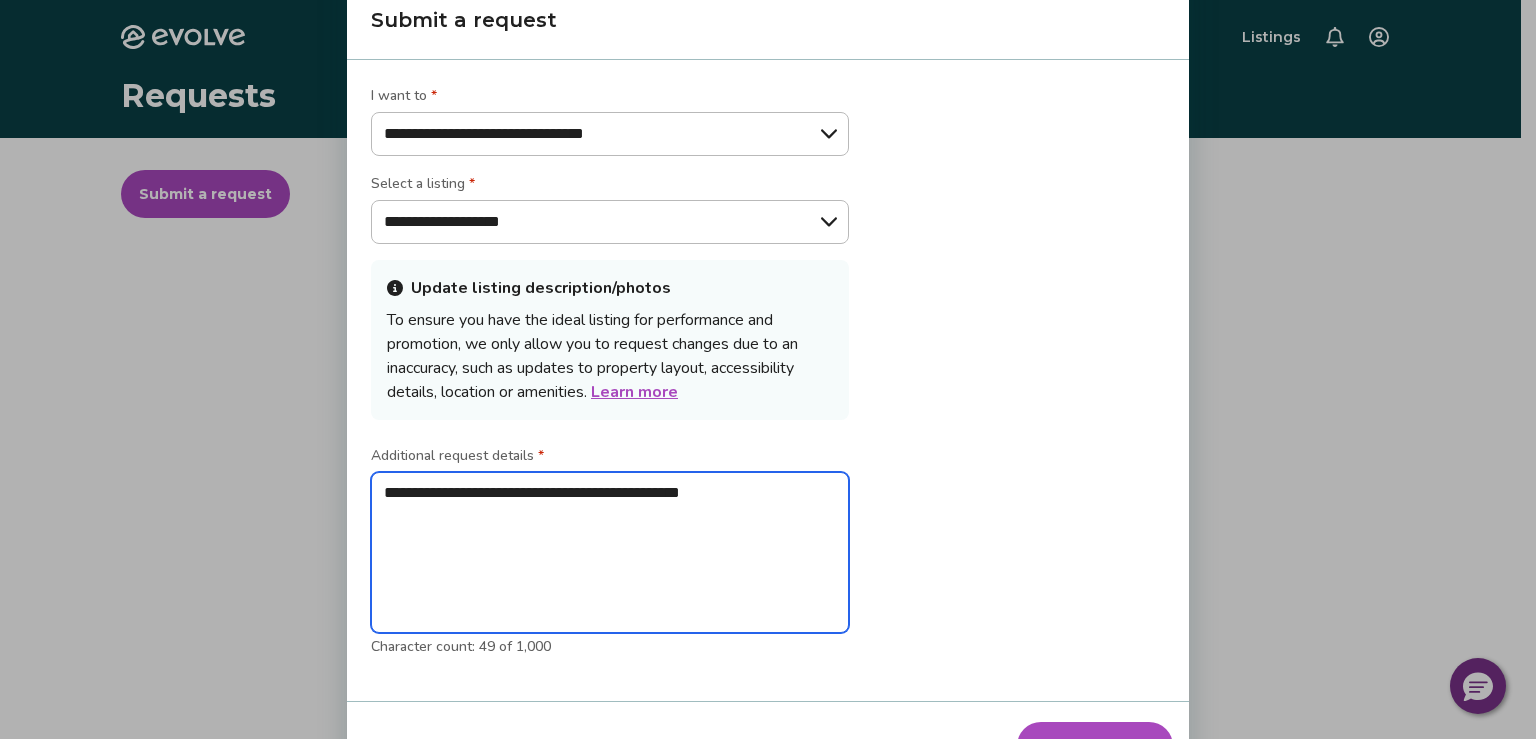 type on "**********" 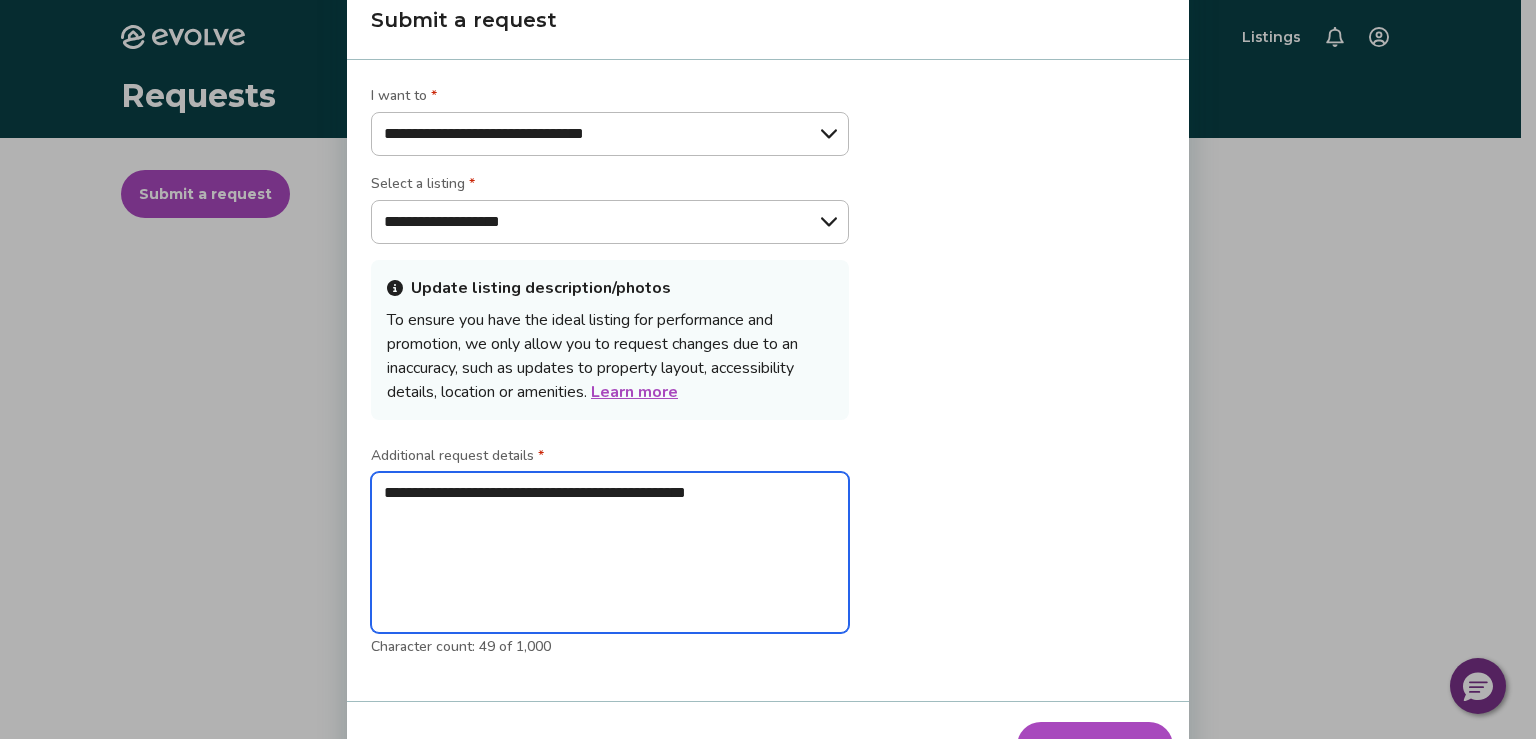 type on "*" 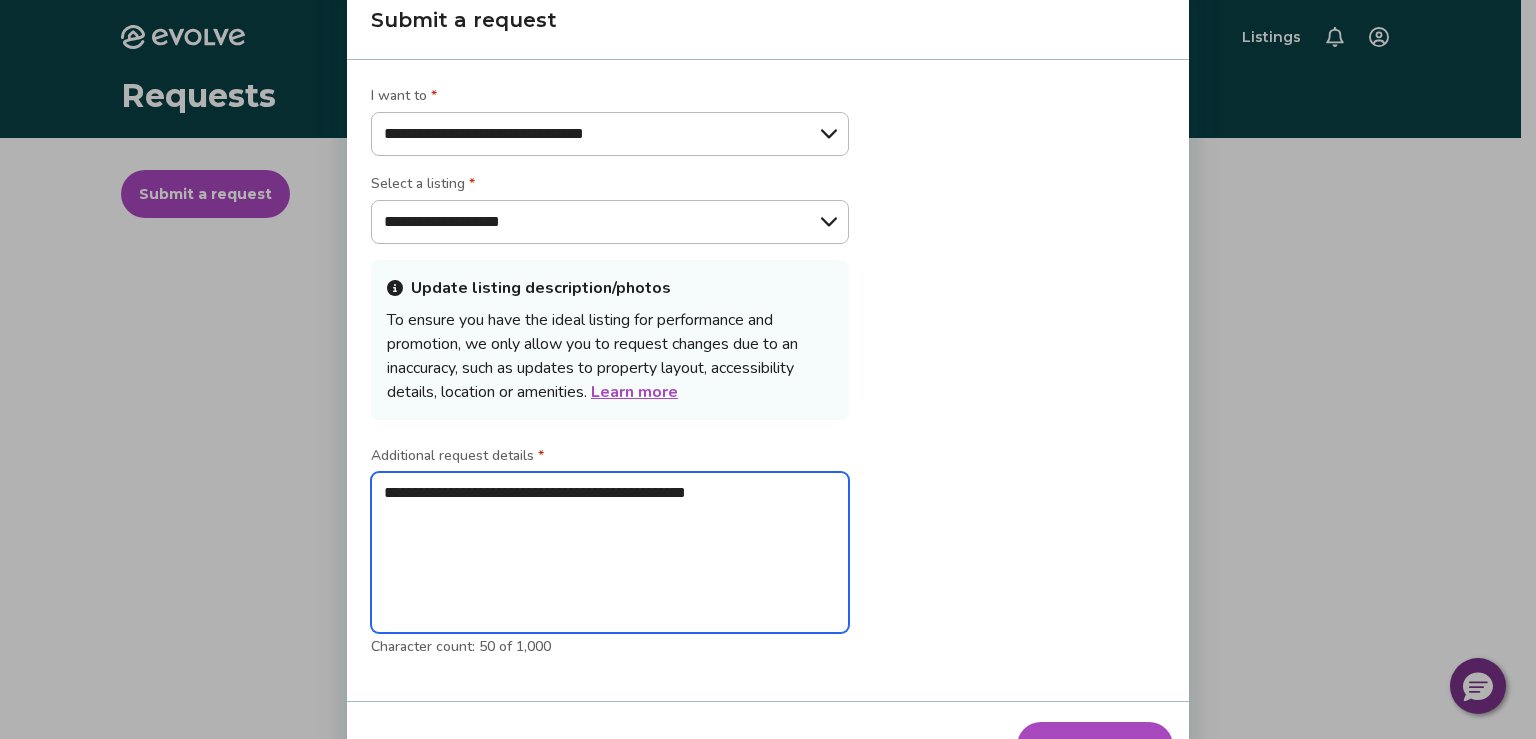type on "**********" 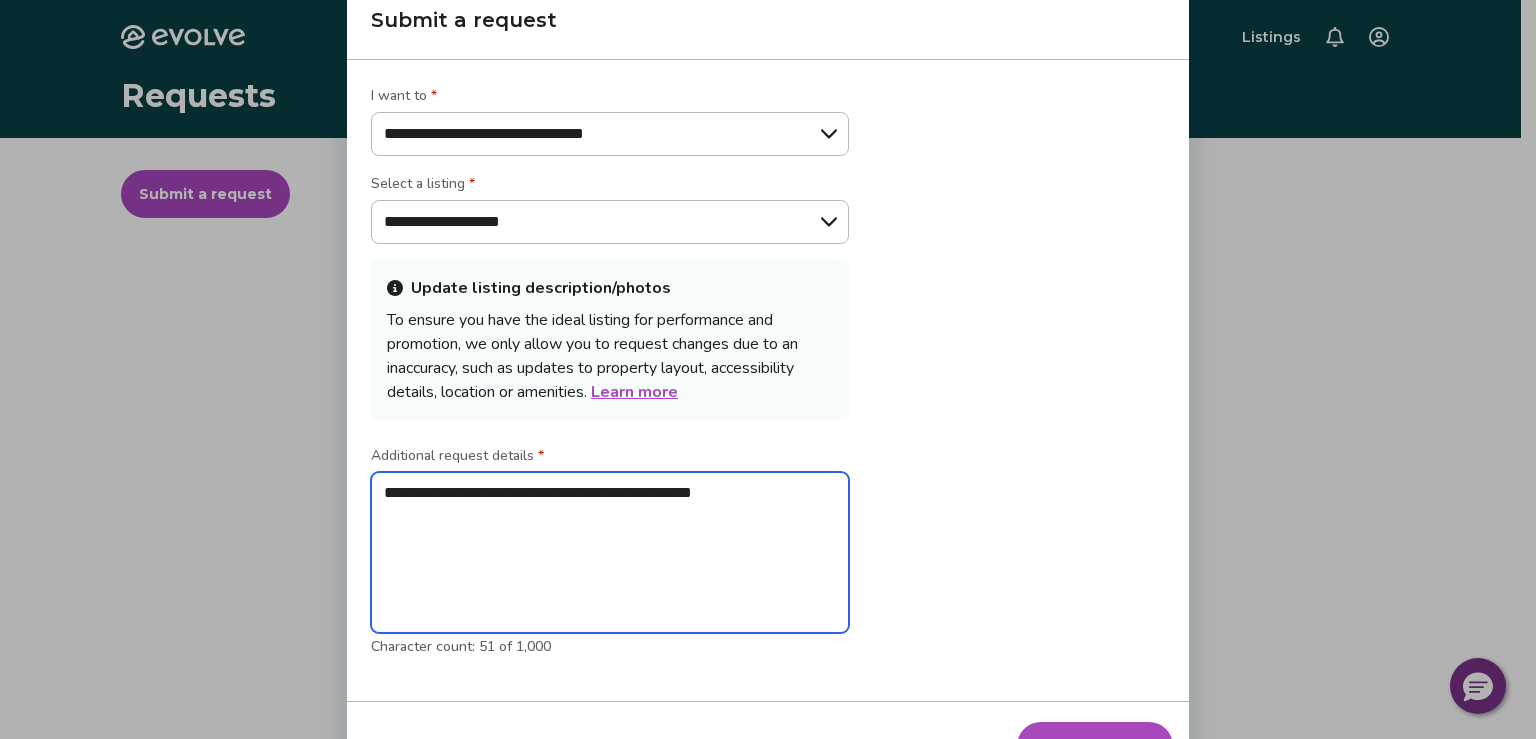 type on "**********" 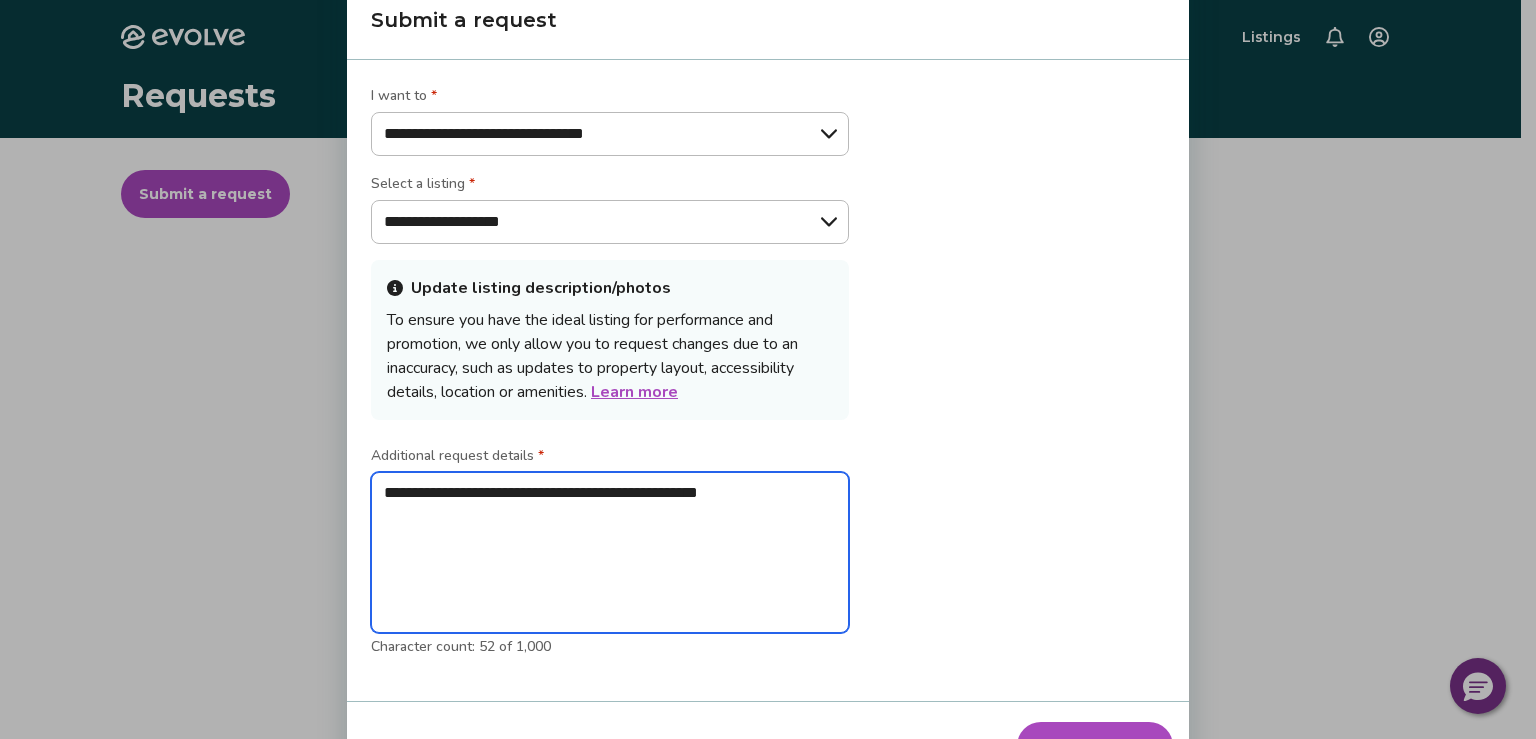 type on "**********" 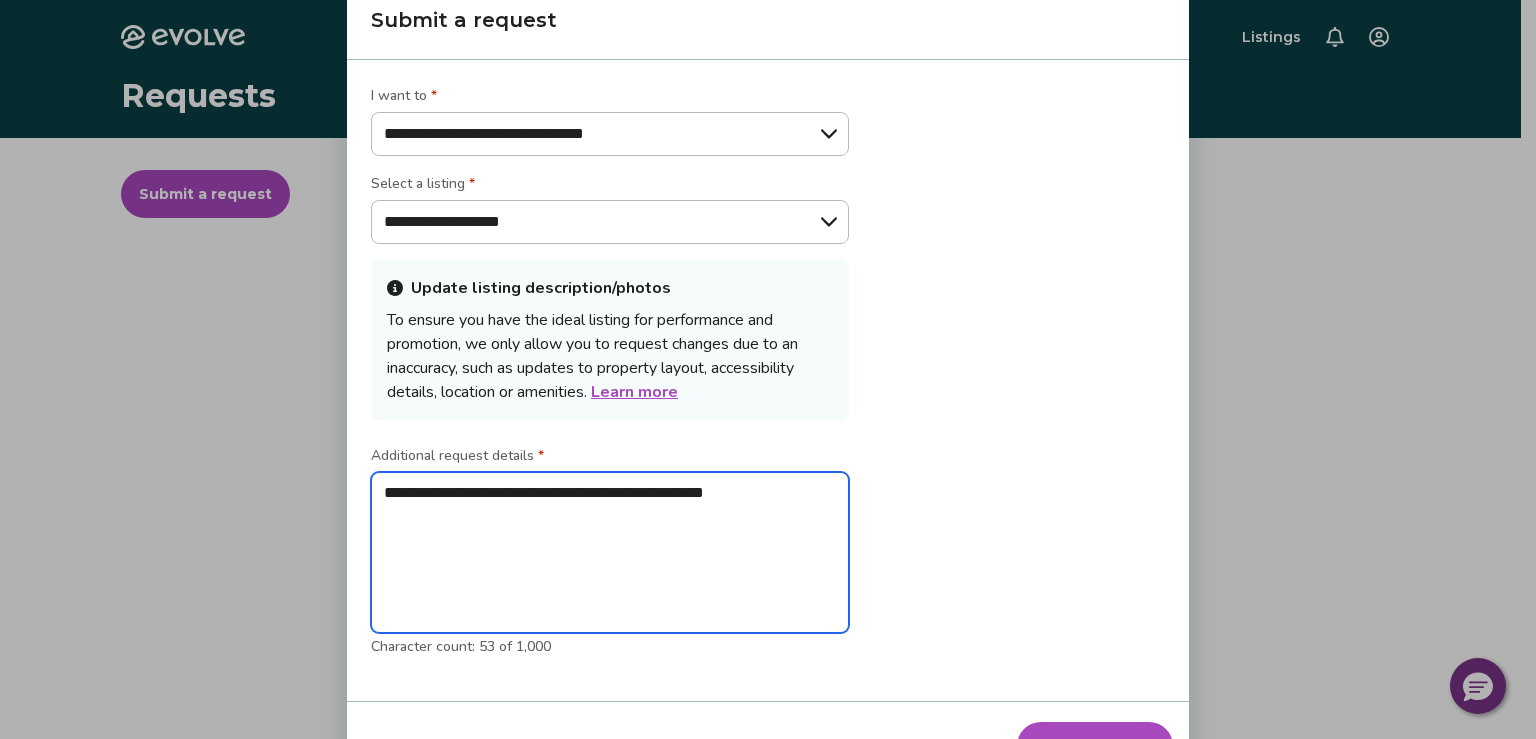 type on "**********" 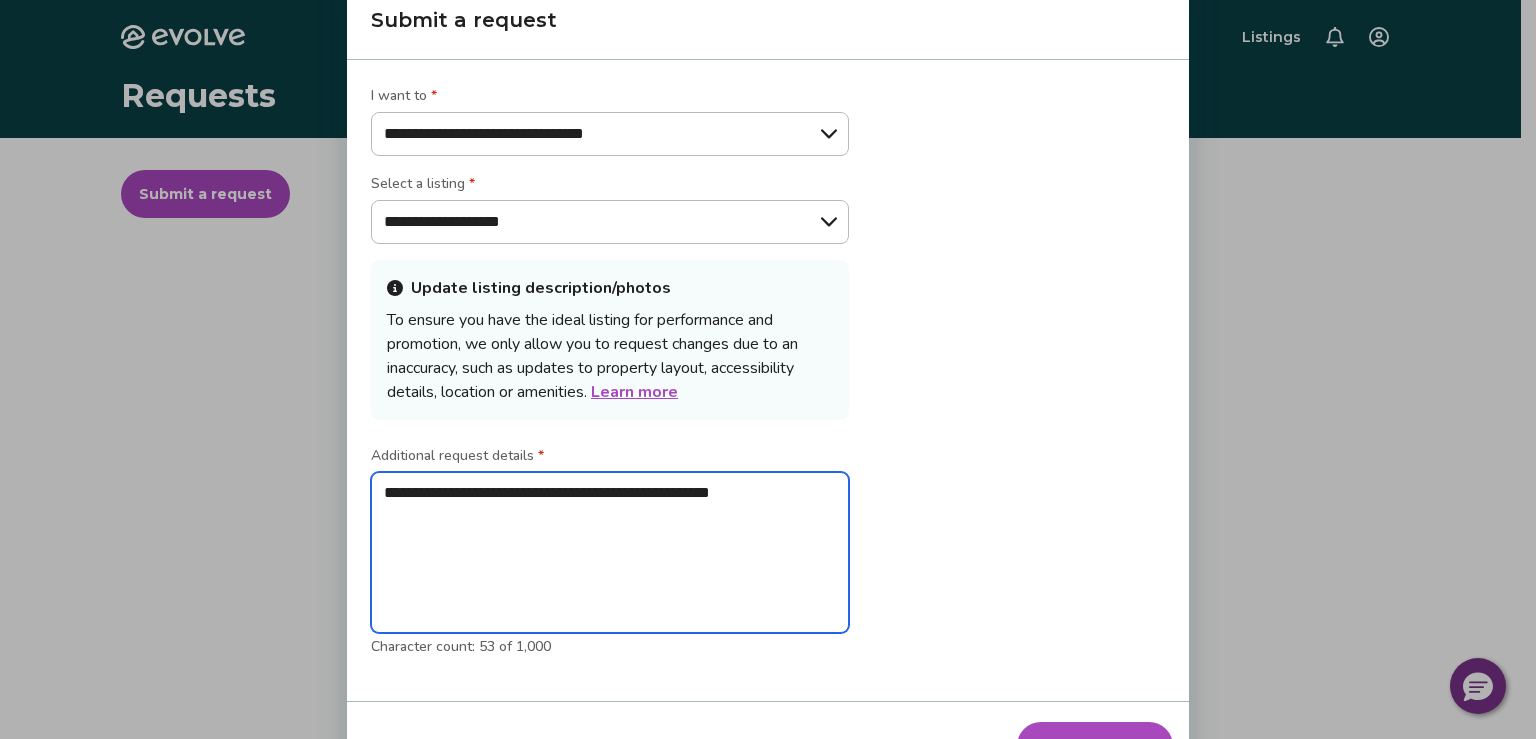 type on "**********" 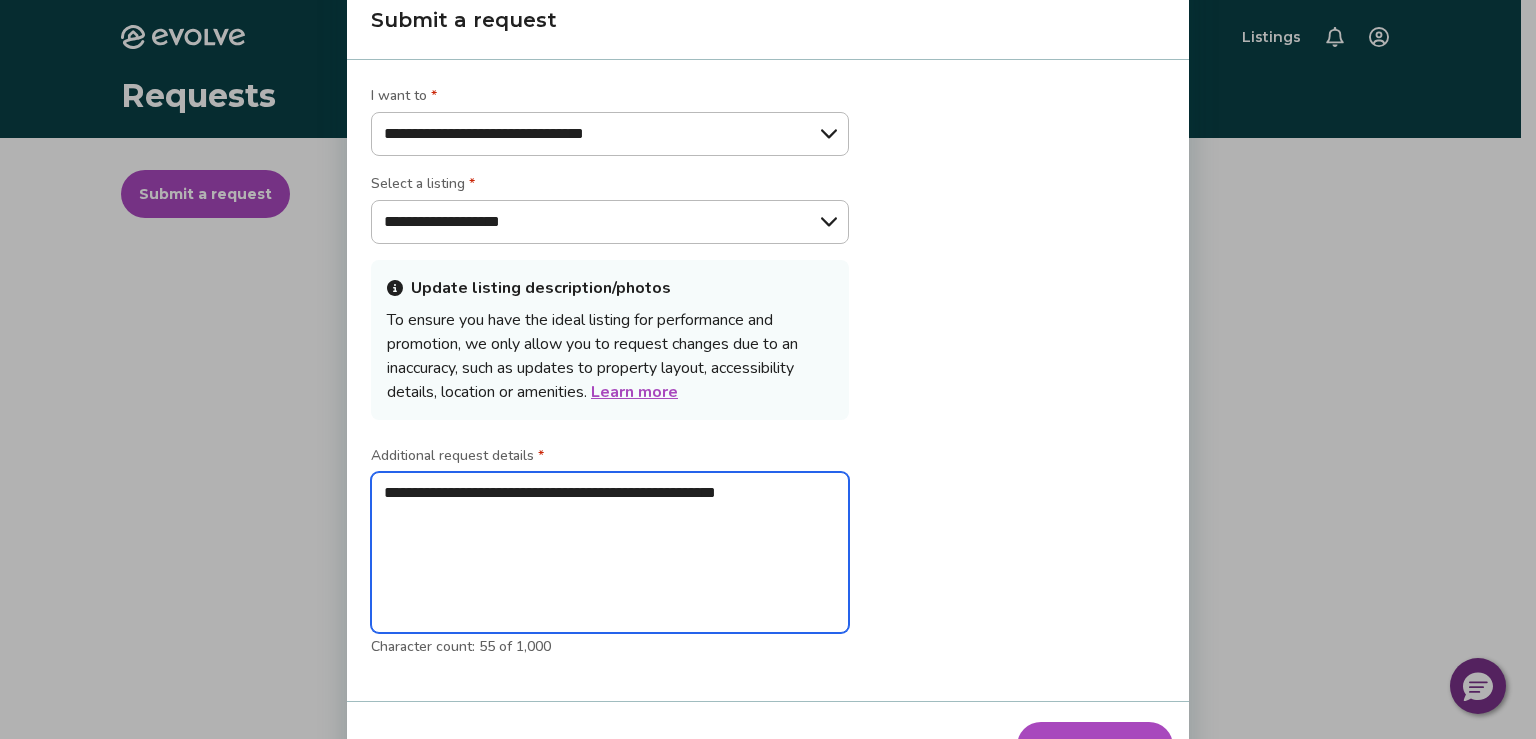 type on "**********" 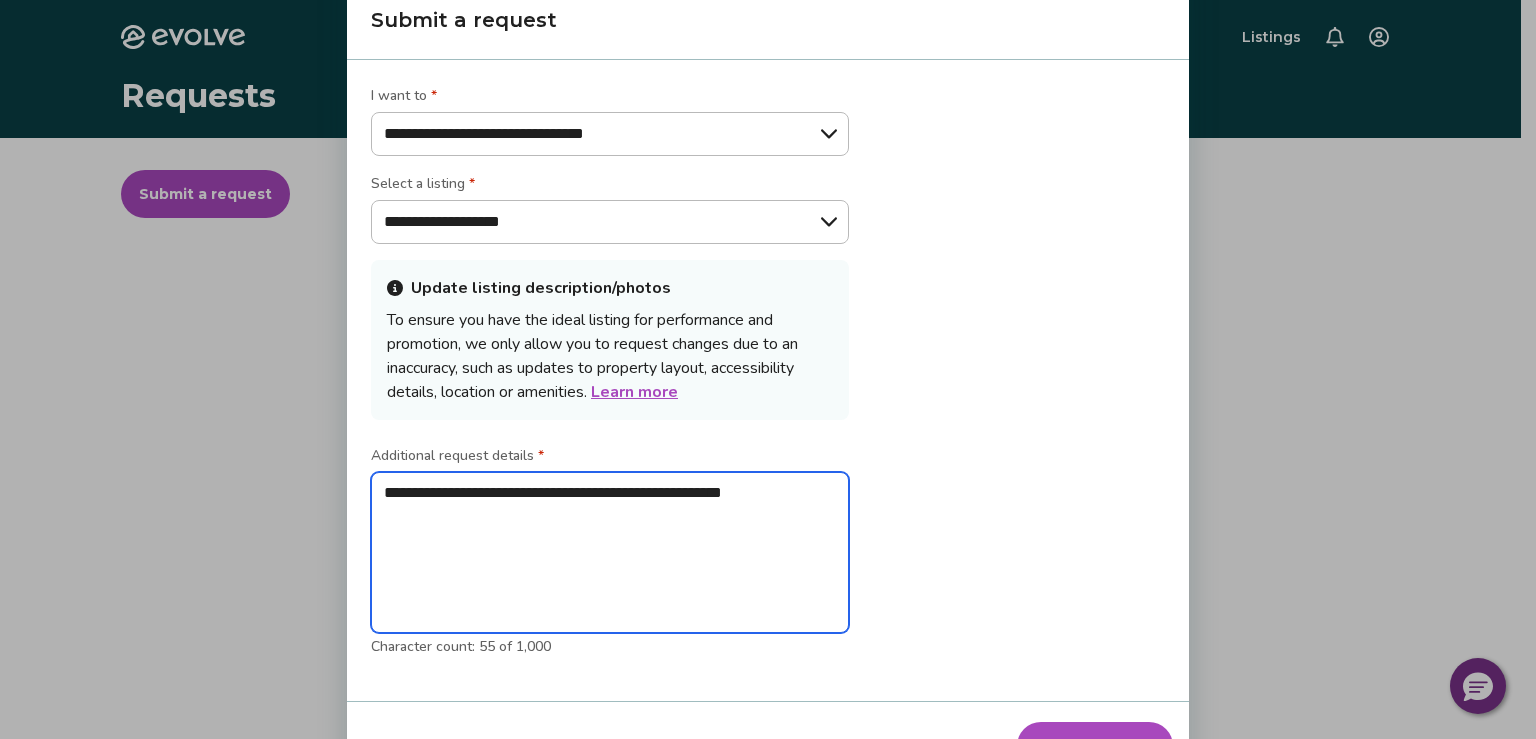 type on "*" 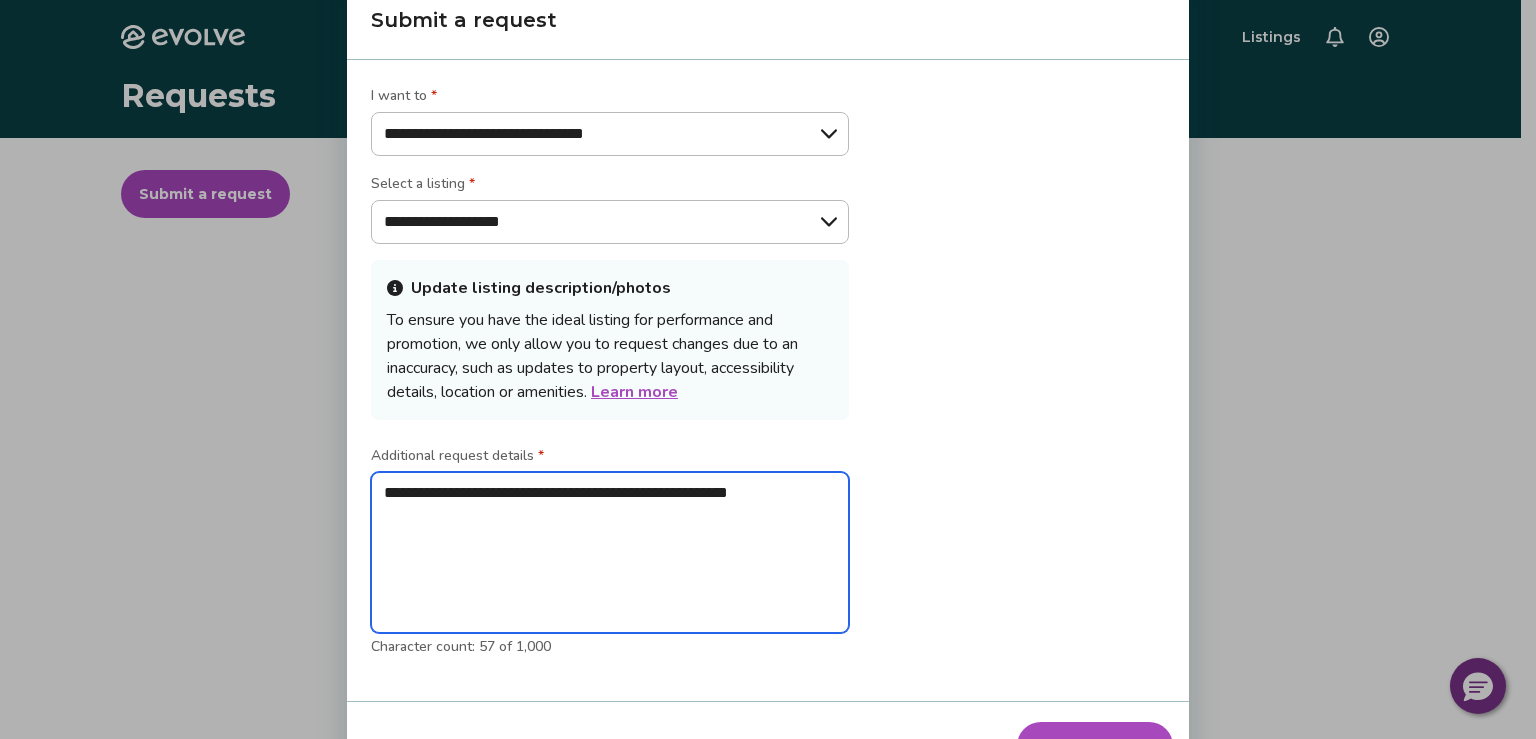 type on "**********" 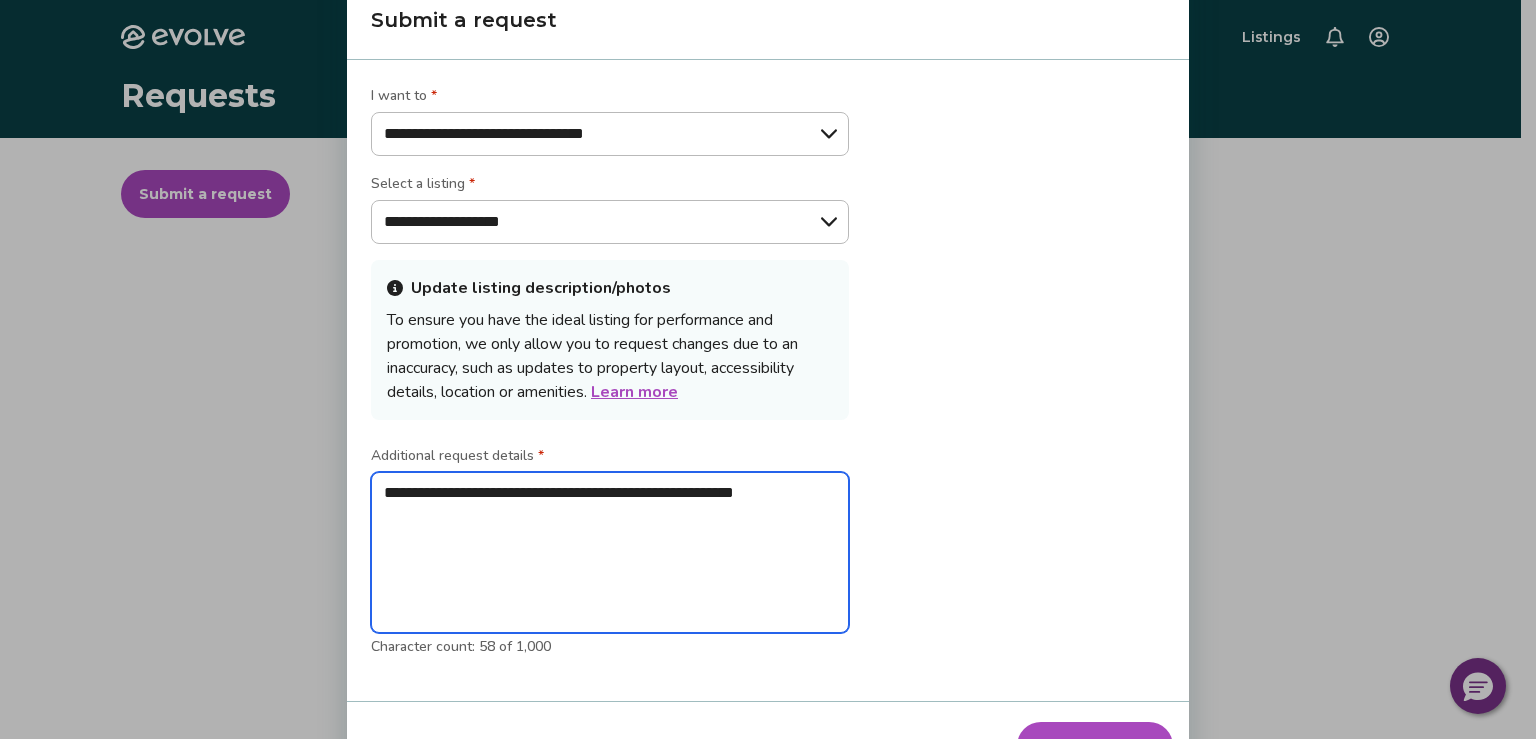 type on "**********" 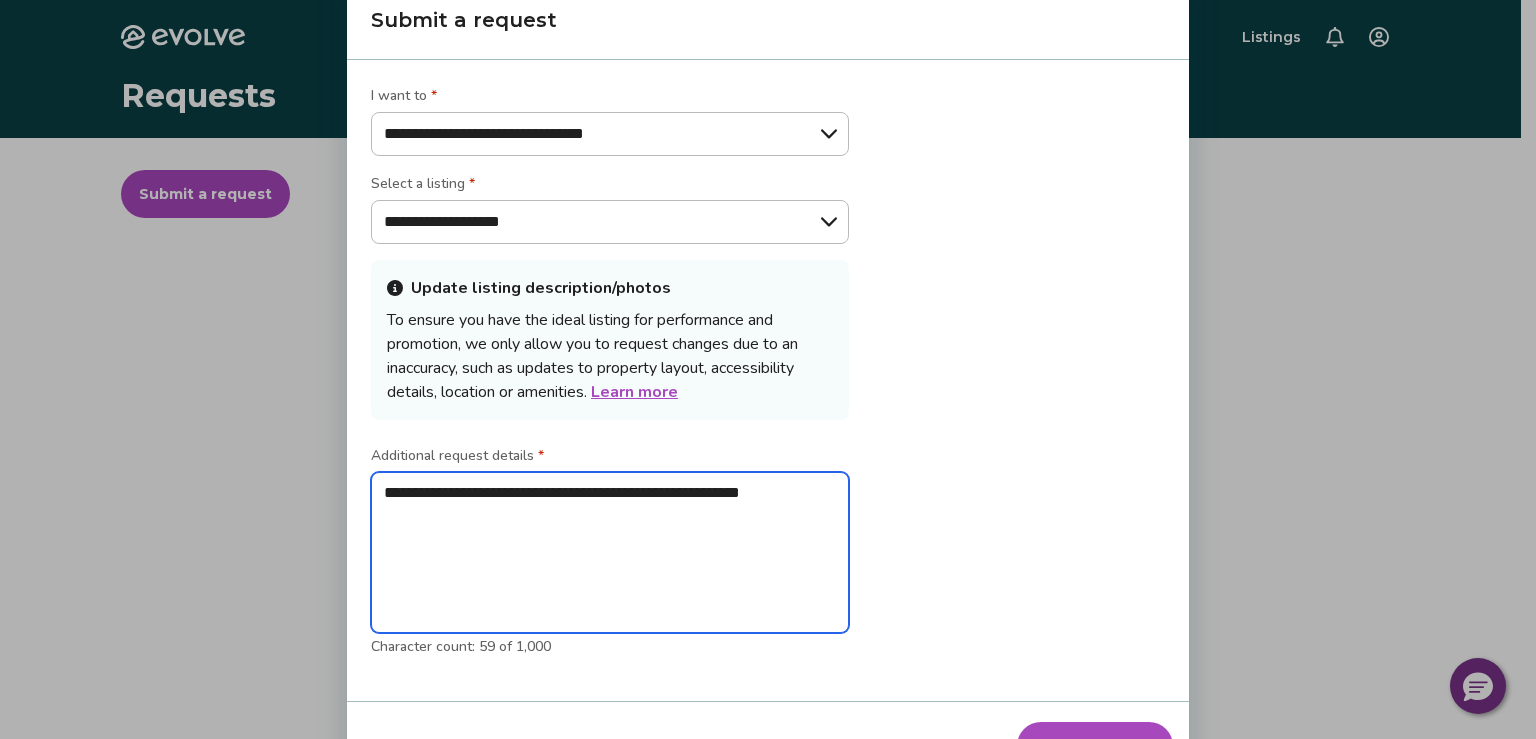 type on "**********" 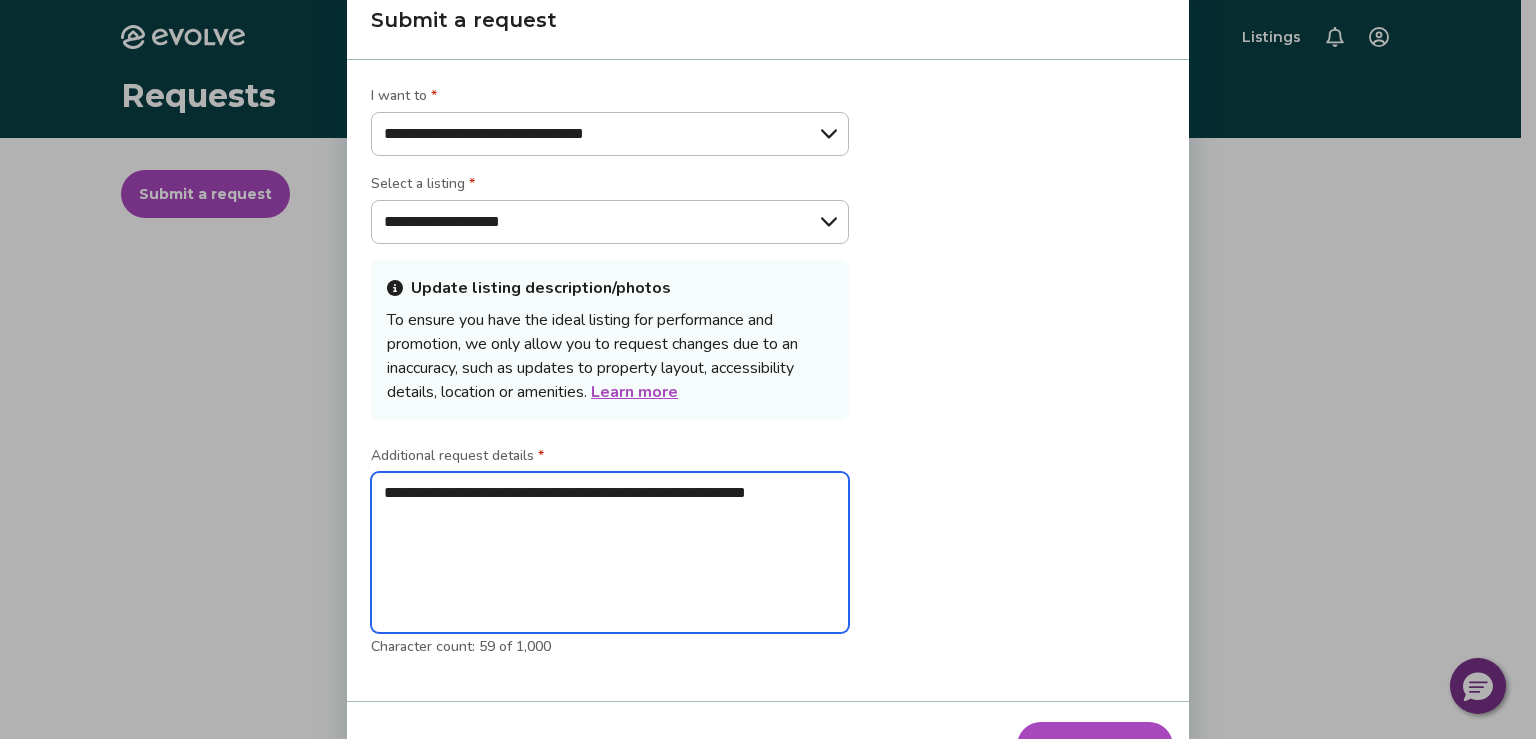 type on "*" 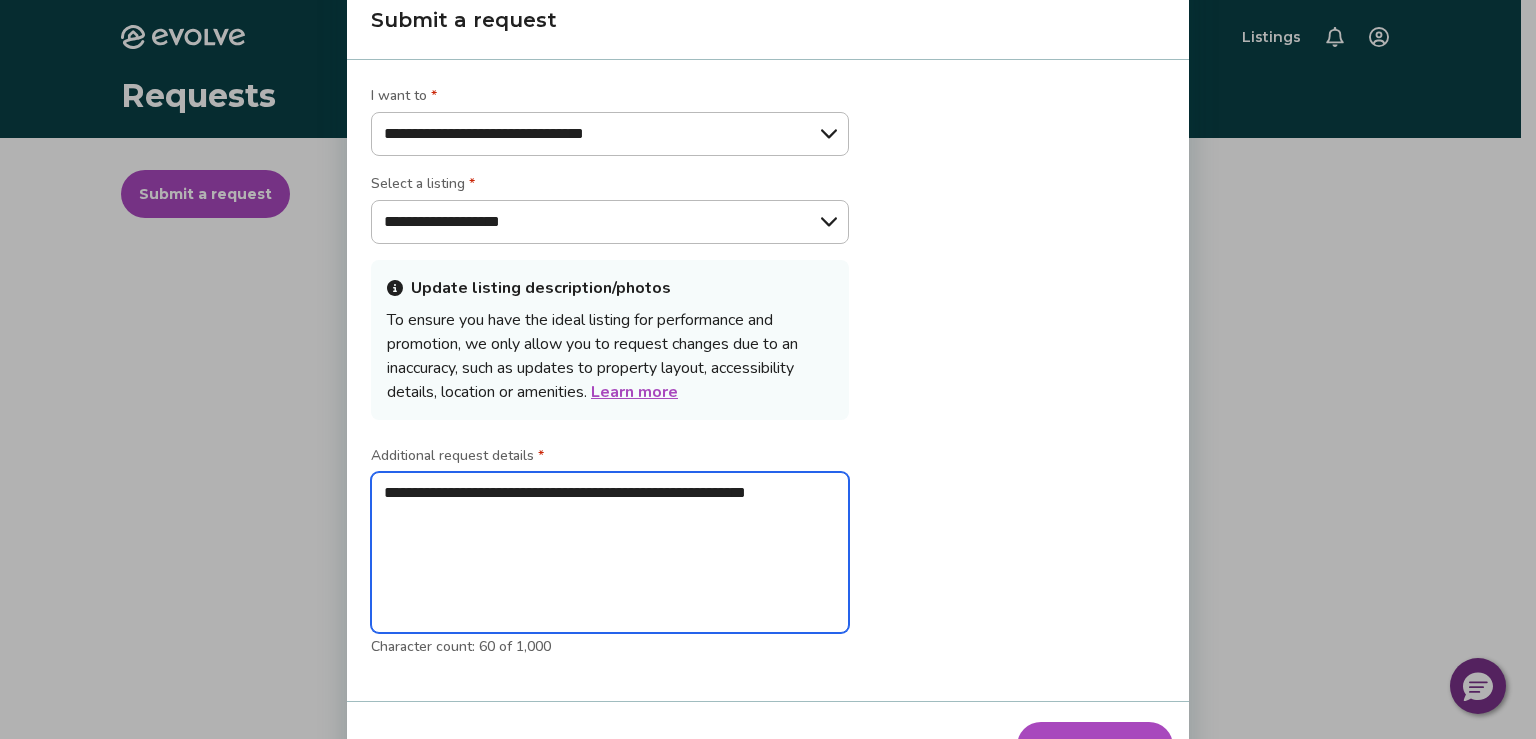 type on "**********" 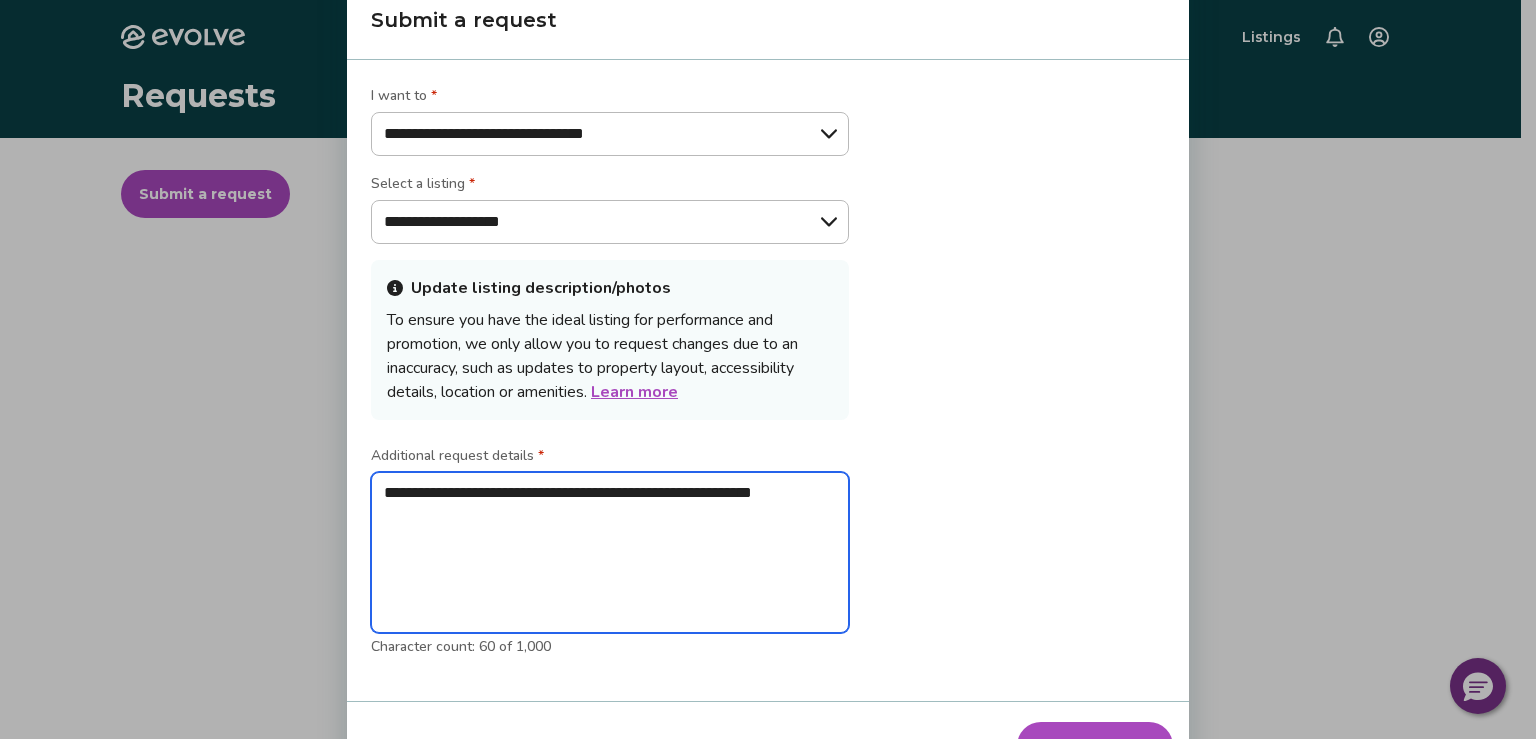 type on "**********" 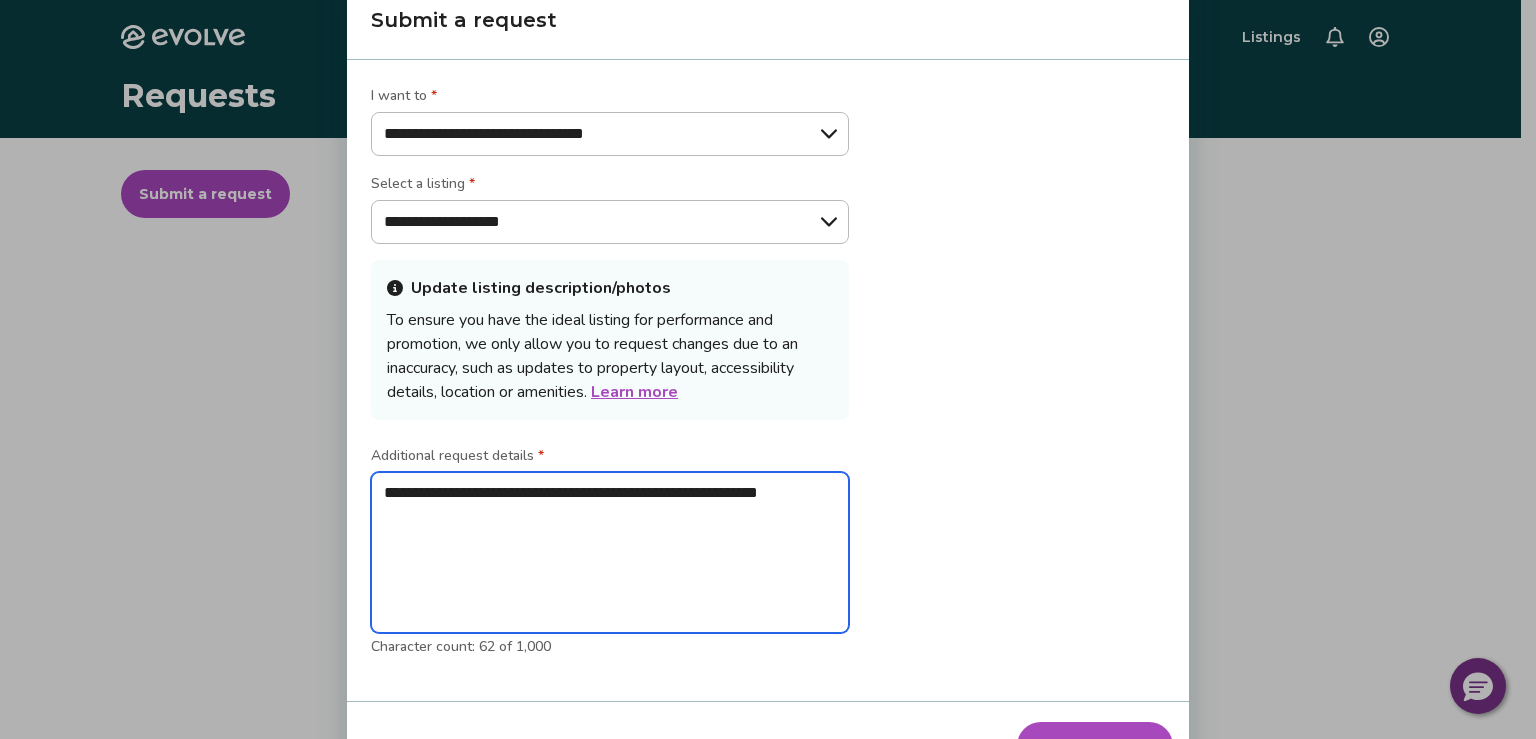 type on "**********" 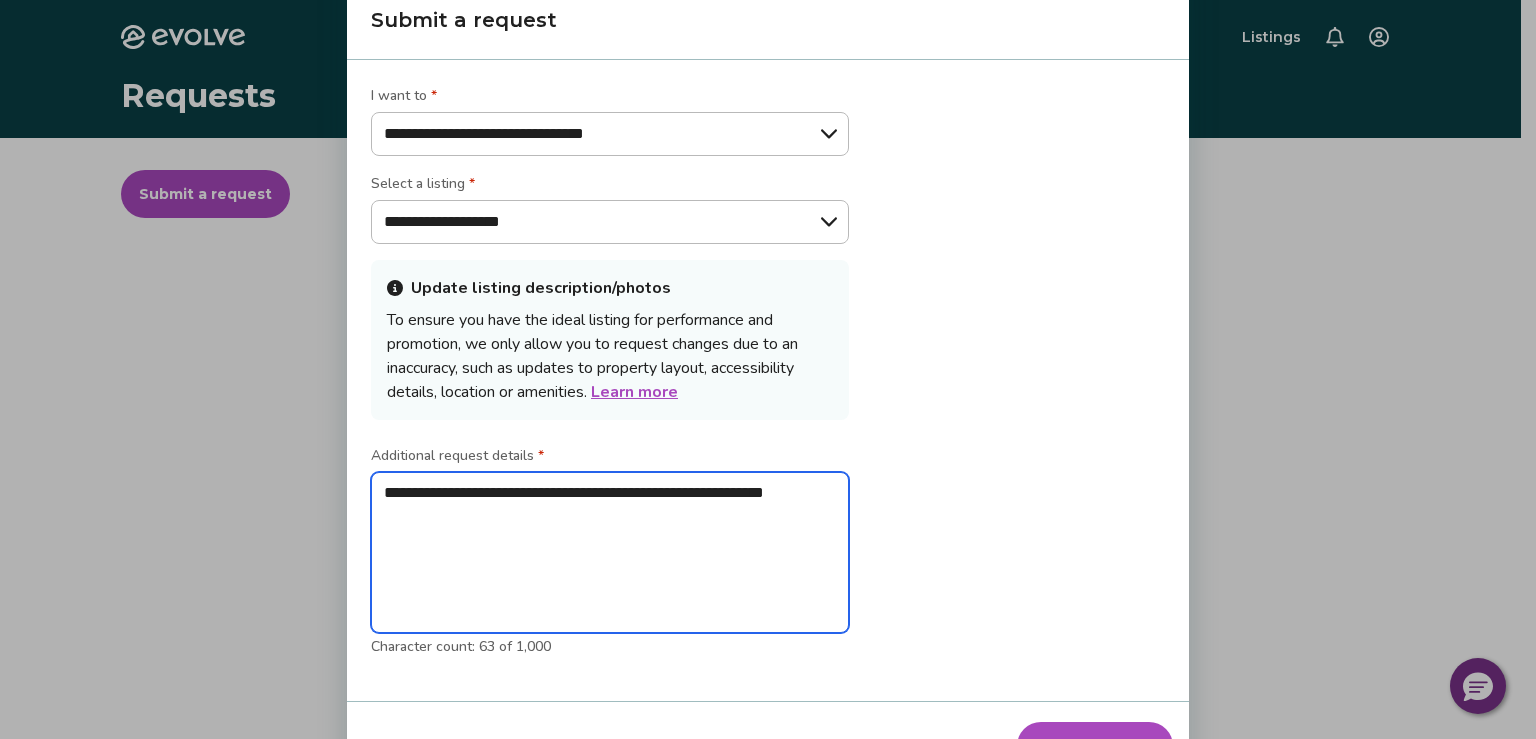 type on "**********" 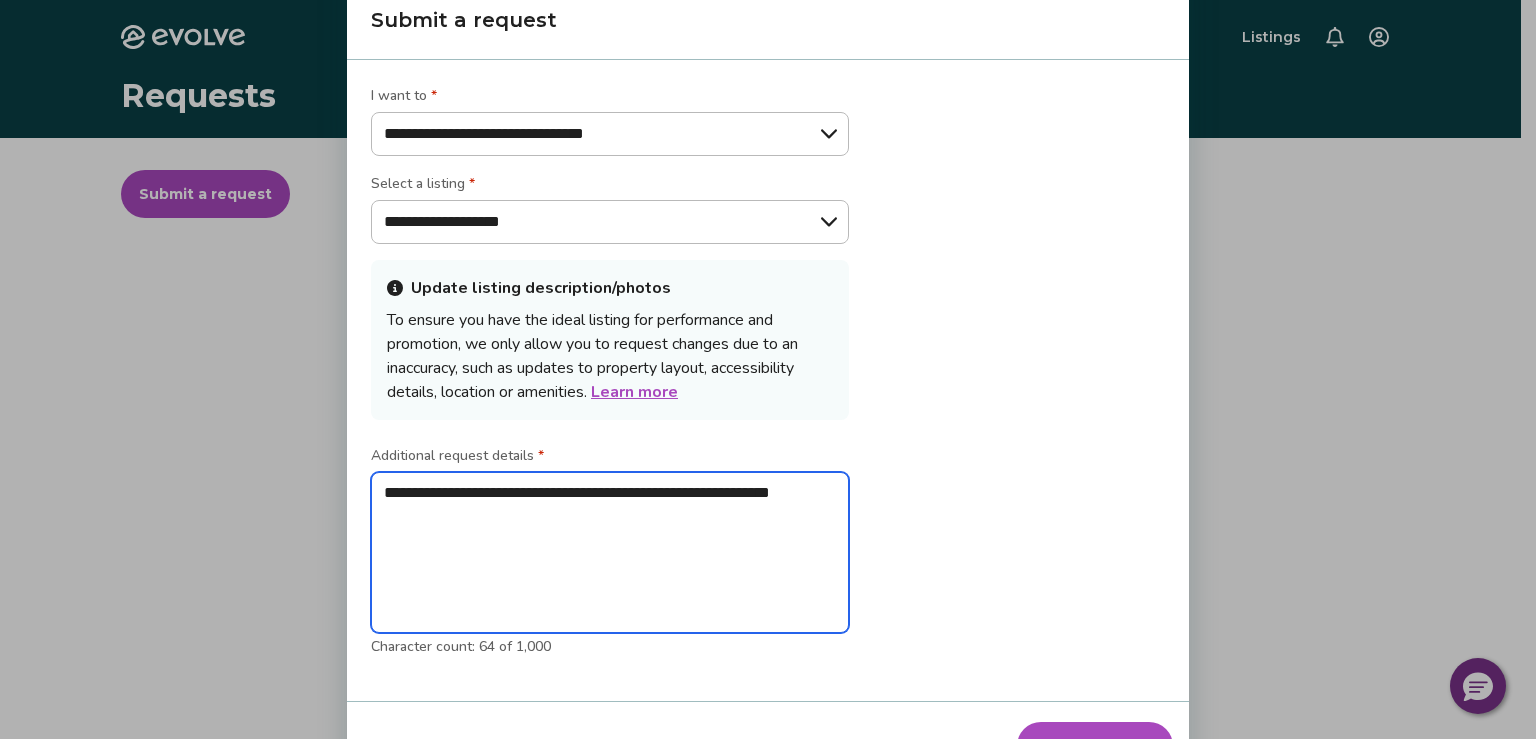 type on "**********" 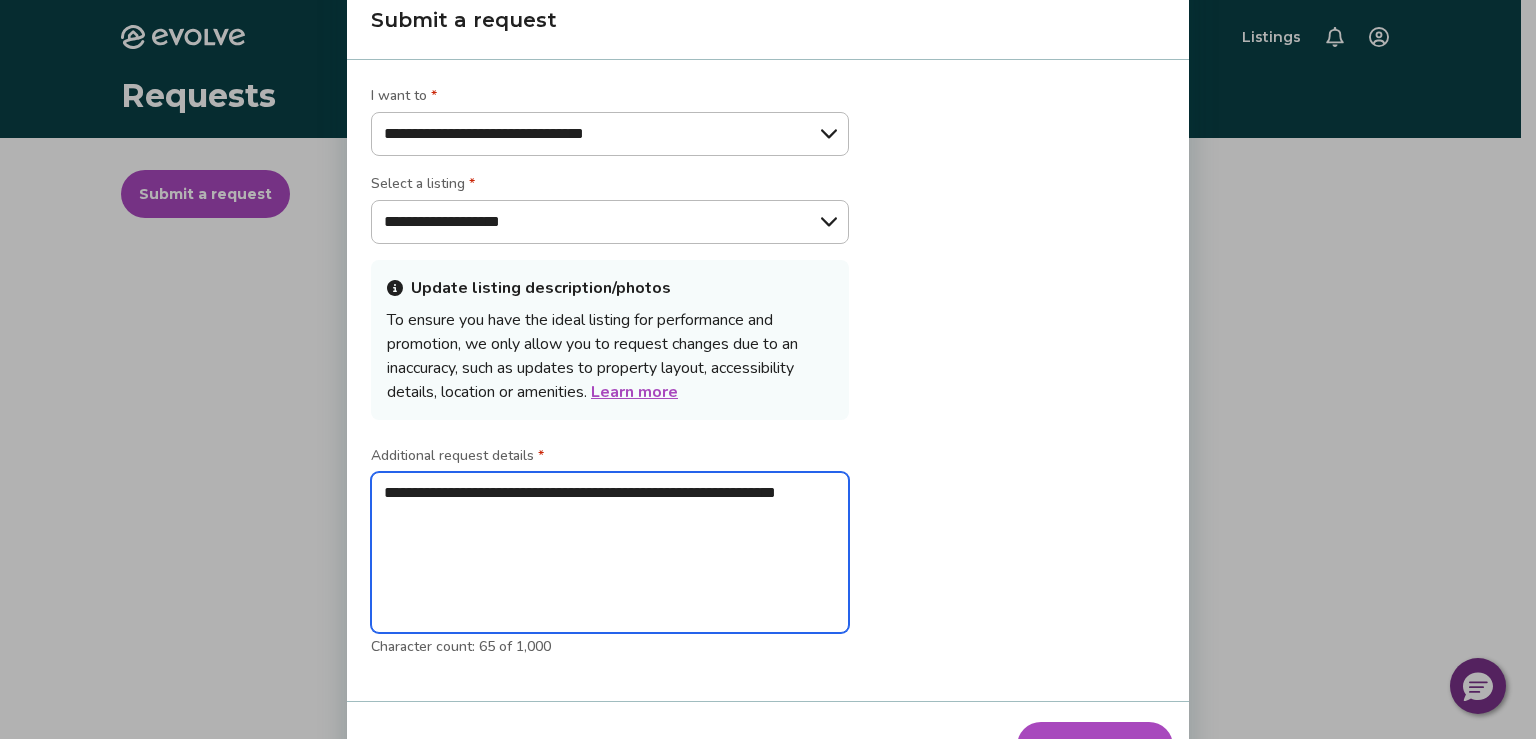 type on "**********" 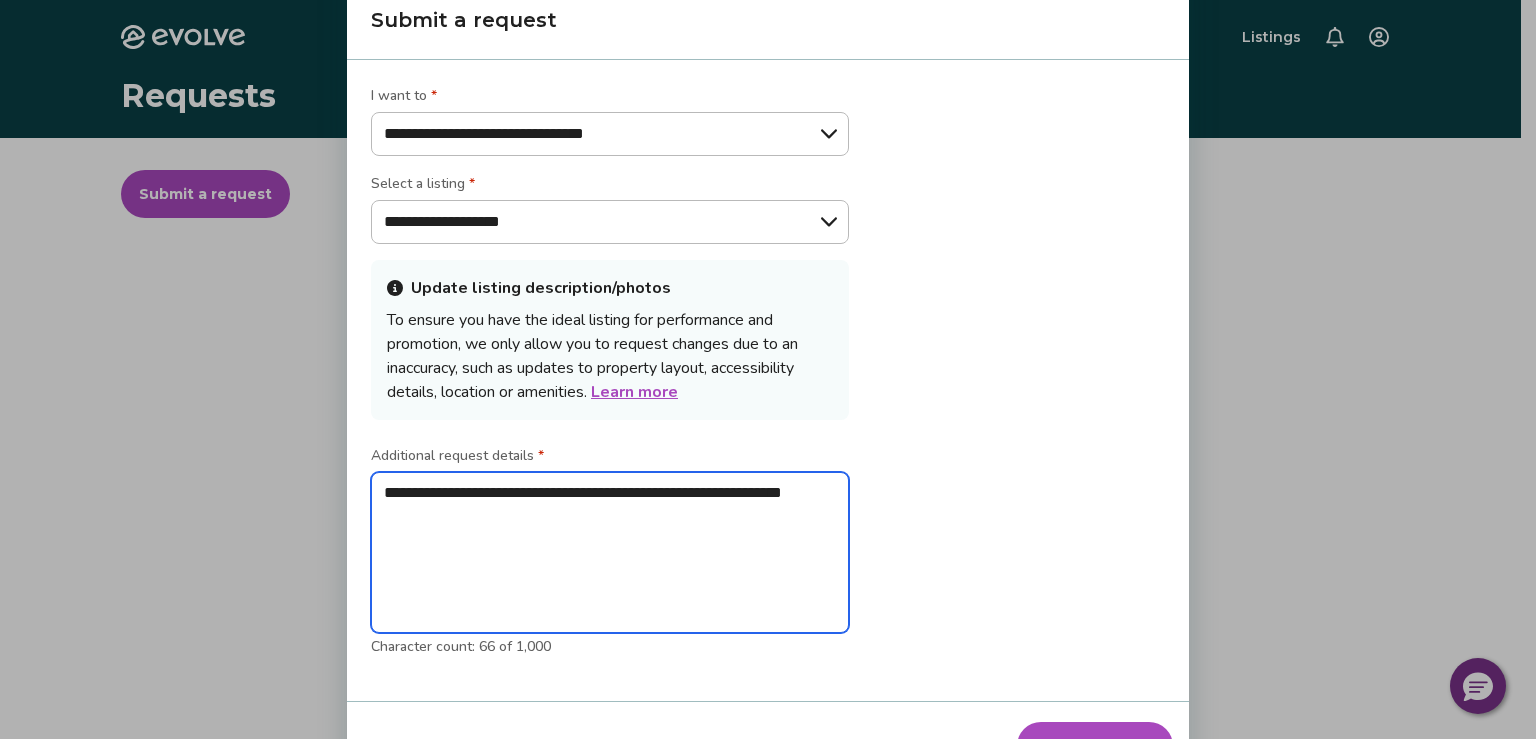type on "**********" 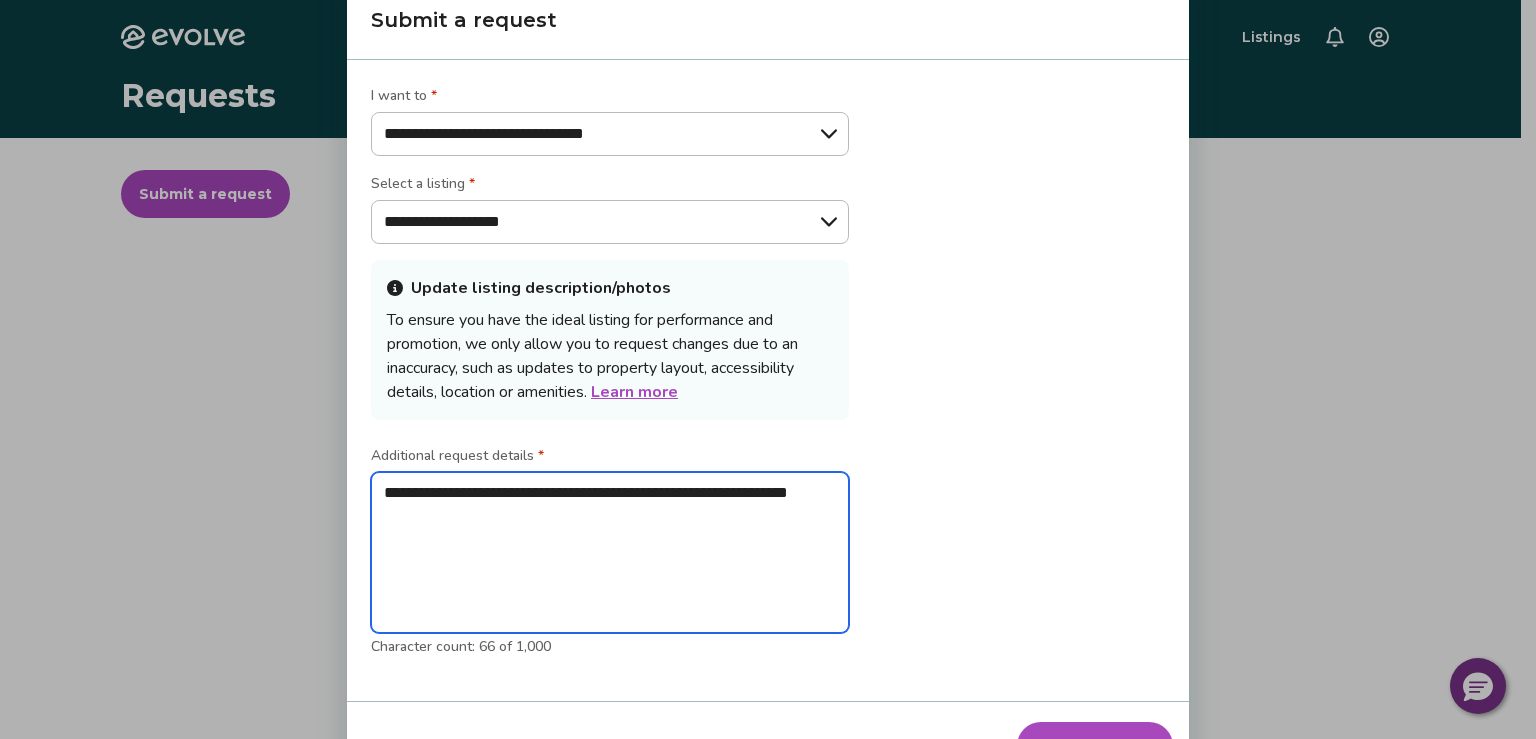 type on "**********" 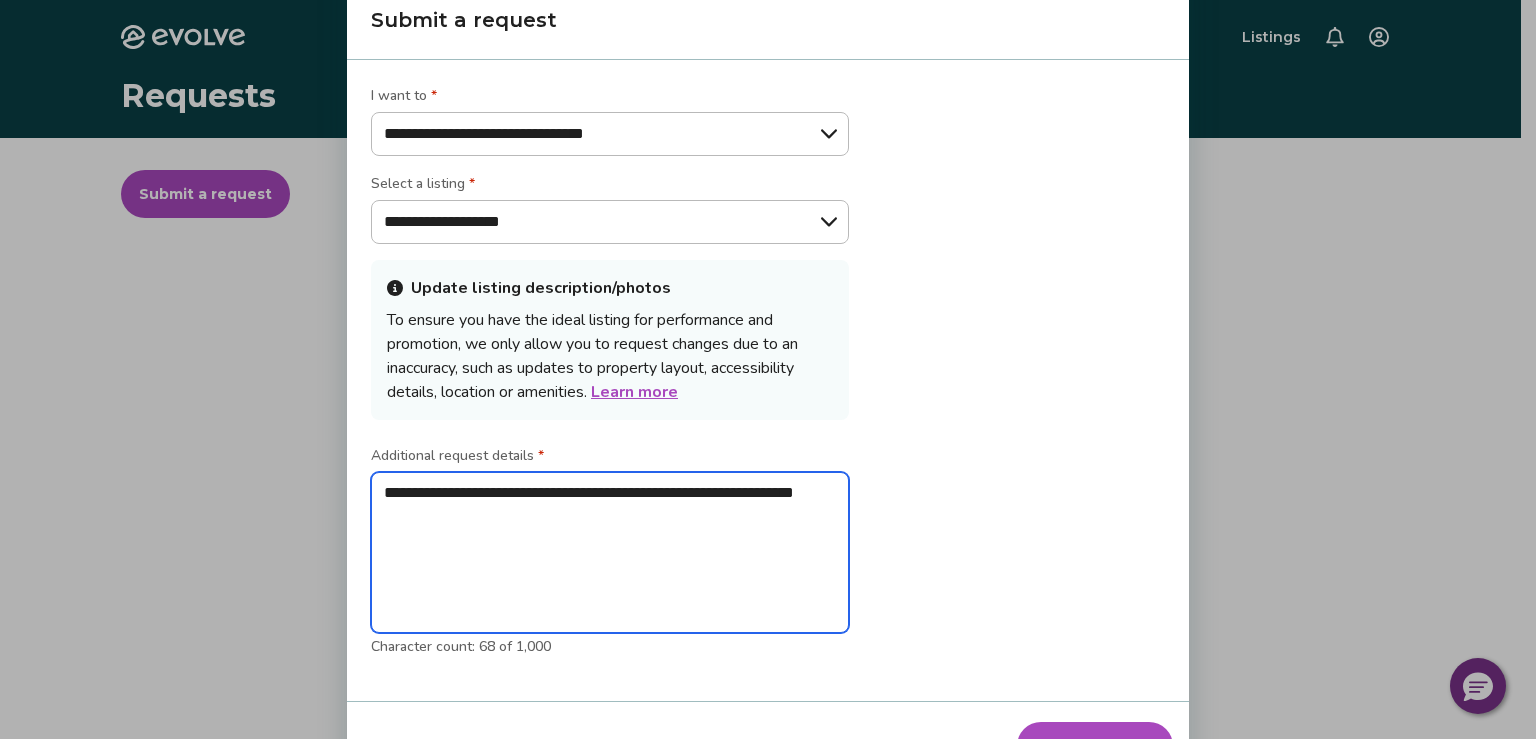 type on "**********" 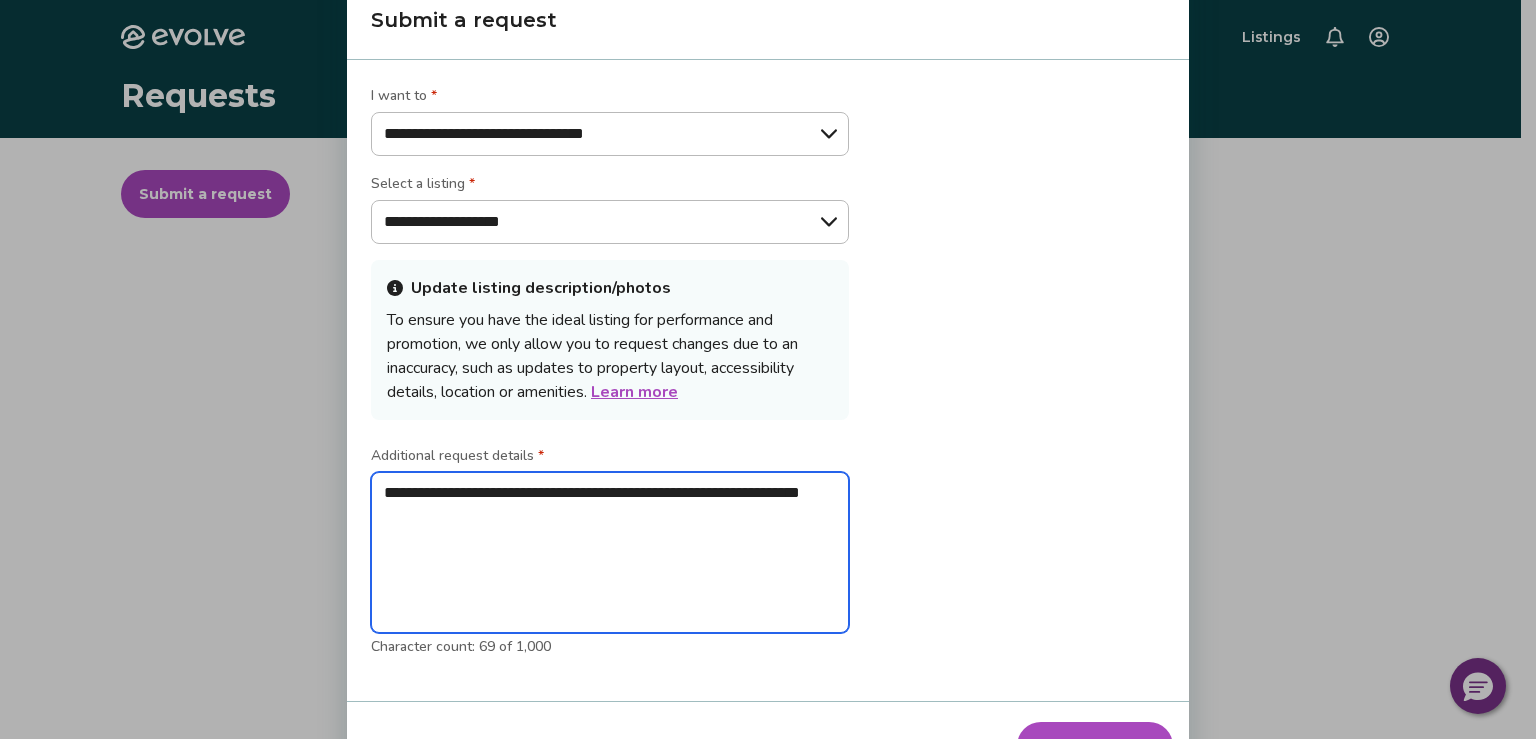 type on "**********" 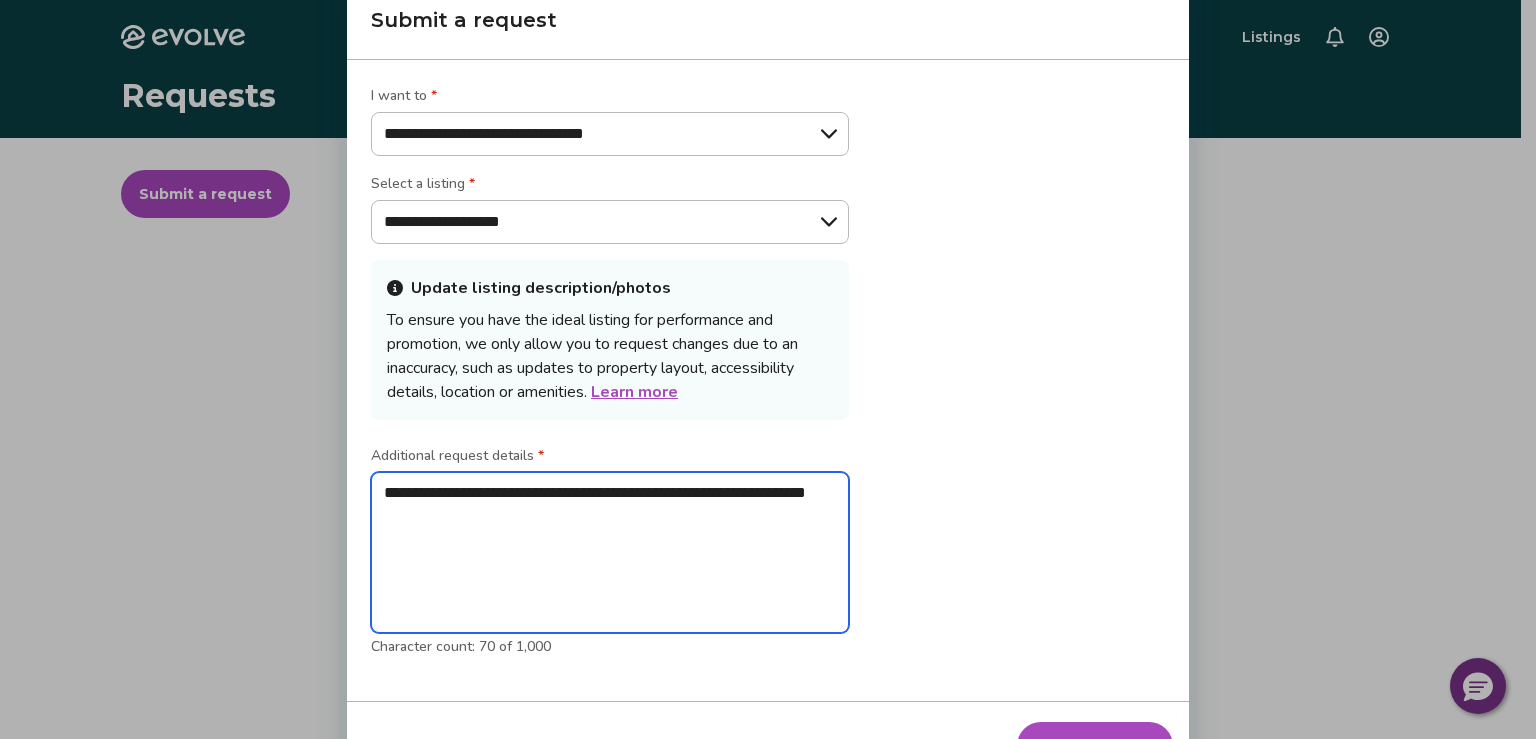 type on "**********" 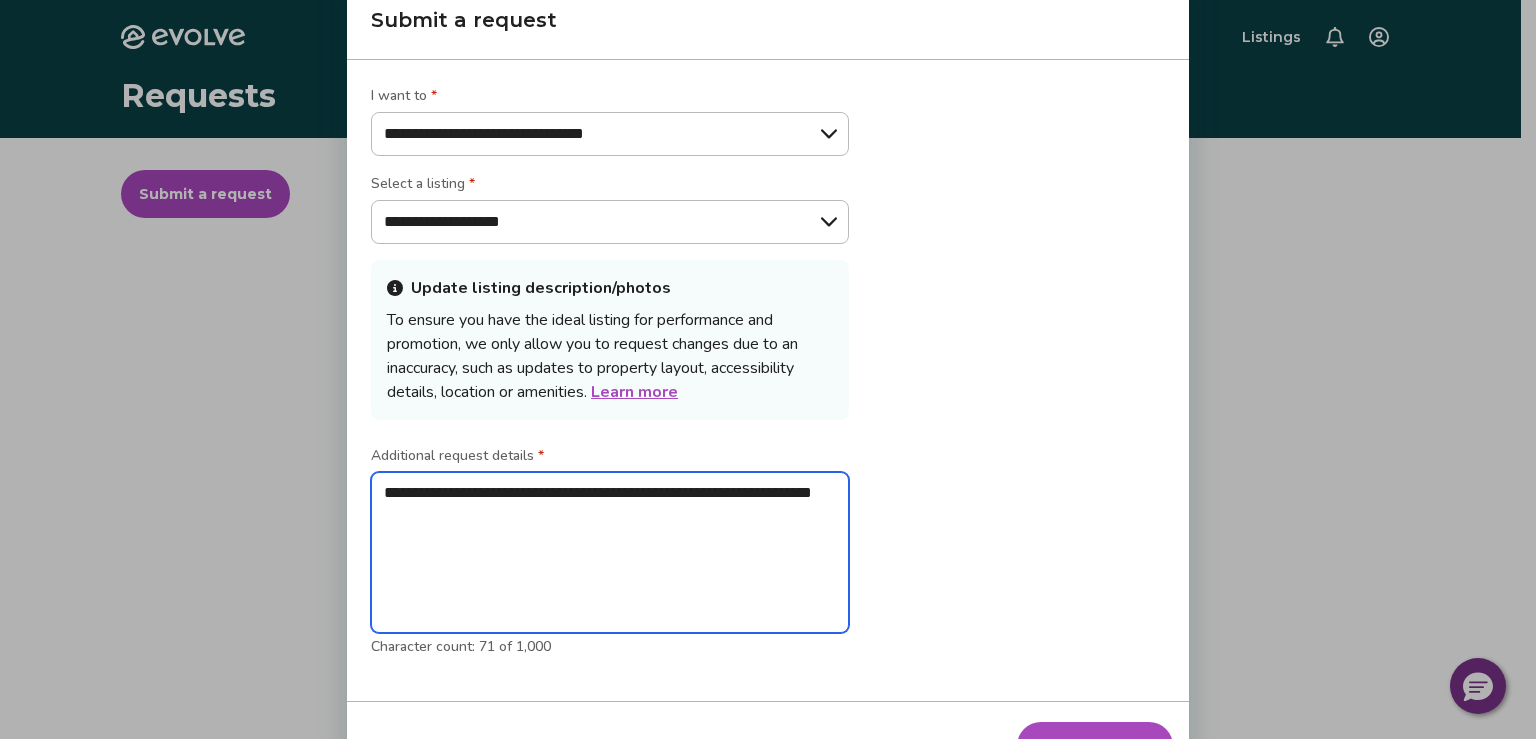 type on "**********" 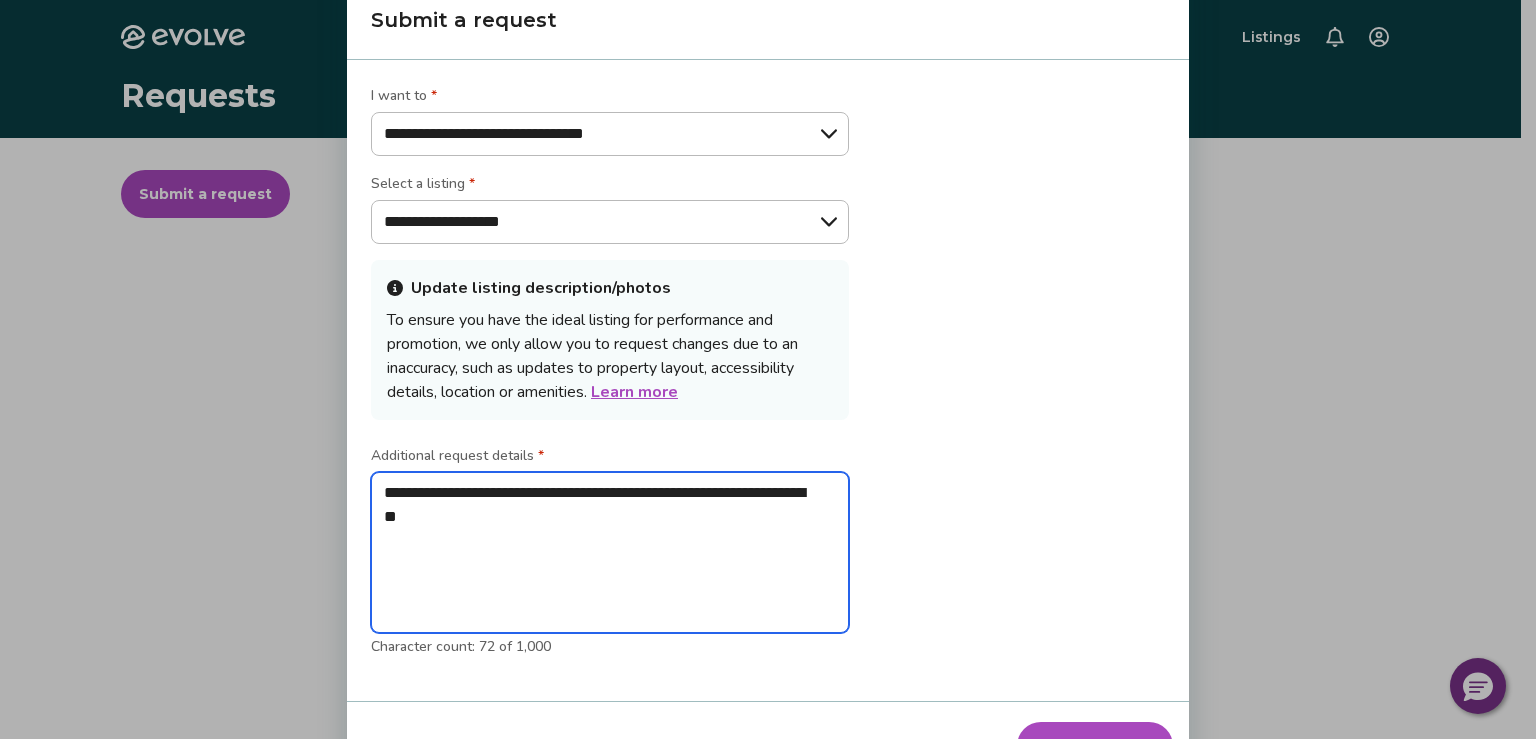 type on "**********" 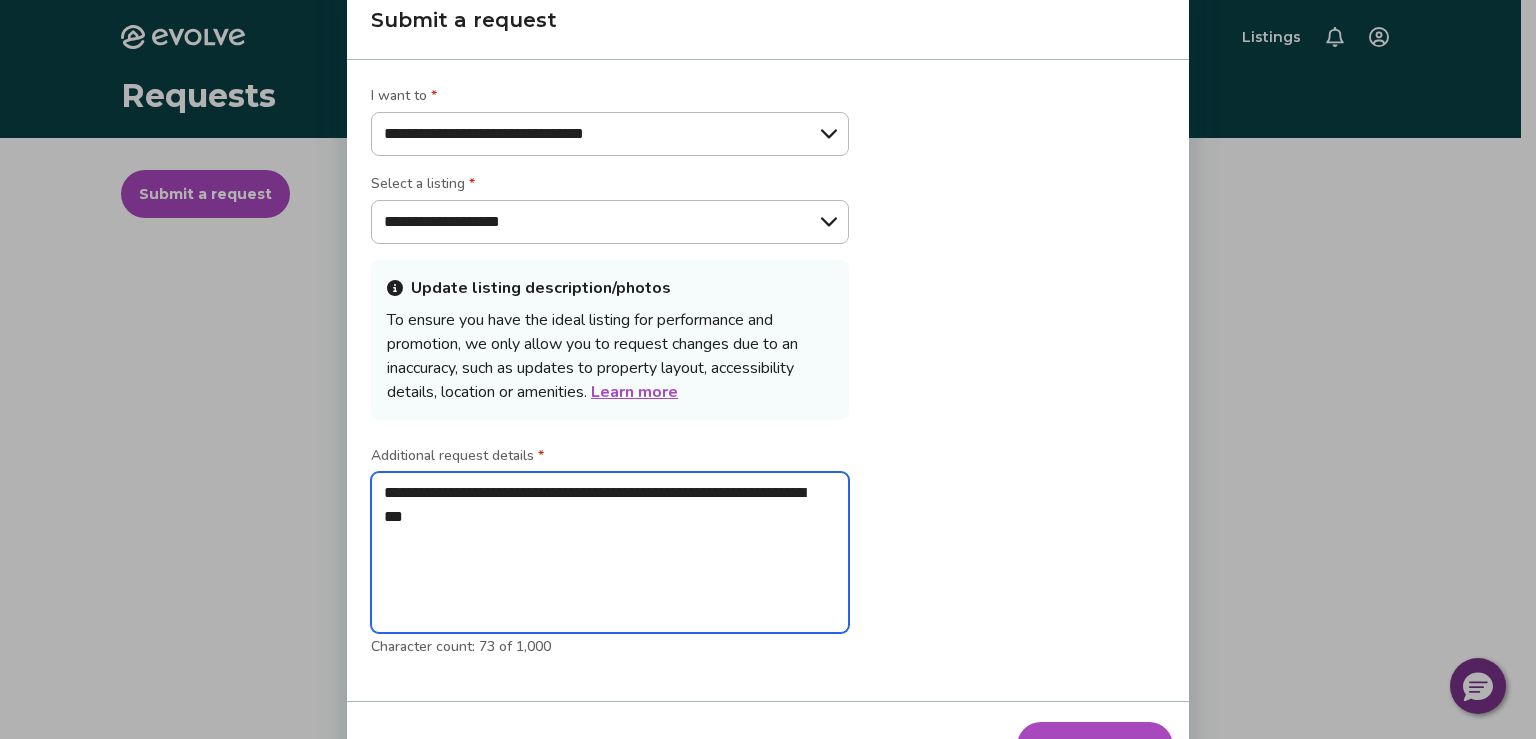 type on "**********" 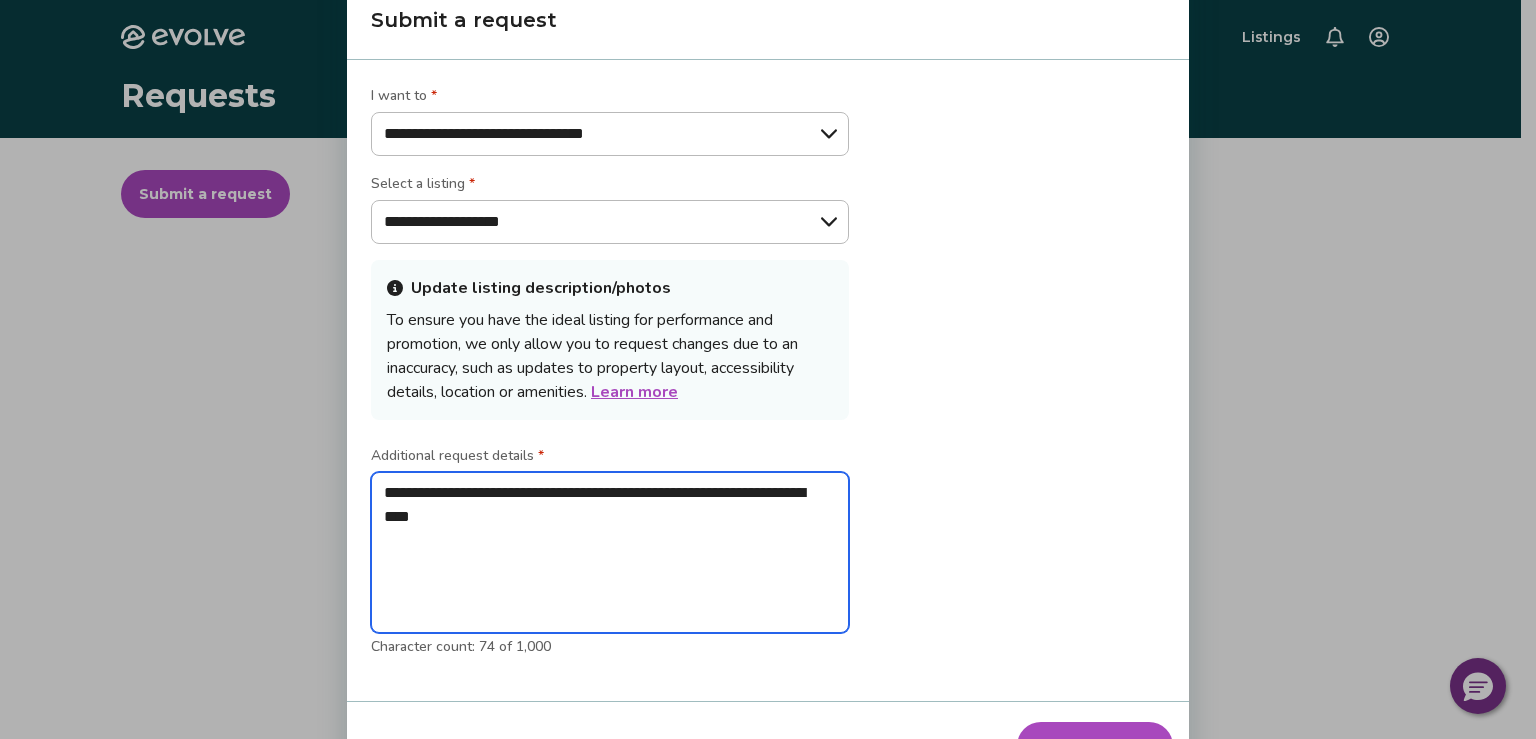 type on "**********" 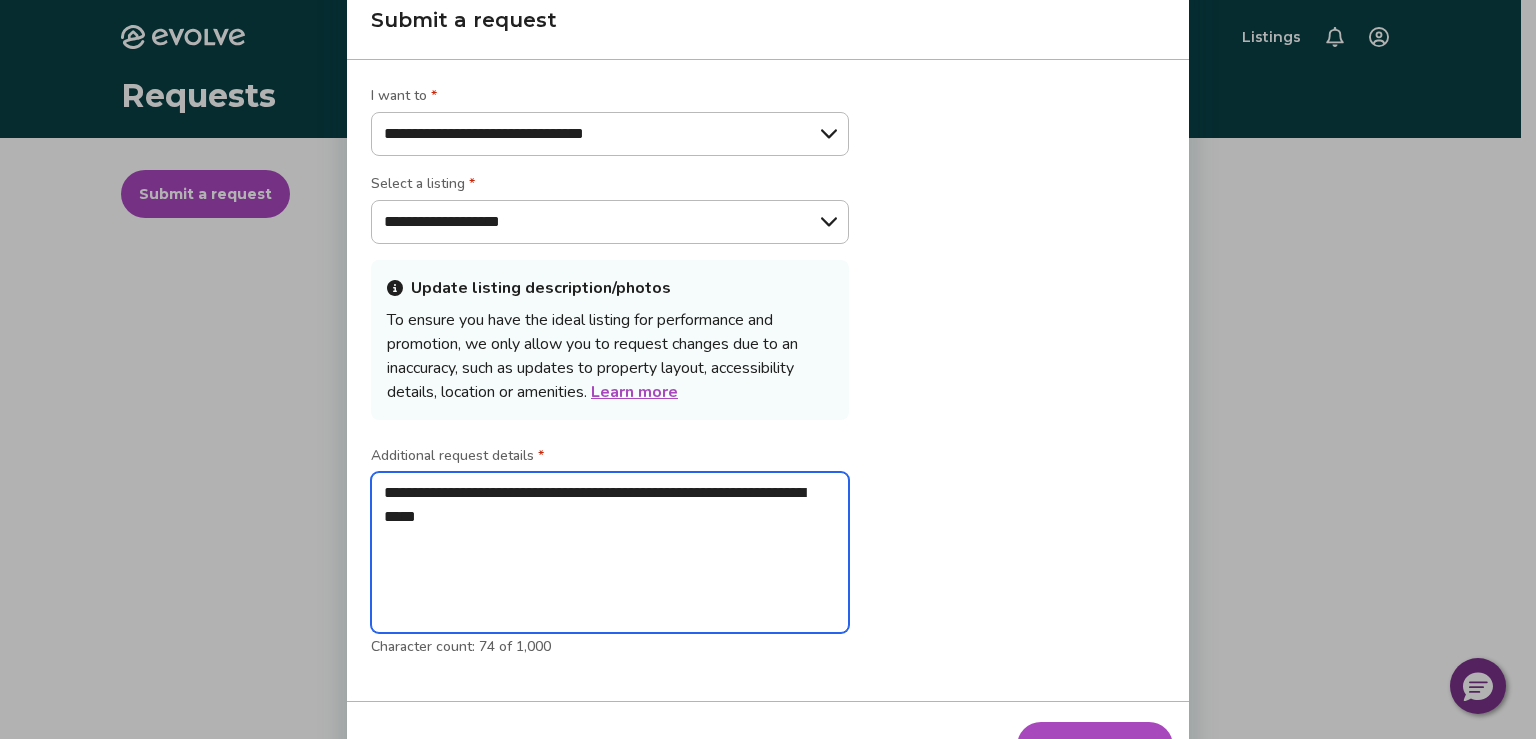 type on "**********" 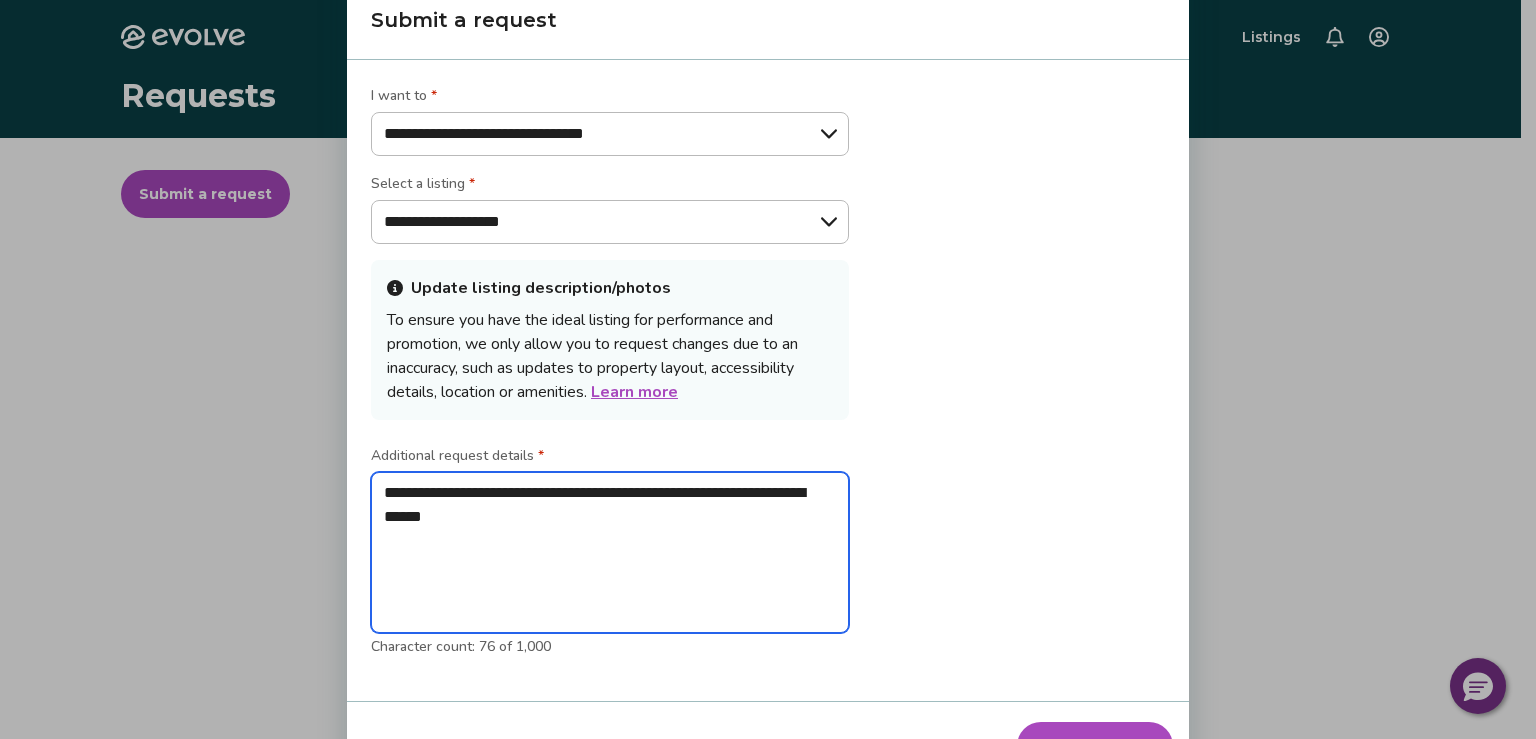 type on "**********" 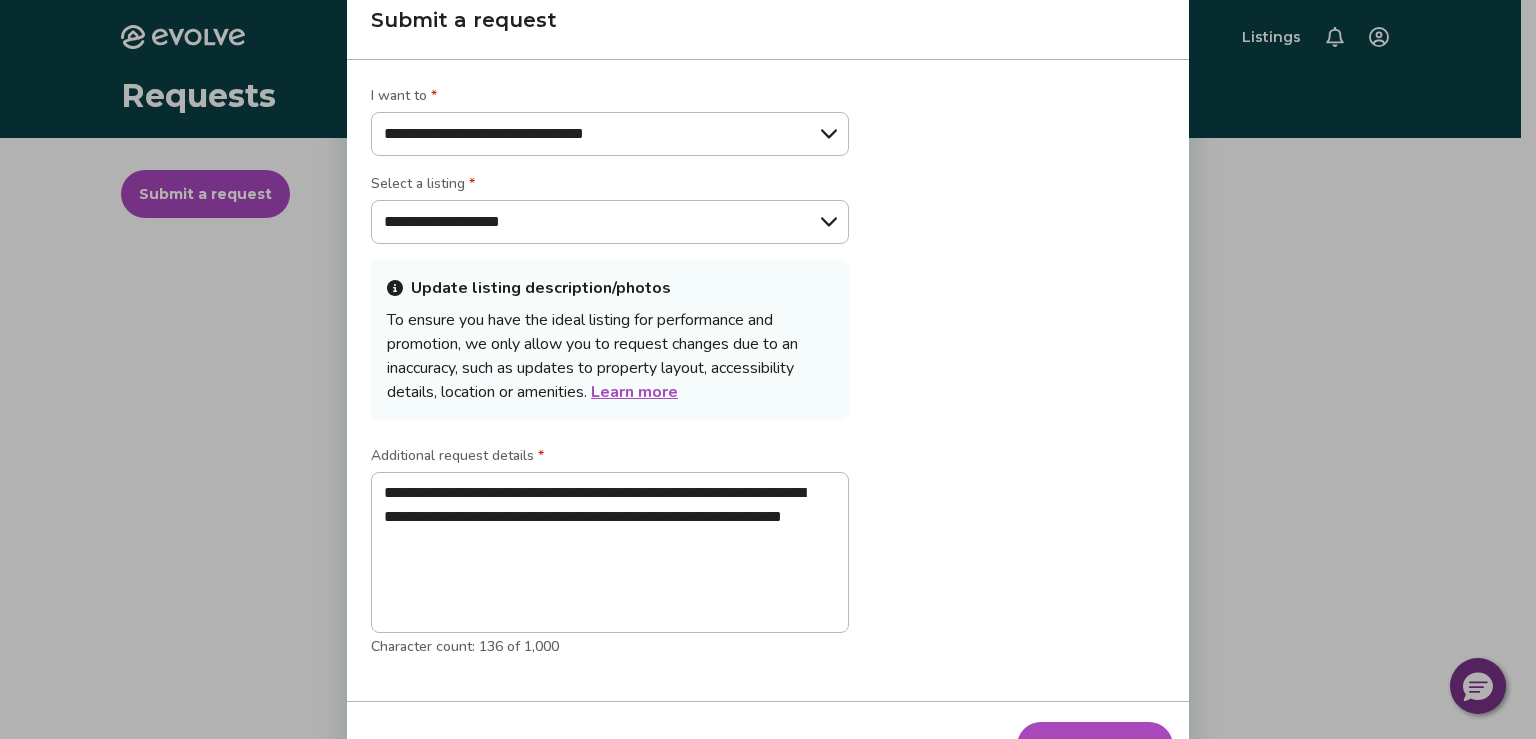 click on "Submit request" at bounding box center (1095, 746) 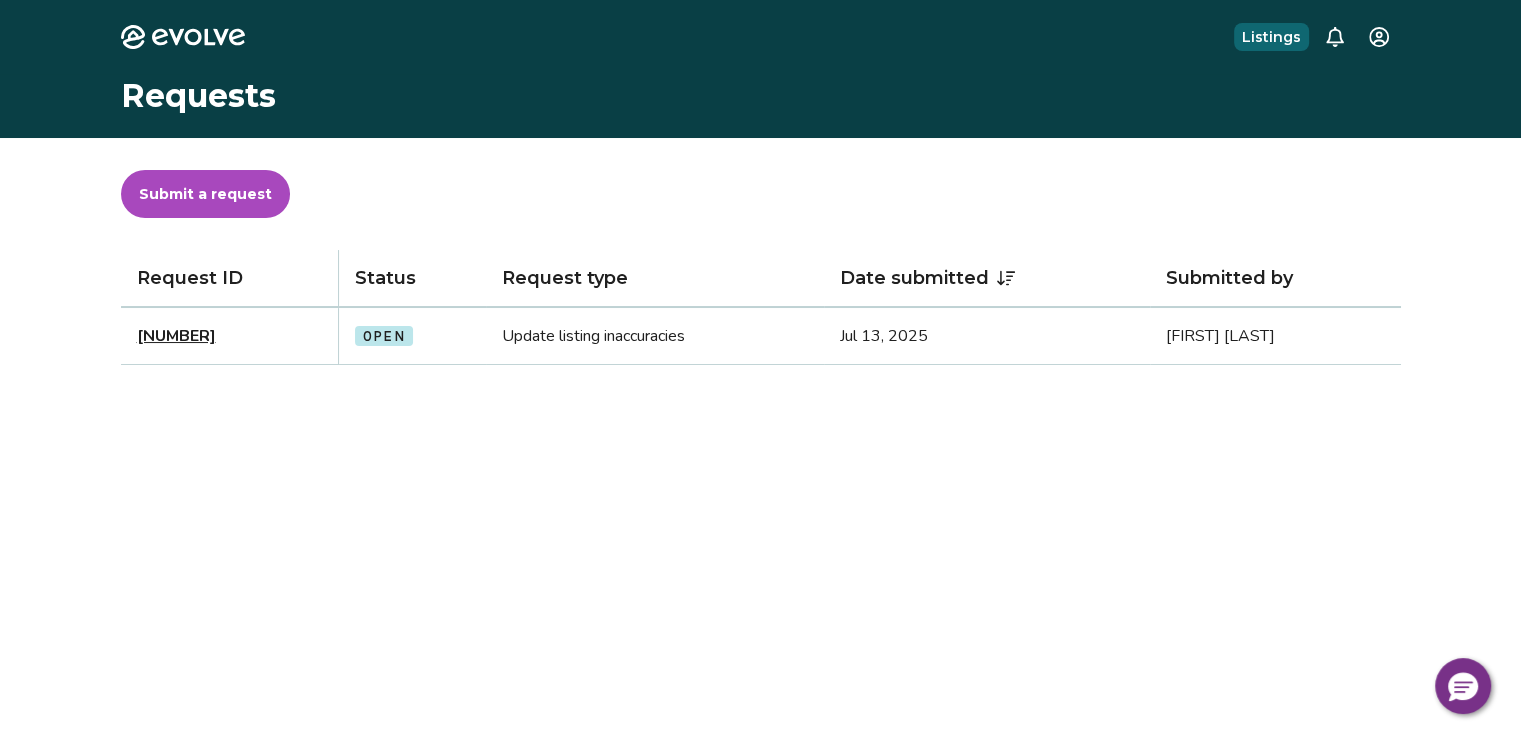 click on "Listings" at bounding box center [1271, 37] 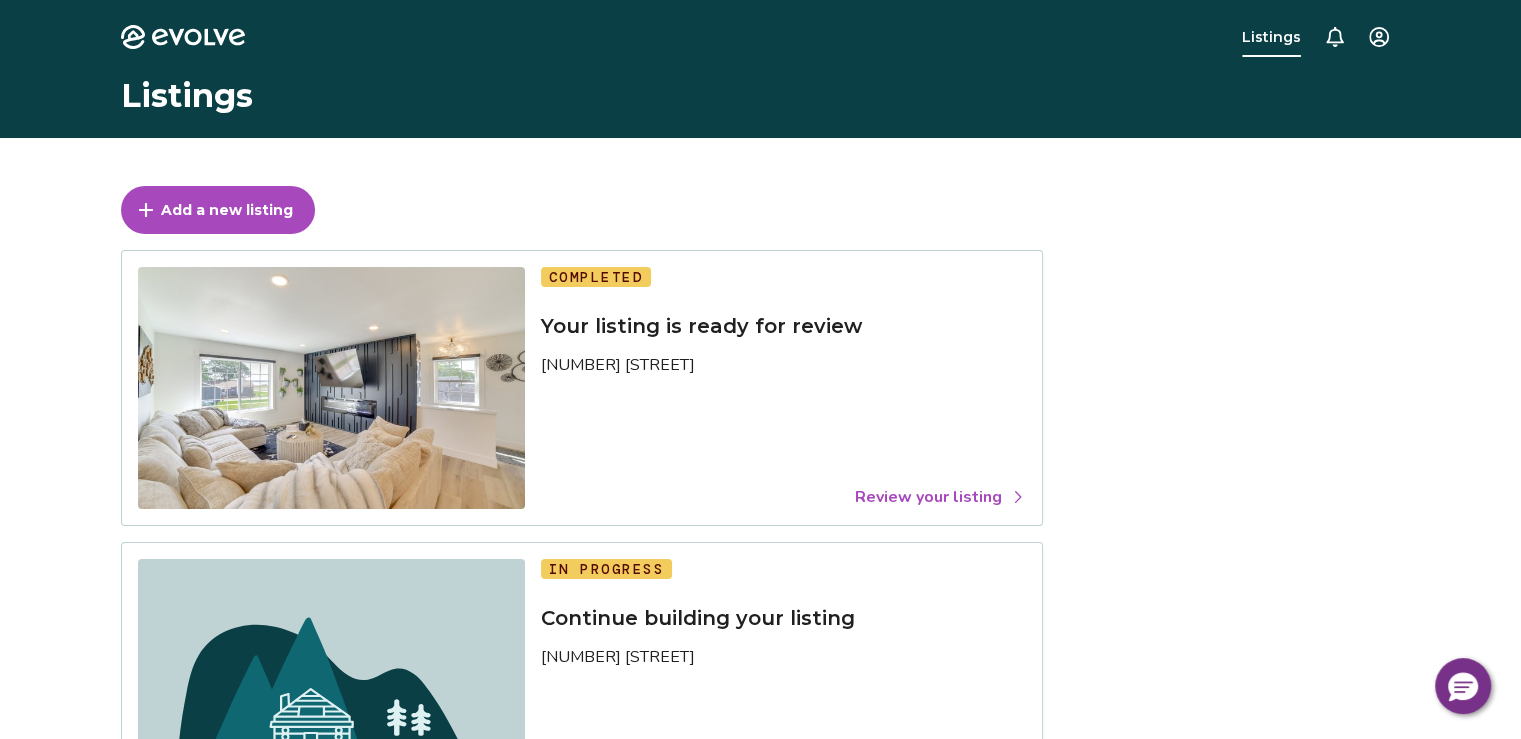click on "Review your listing" at bounding box center (940, 497) 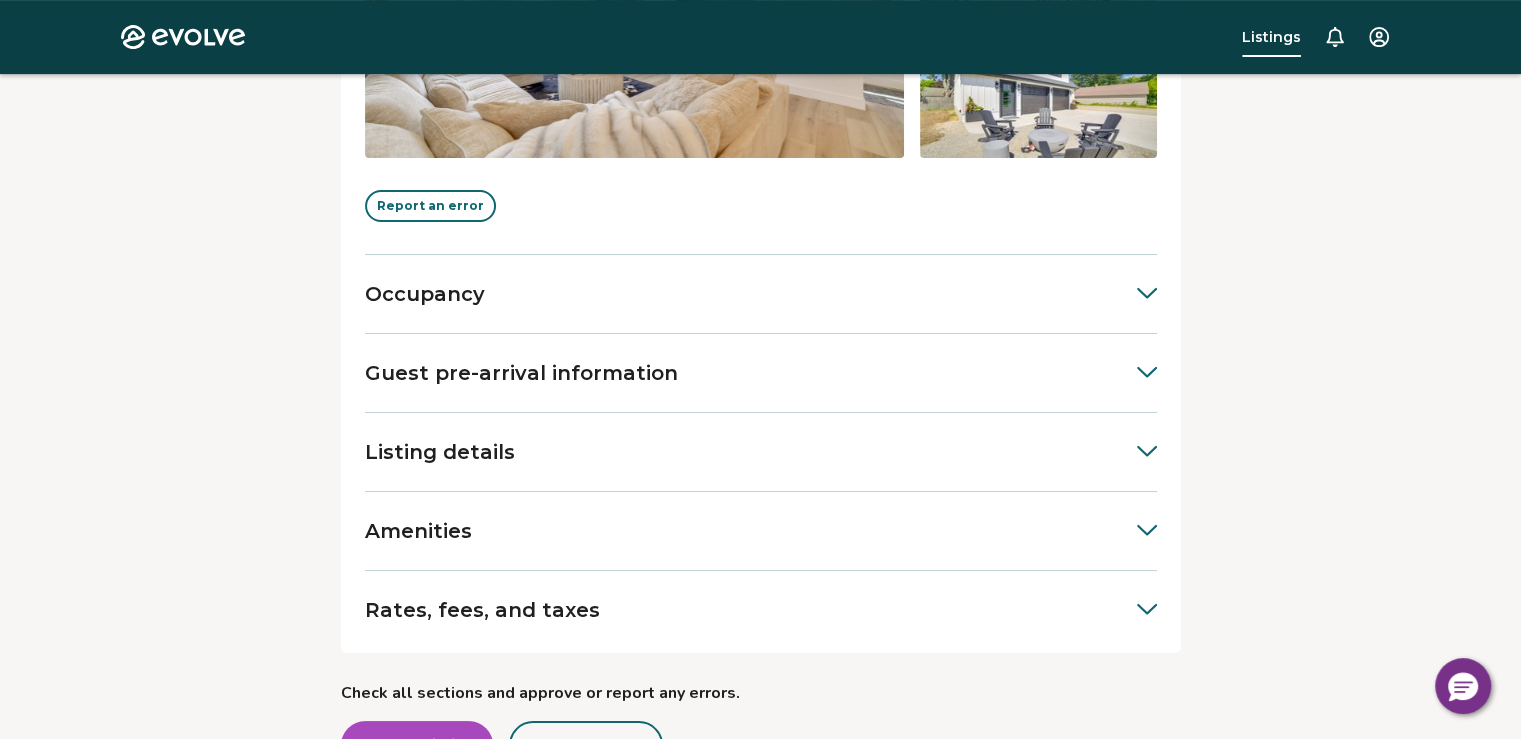scroll, scrollTop: 747, scrollLeft: 0, axis: vertical 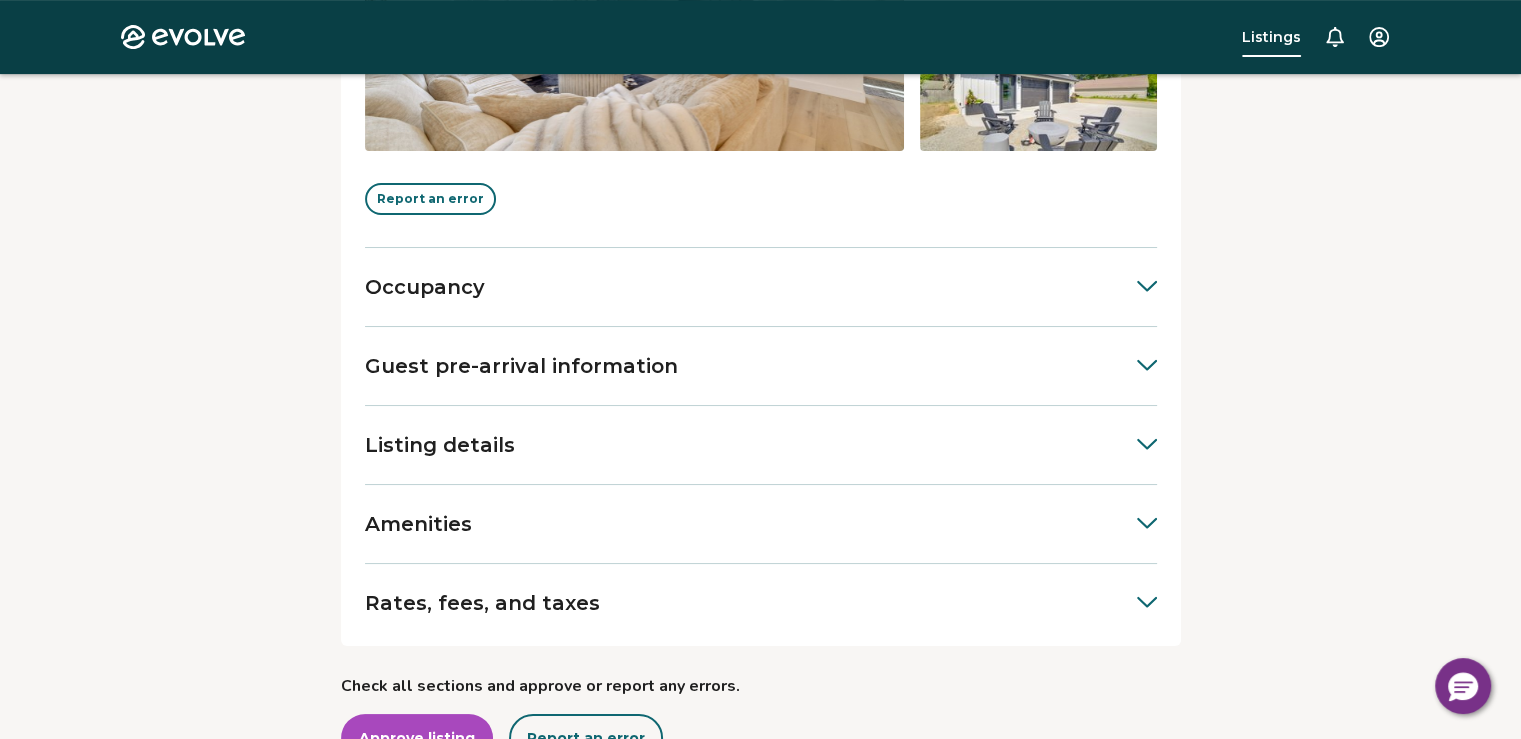 click 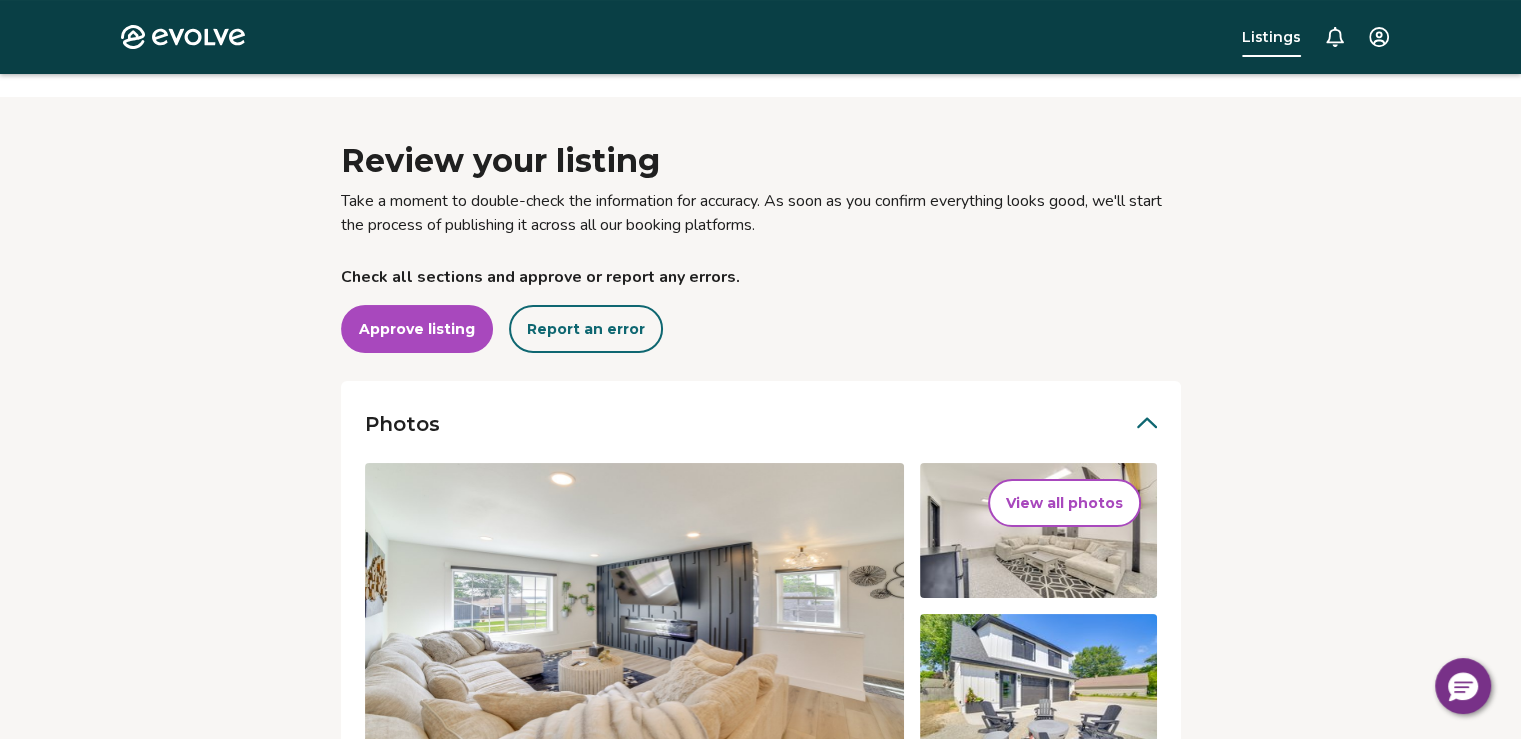 scroll, scrollTop: 152, scrollLeft: 0, axis: vertical 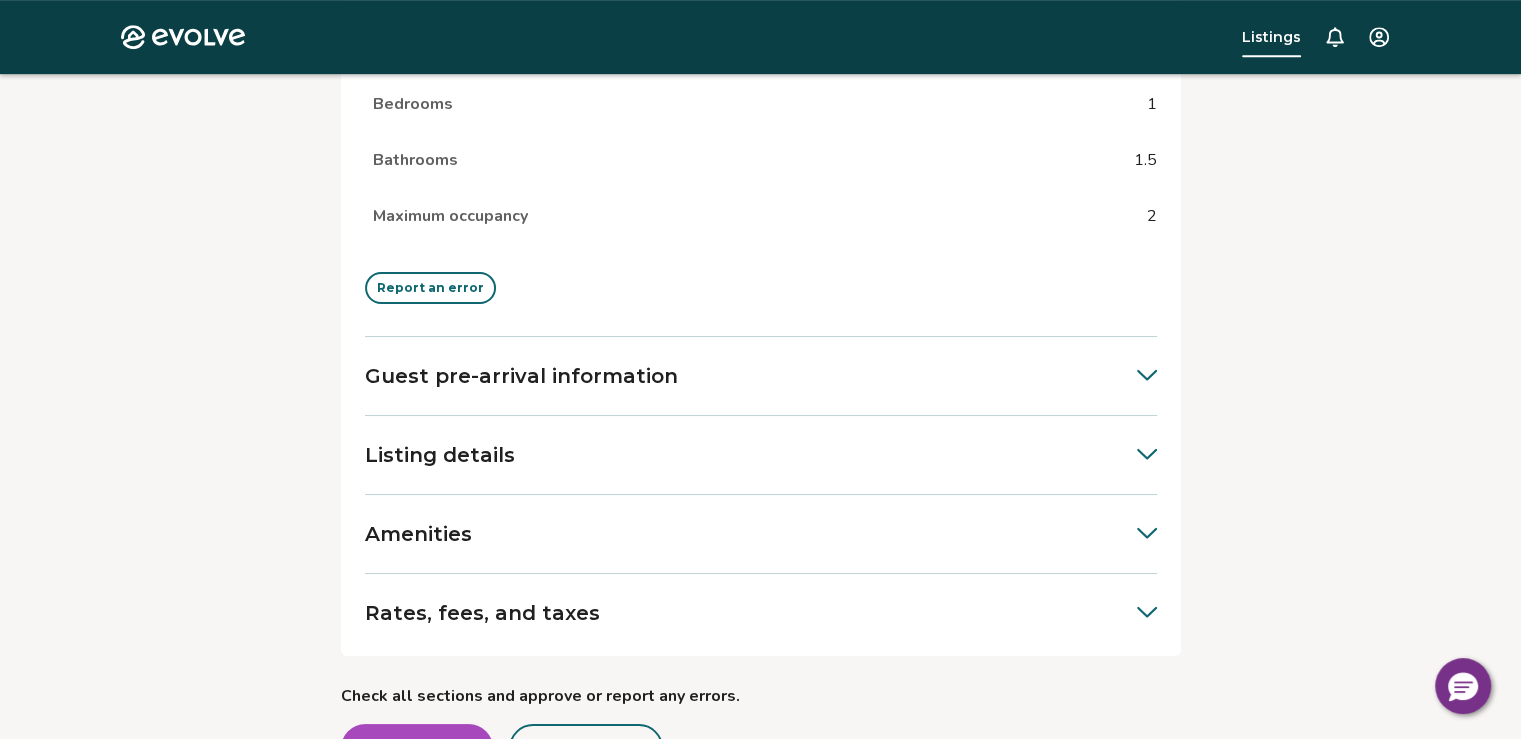 click 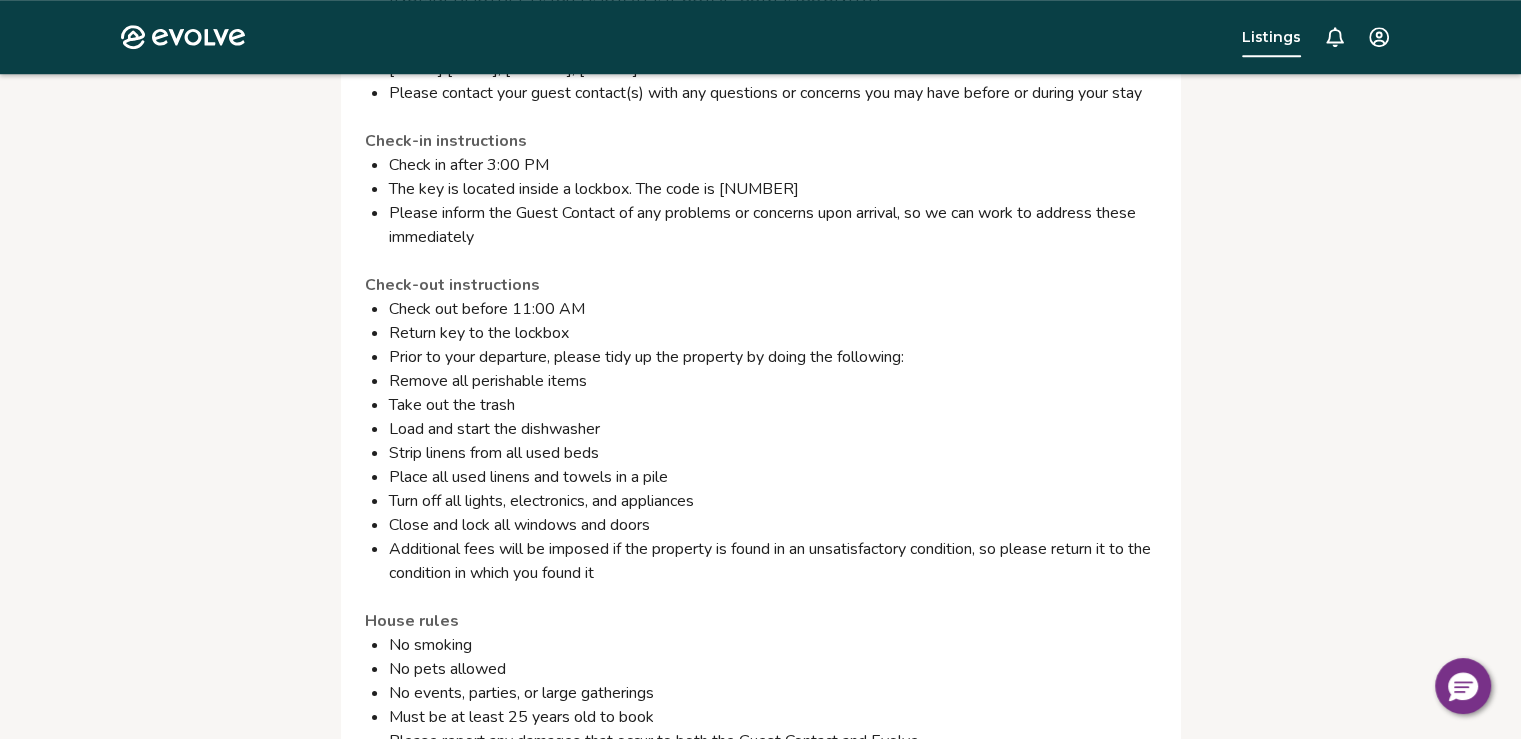 scroll, scrollTop: 1527, scrollLeft: 0, axis: vertical 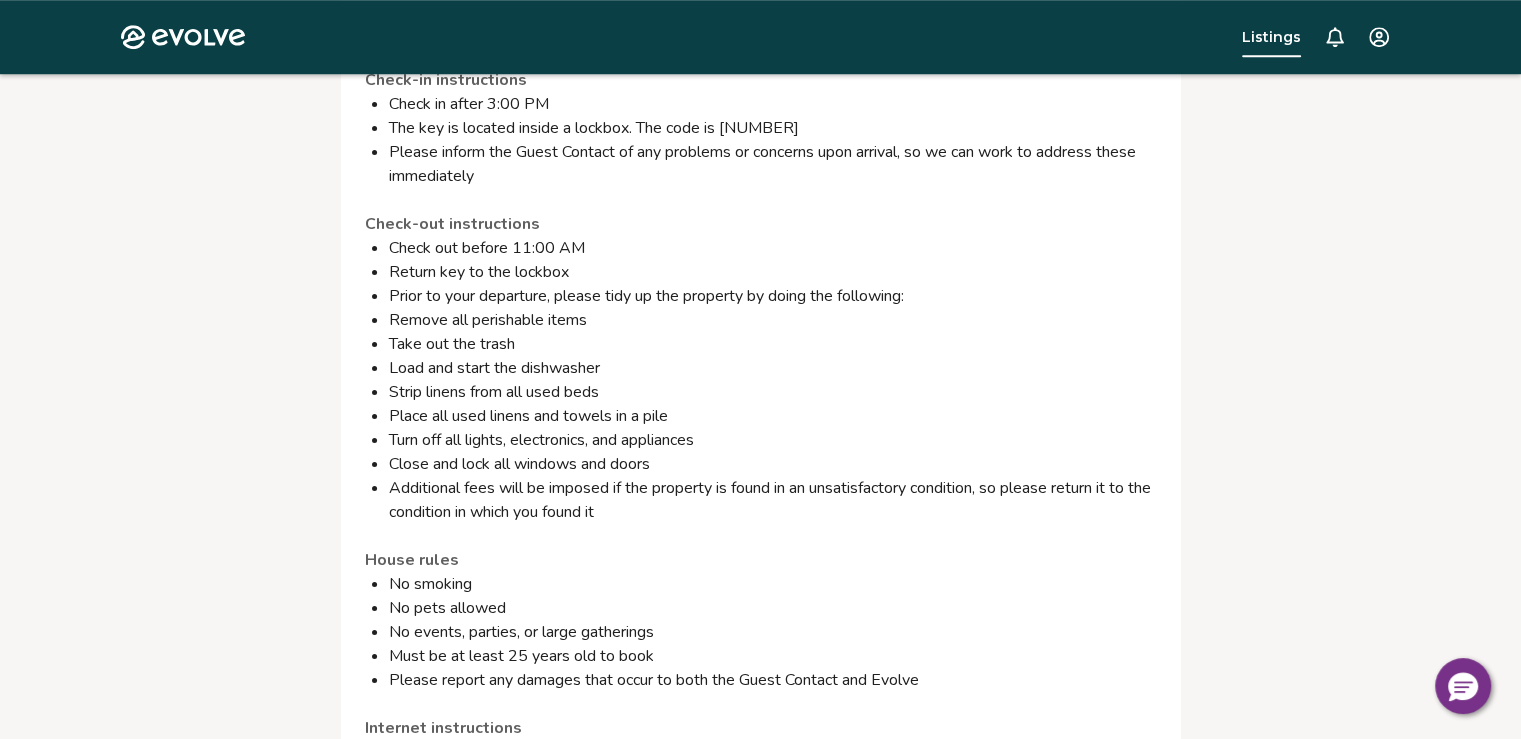 click on "Must be at least 25 years old to book" at bounding box center [773, 656] 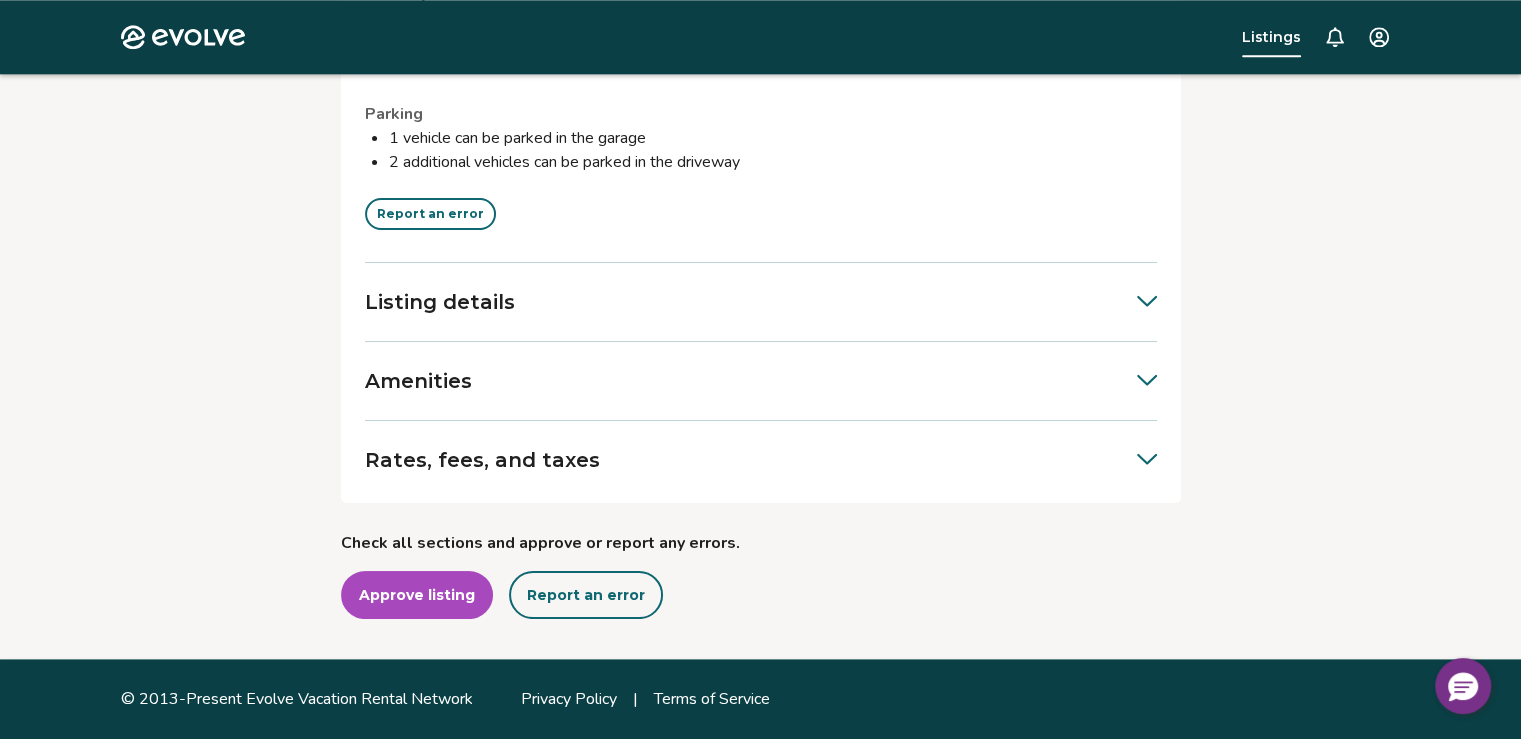 scroll, scrollTop: 2480, scrollLeft: 0, axis: vertical 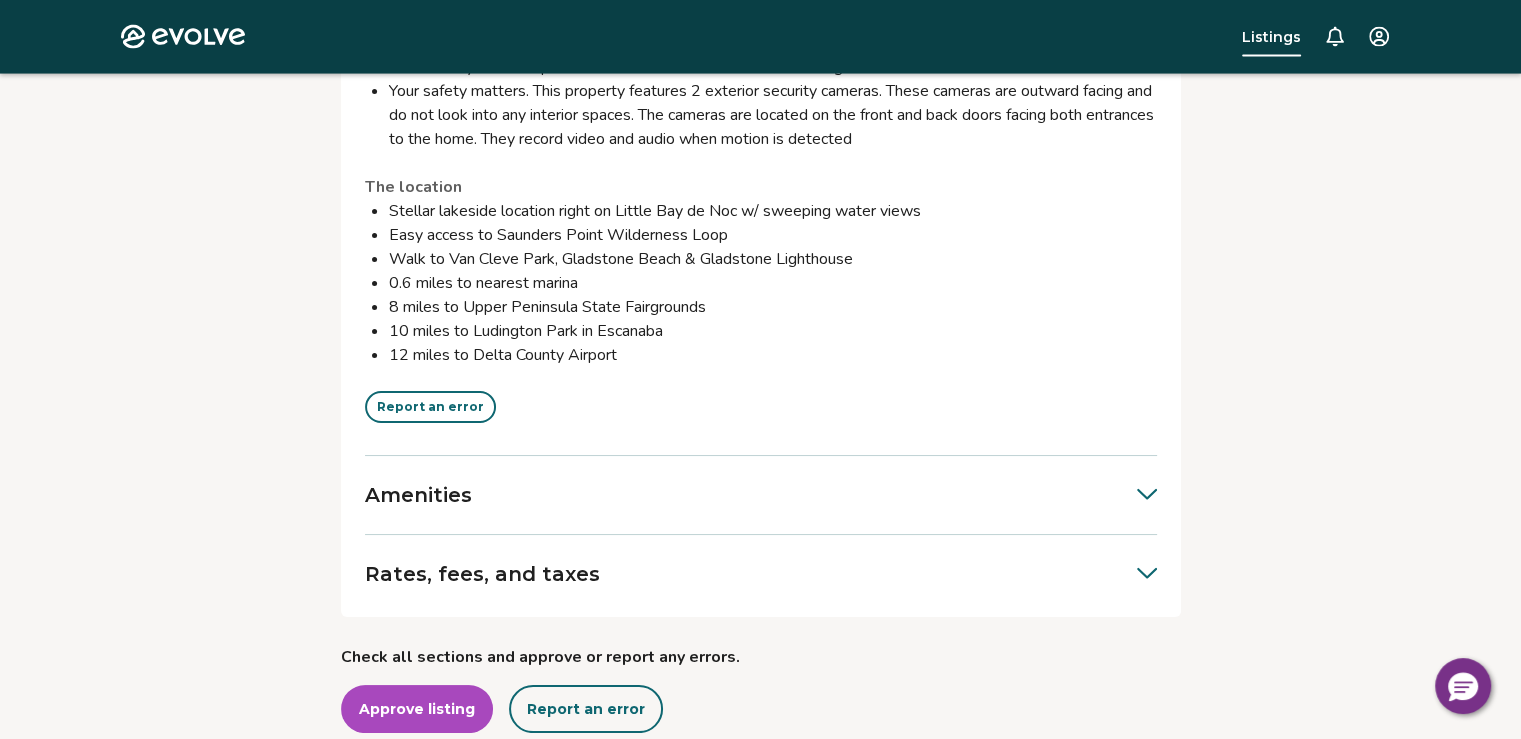 click on "Report an error" at bounding box center [430, 407] 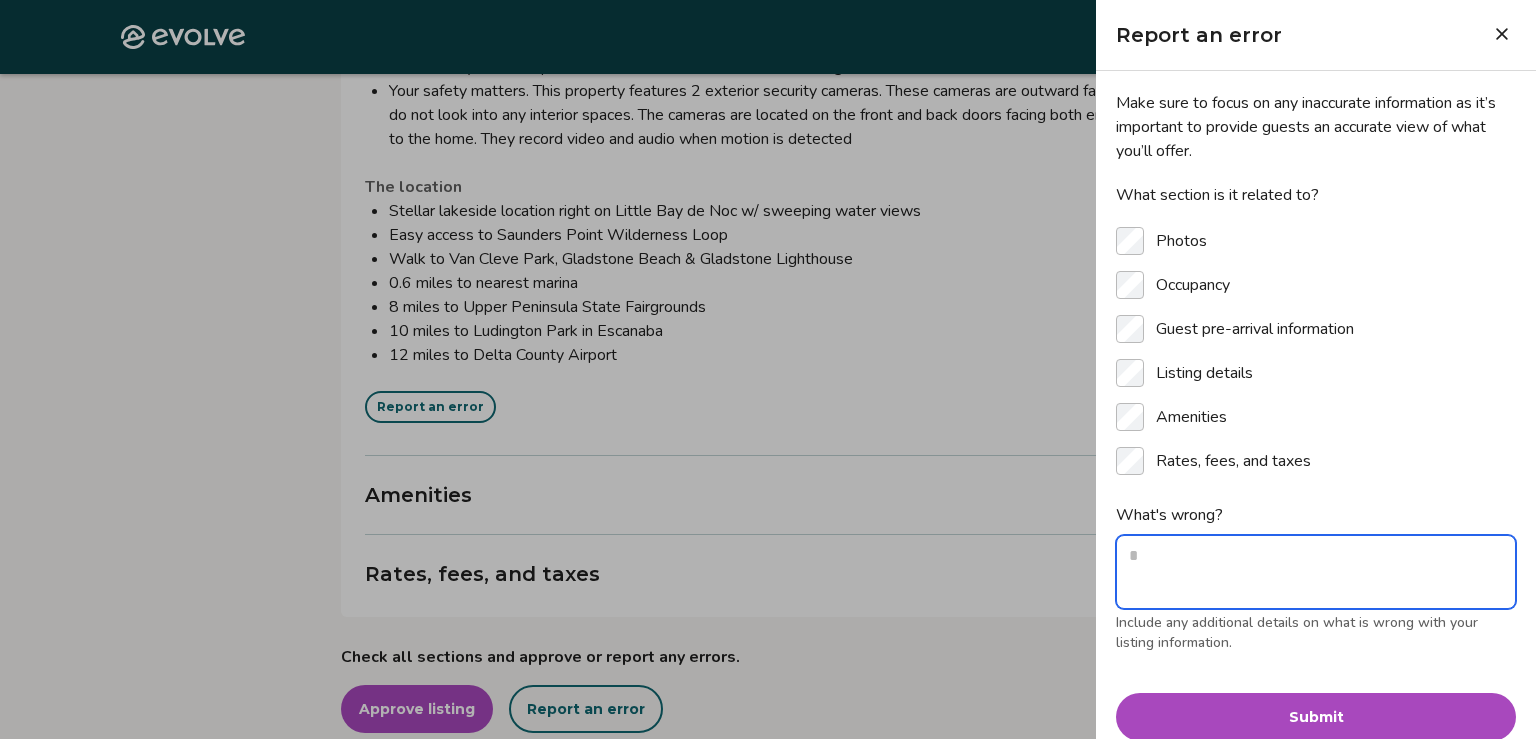 click on "What's wrong?" at bounding box center (1316, 572) 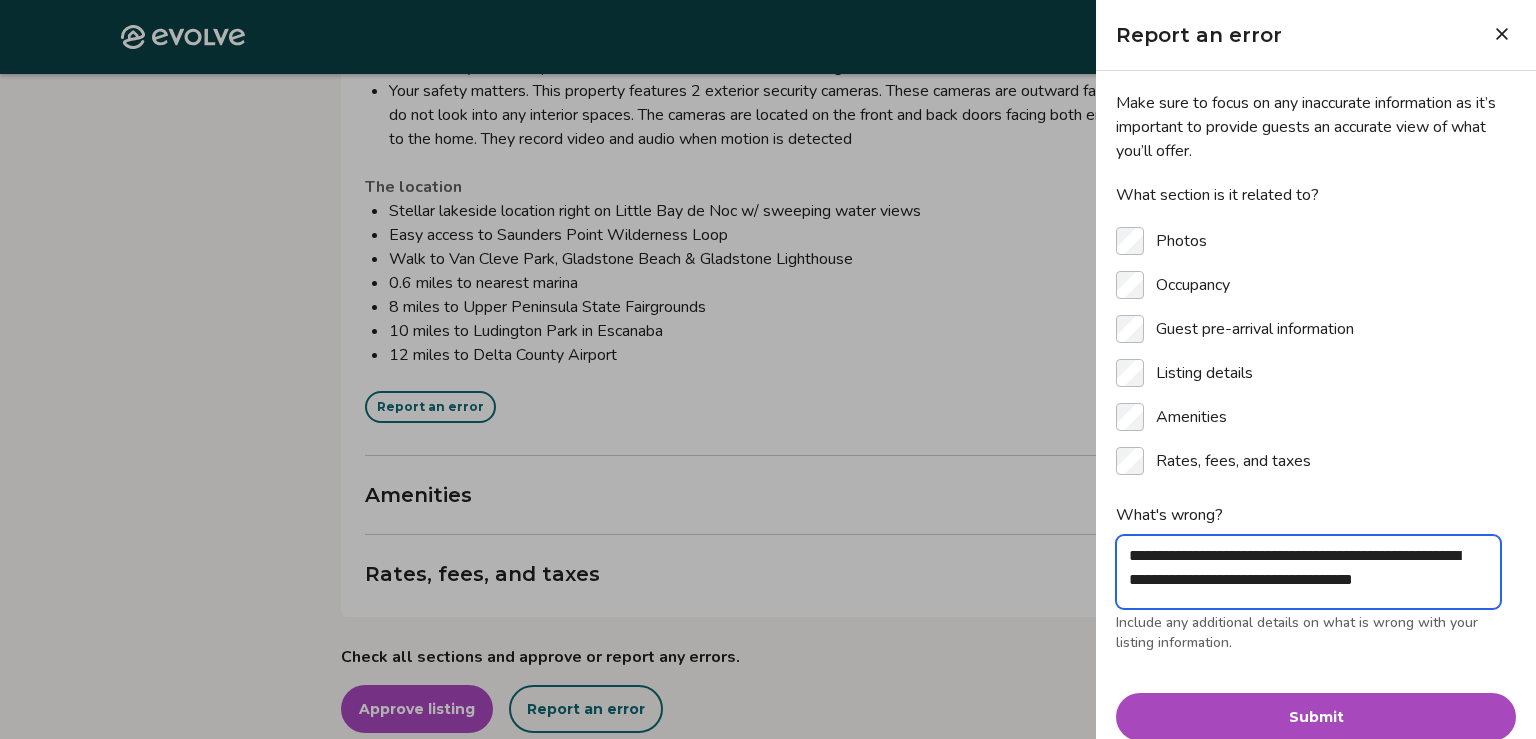 scroll, scrollTop: 6, scrollLeft: 0, axis: vertical 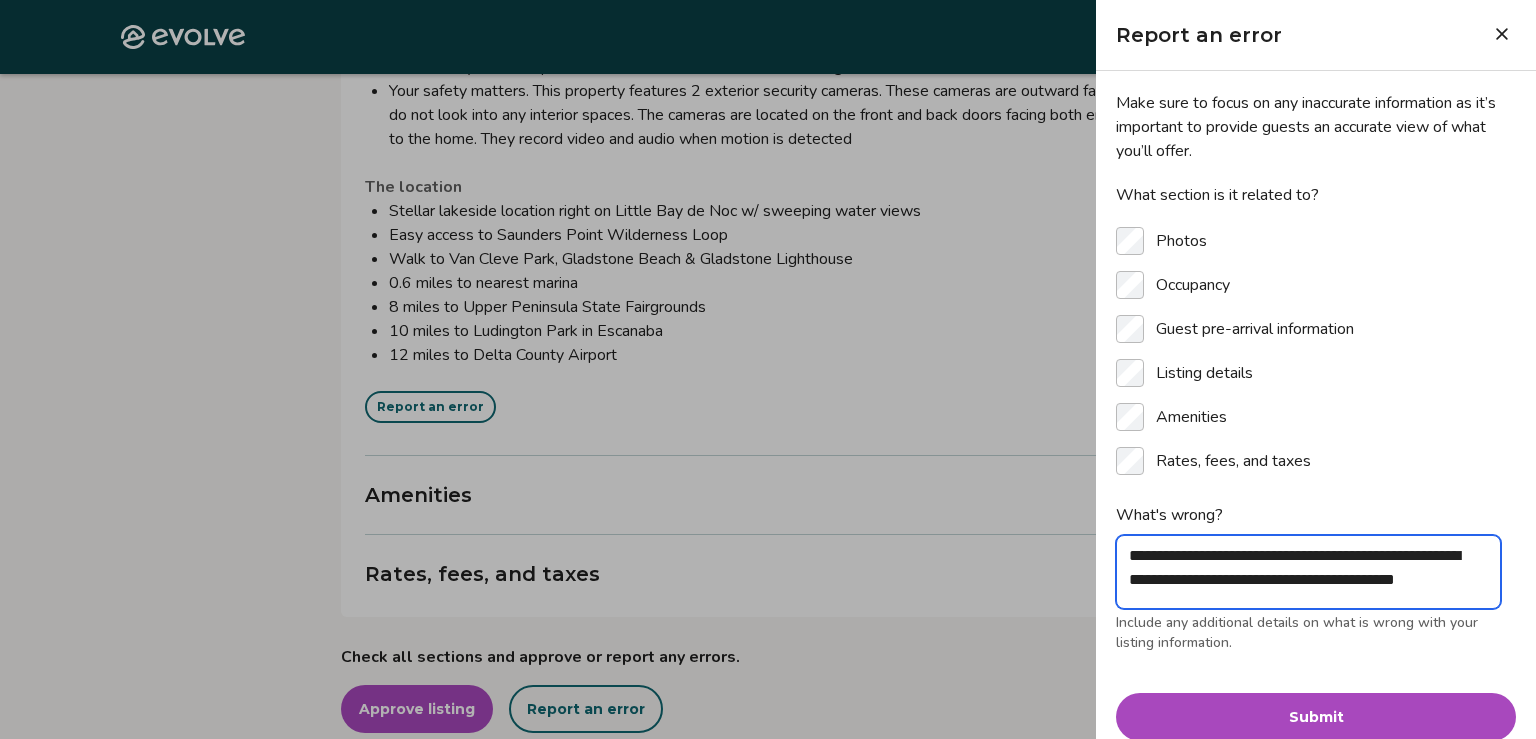 click on "**********" at bounding box center (1308, 572) 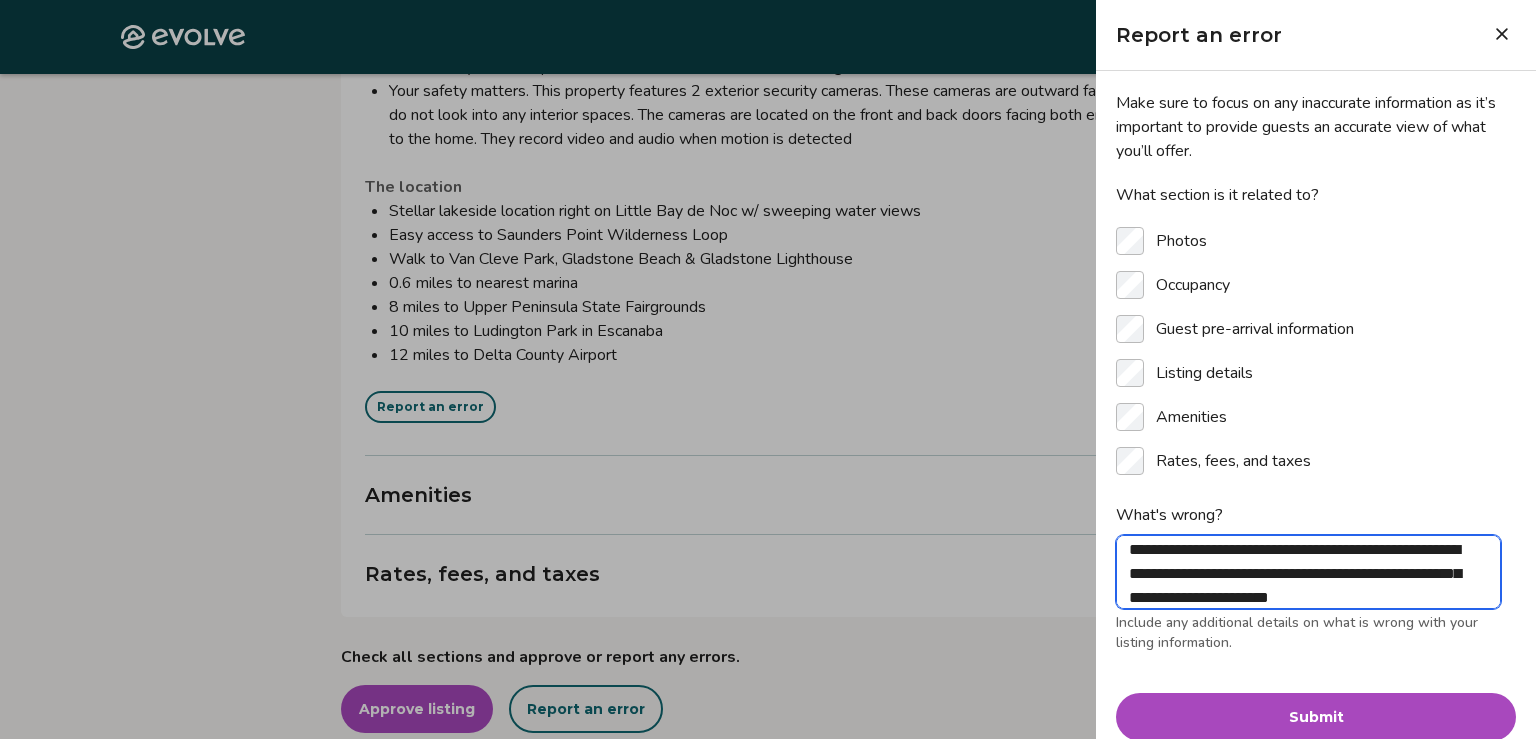 scroll, scrollTop: 30, scrollLeft: 0, axis: vertical 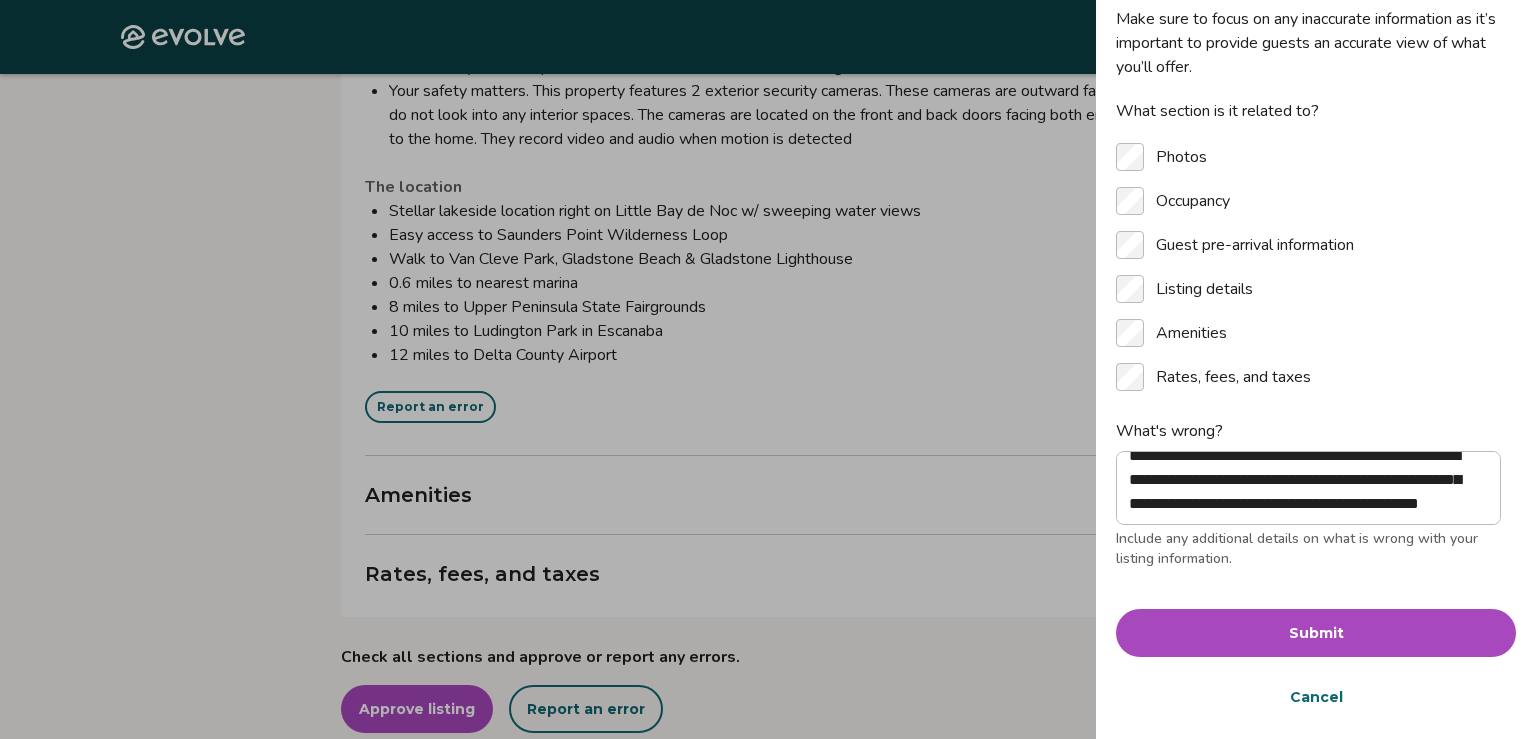 click on "Submit" at bounding box center (1316, 633) 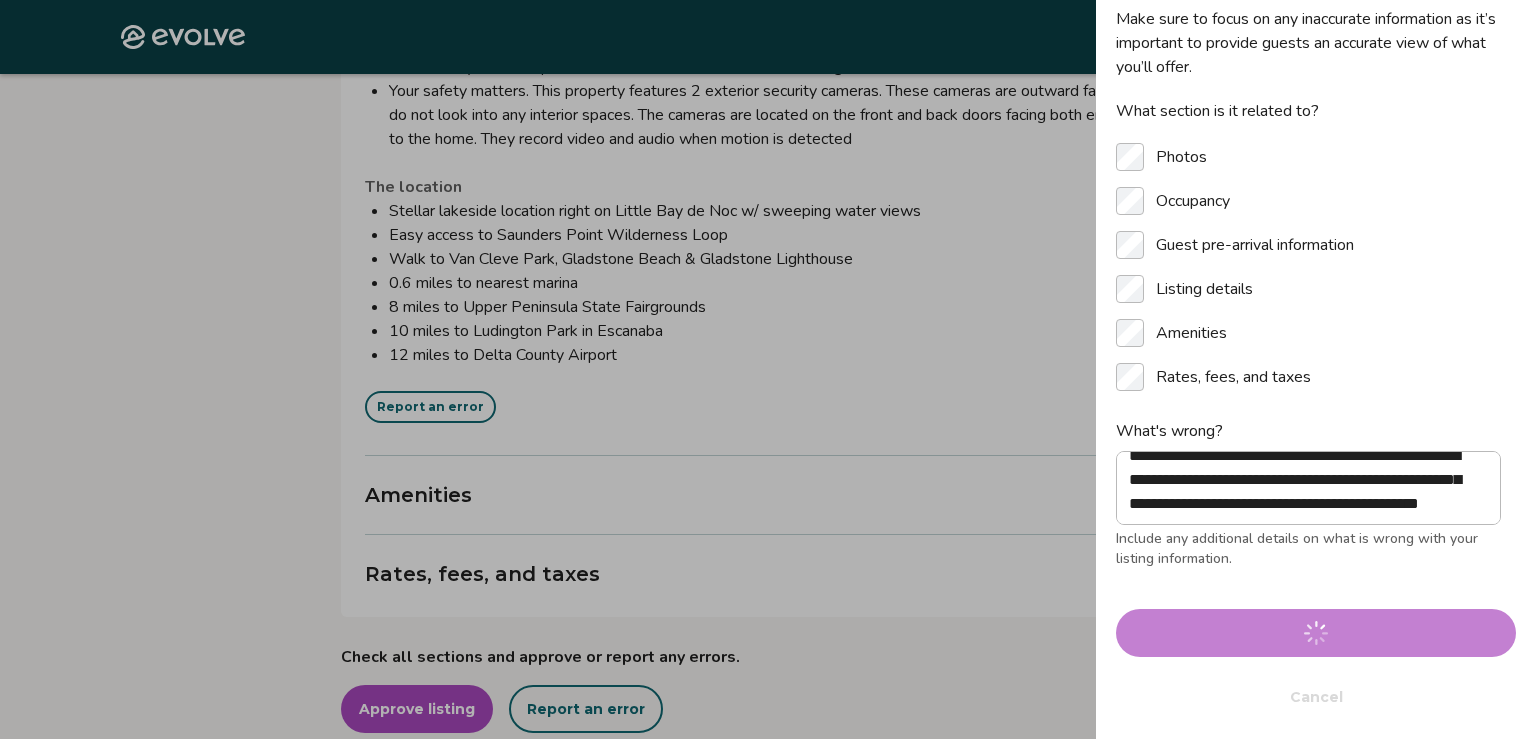 click on "Submit Cancel" at bounding box center (1316, 665) 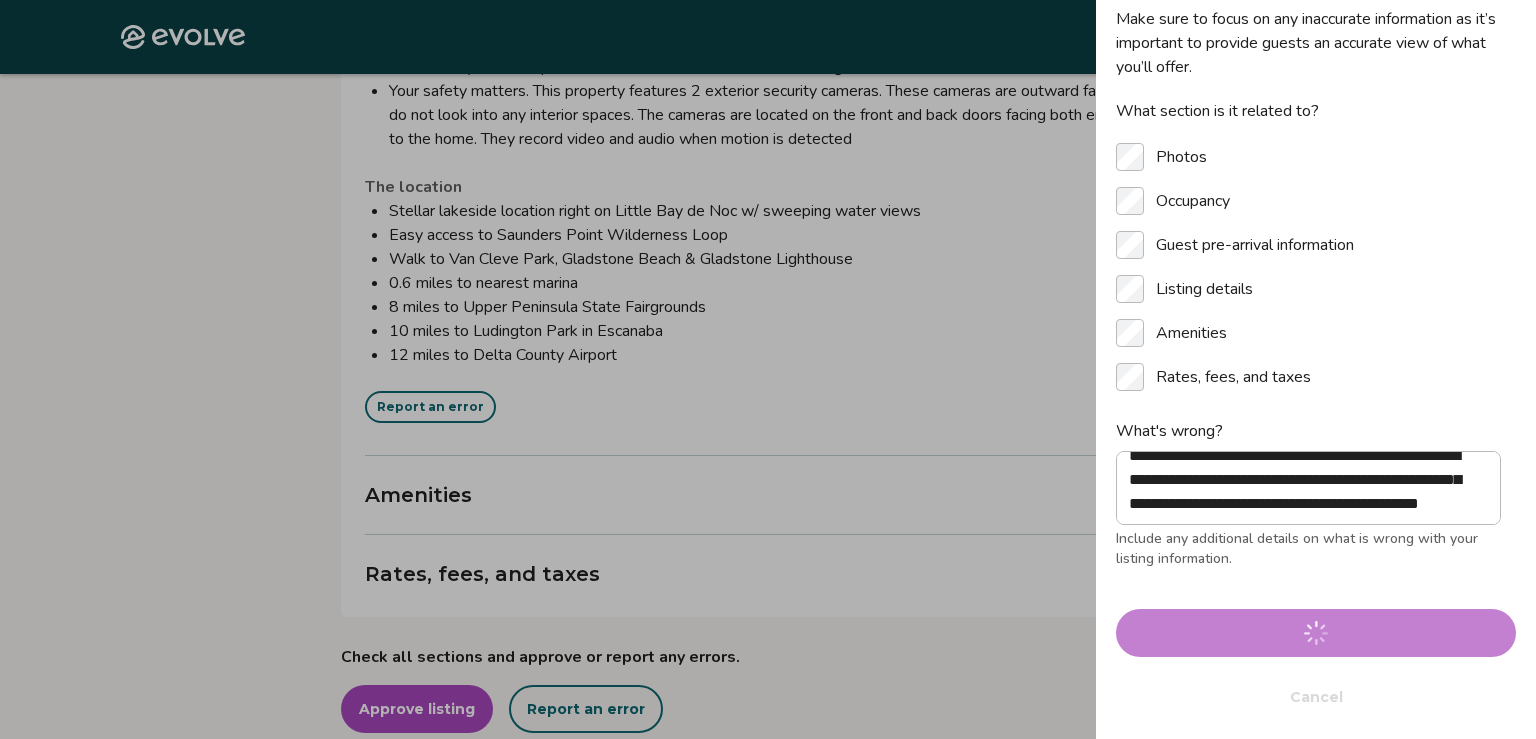 click on "Submit Cancel" at bounding box center [1316, 665] 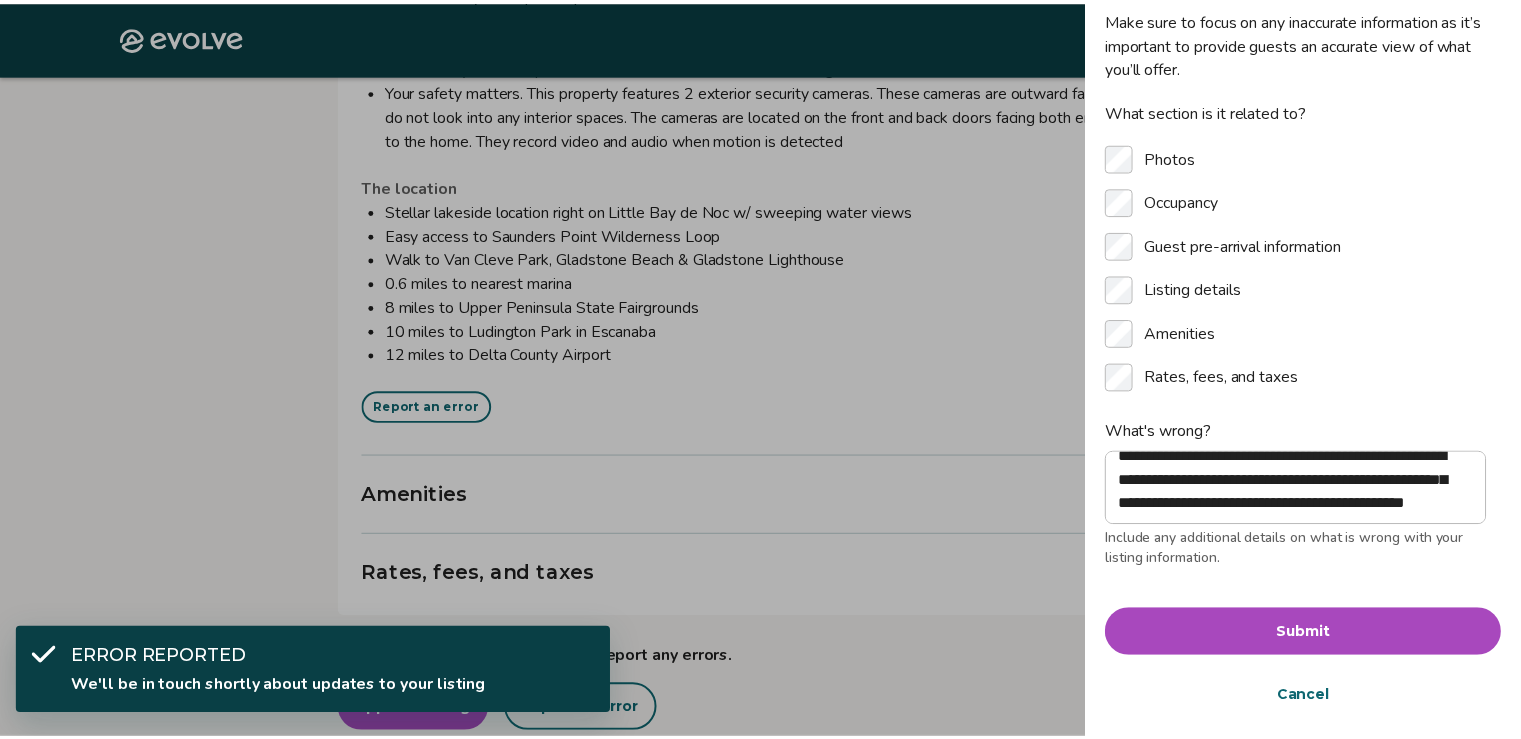 scroll, scrollTop: 0, scrollLeft: 0, axis: both 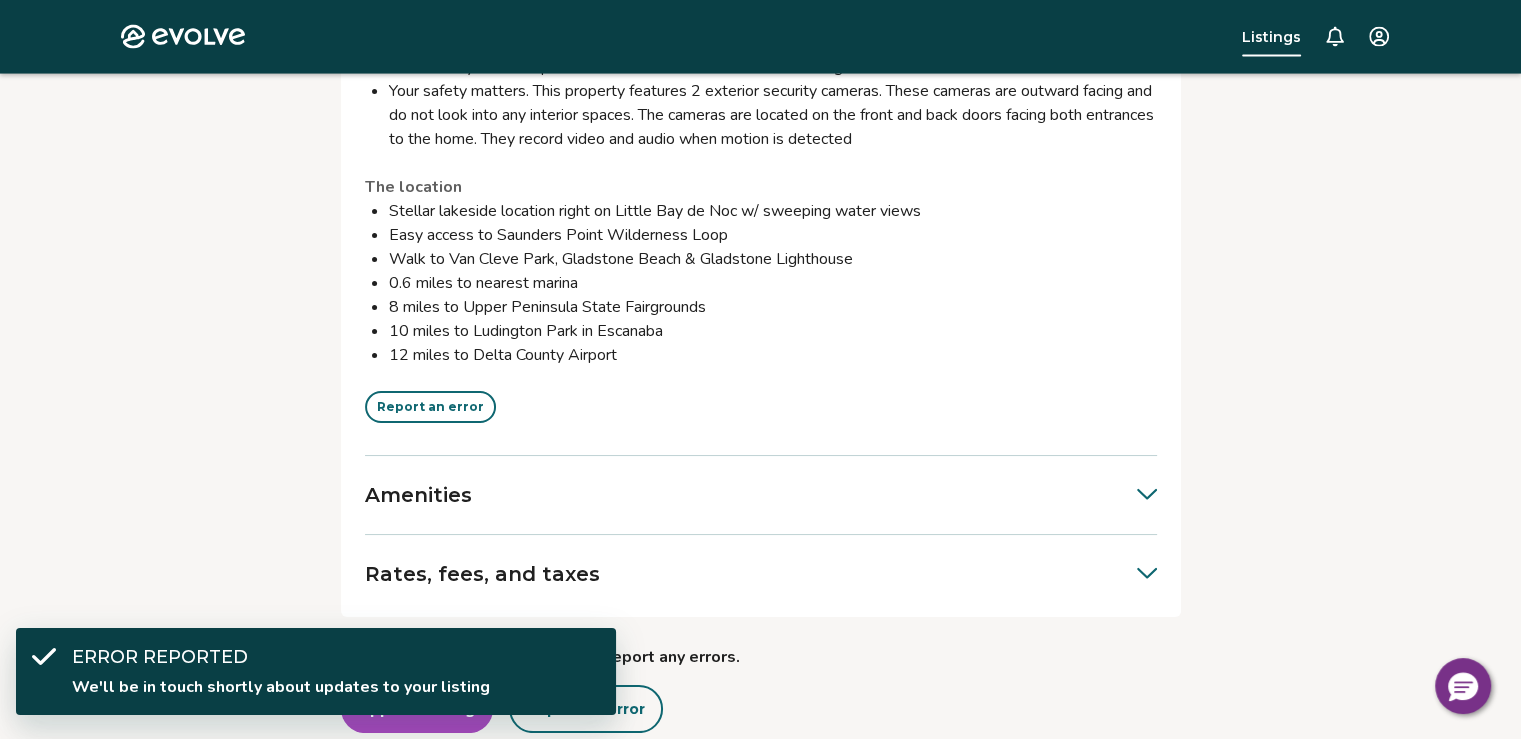 click on "Amenities" at bounding box center (761, 495) 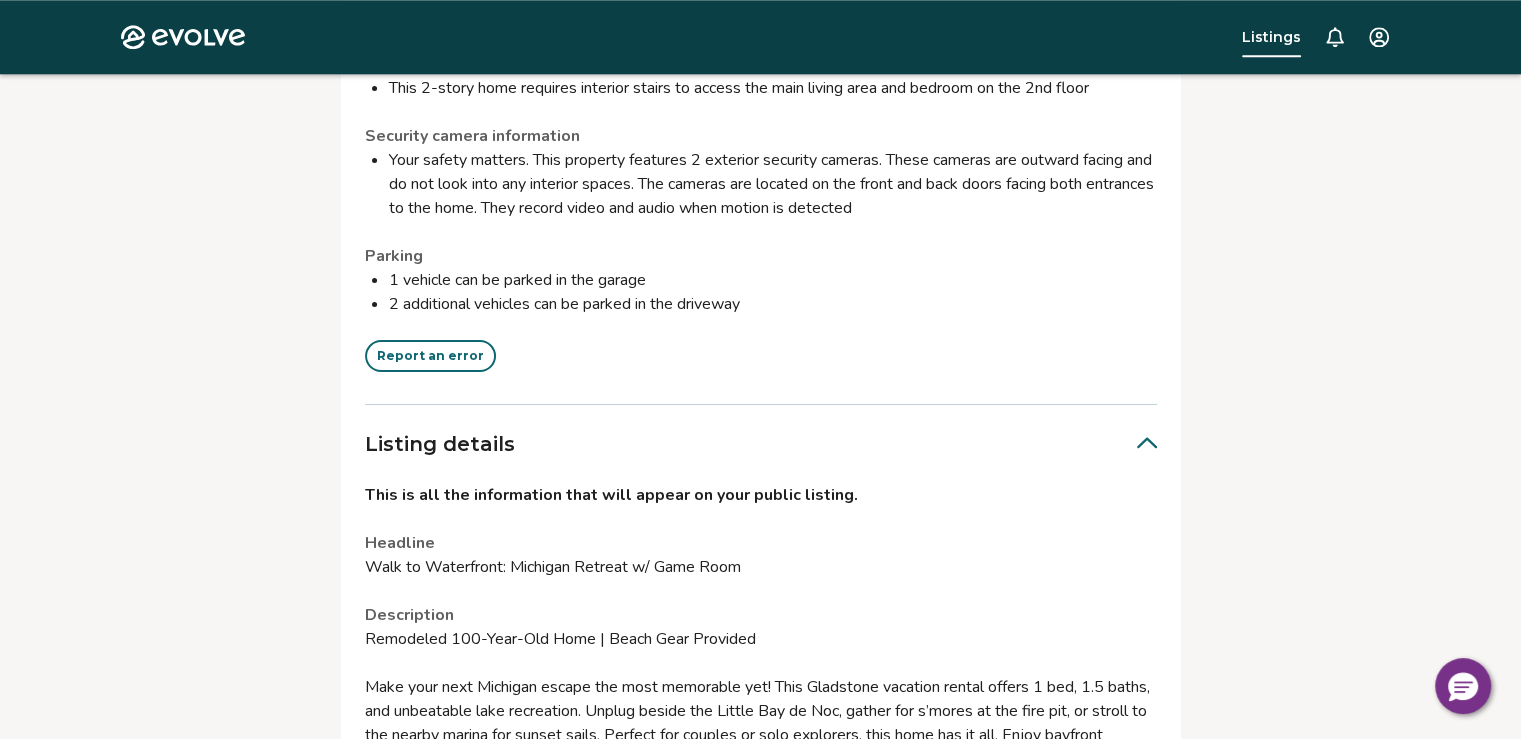 scroll, scrollTop: 2330, scrollLeft: 0, axis: vertical 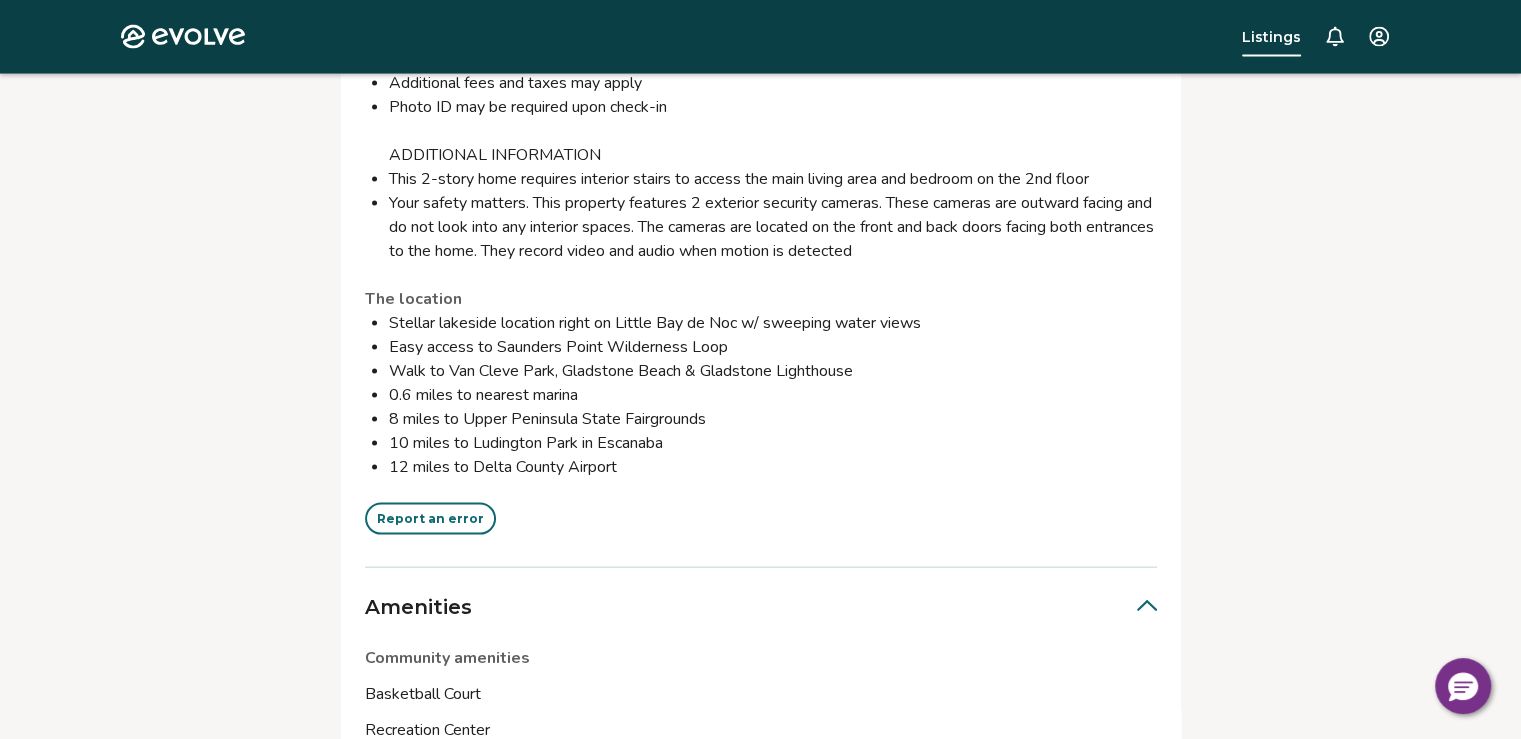 click on "Report an error" at bounding box center [430, 519] 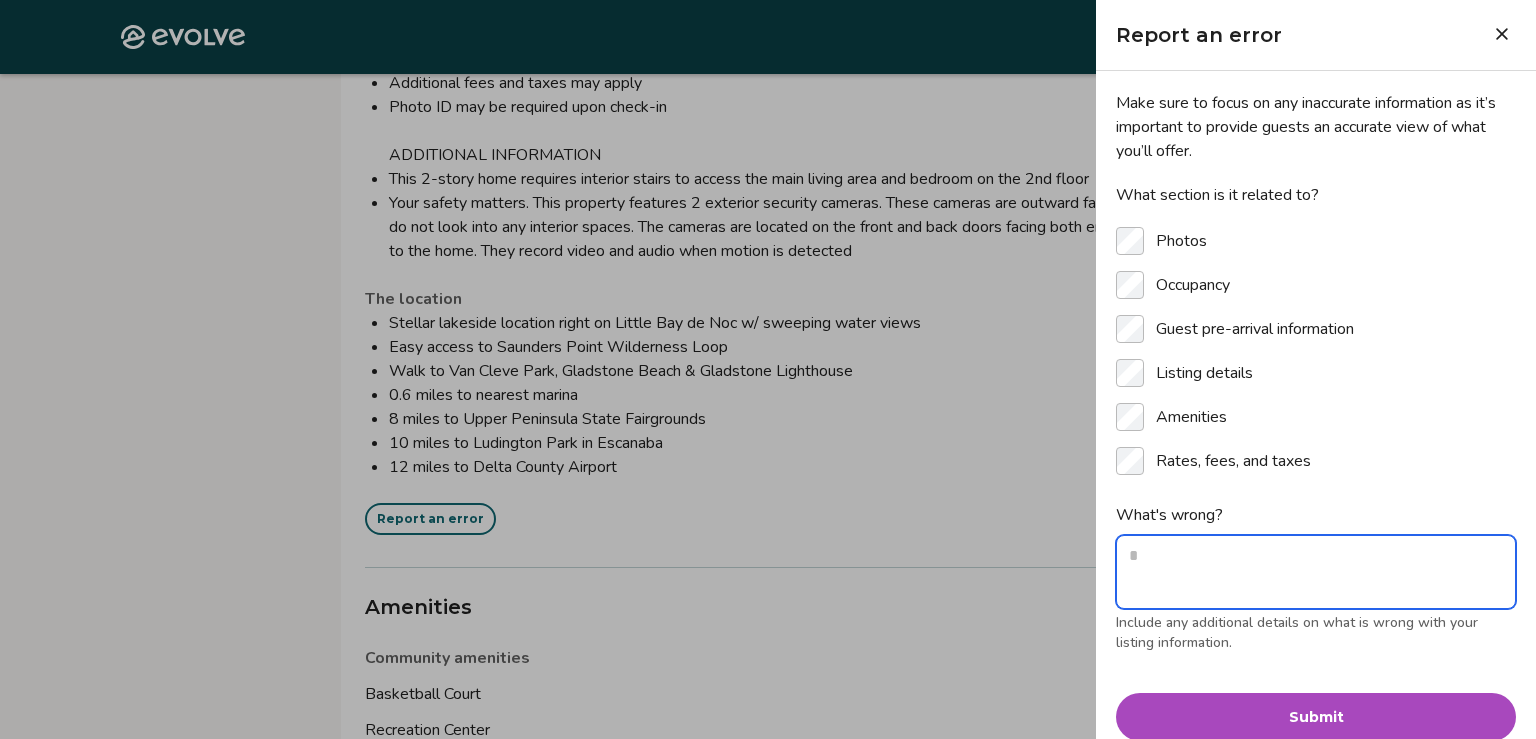 click on "What's wrong?" at bounding box center (1316, 572) 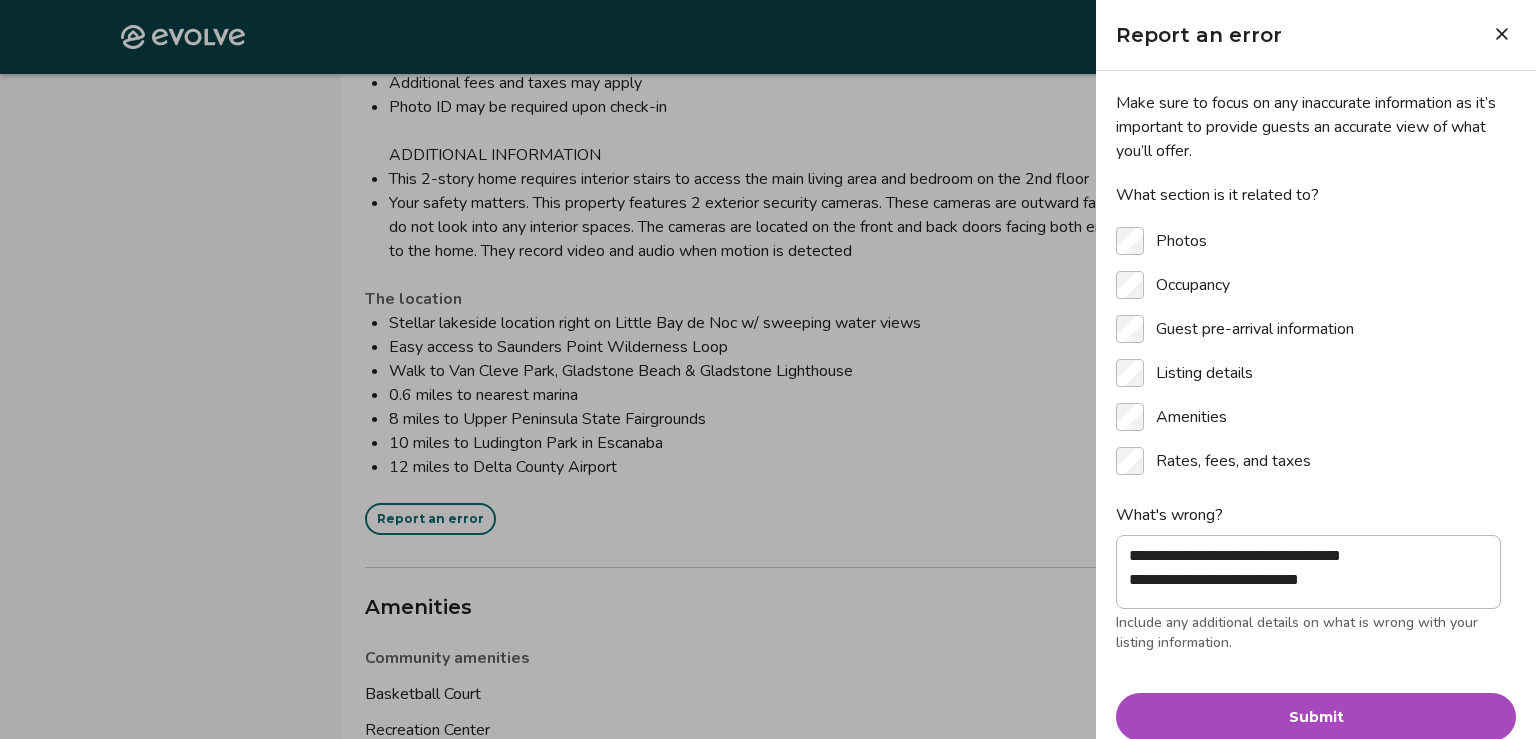 click on "Submit" at bounding box center (1316, 717) 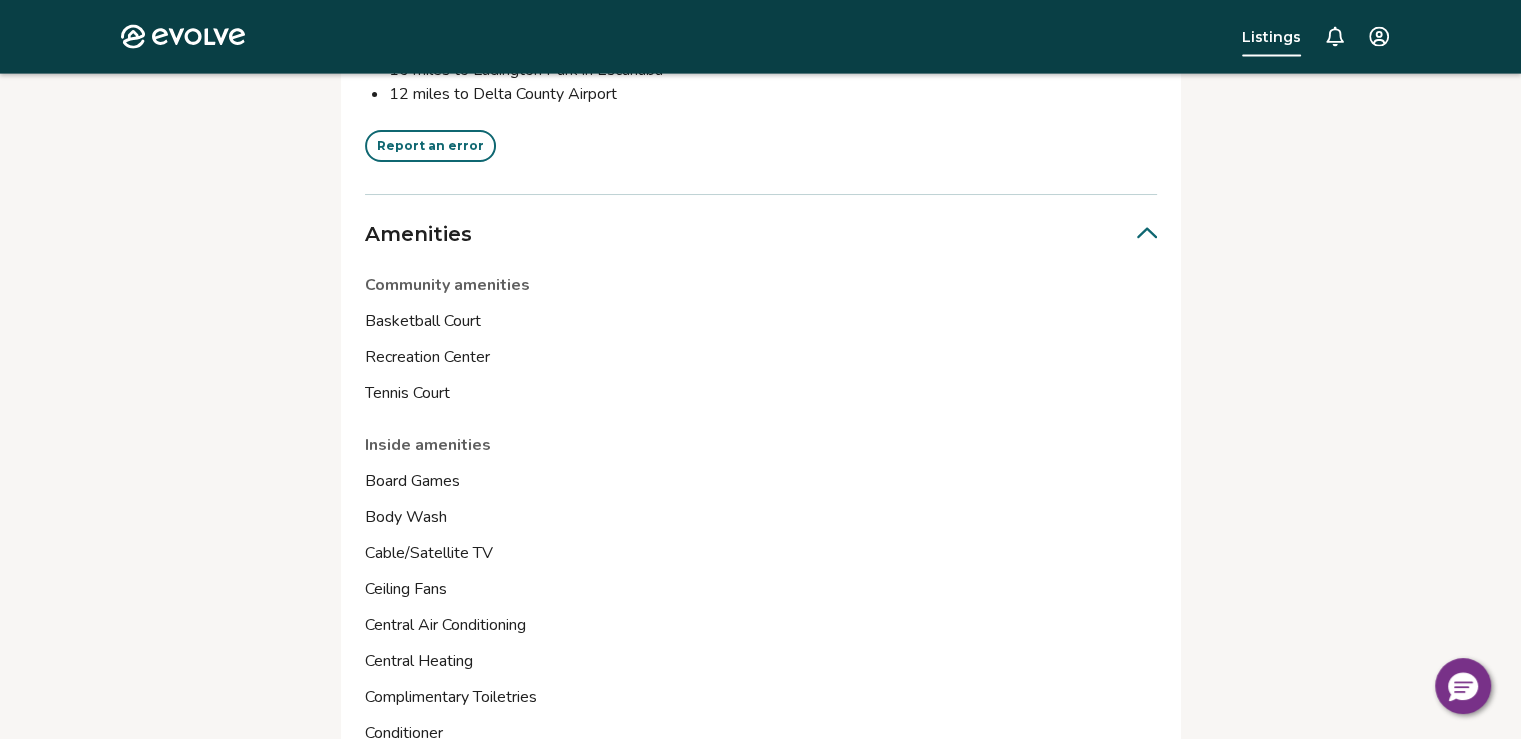 scroll, scrollTop: 4550, scrollLeft: 0, axis: vertical 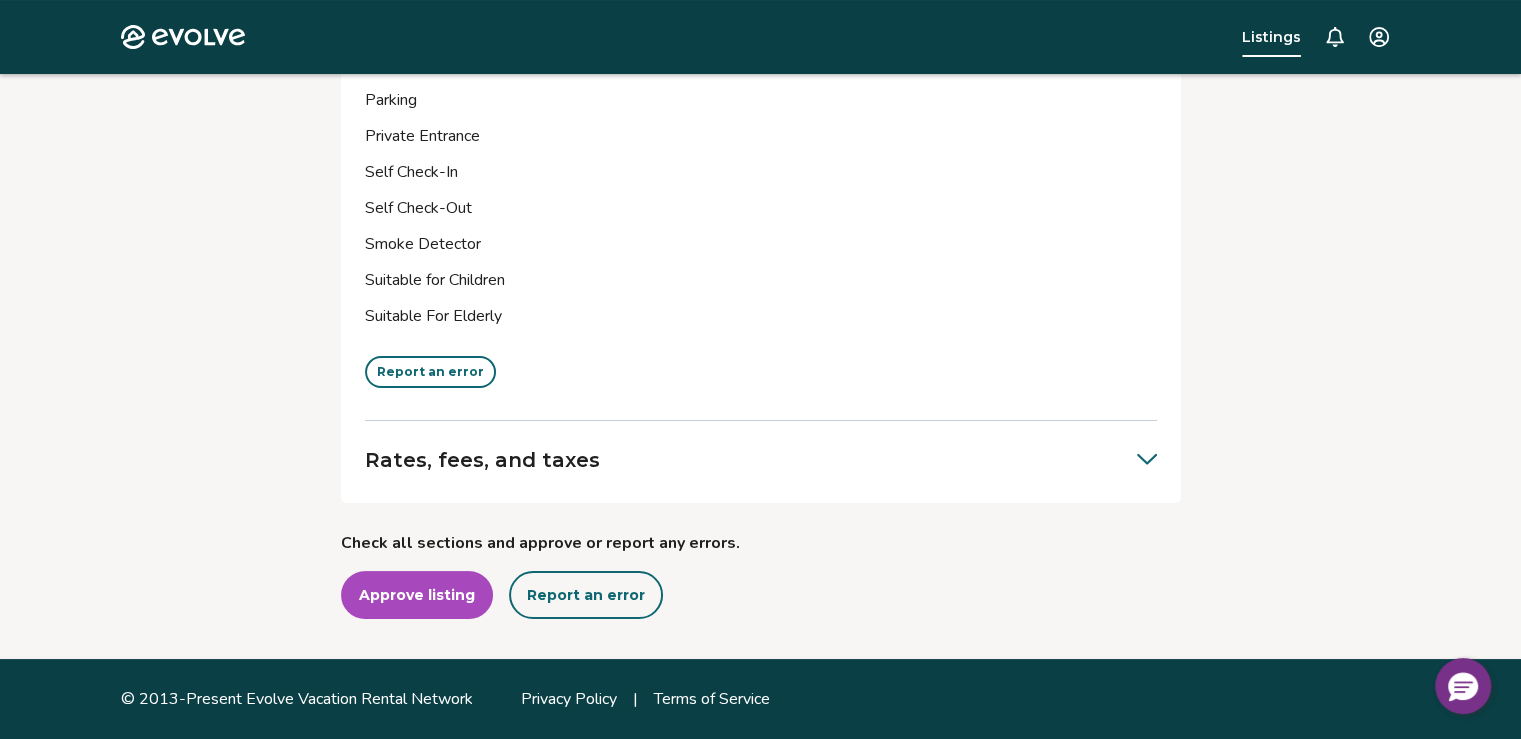 click on "Report an error" at bounding box center [430, 372] 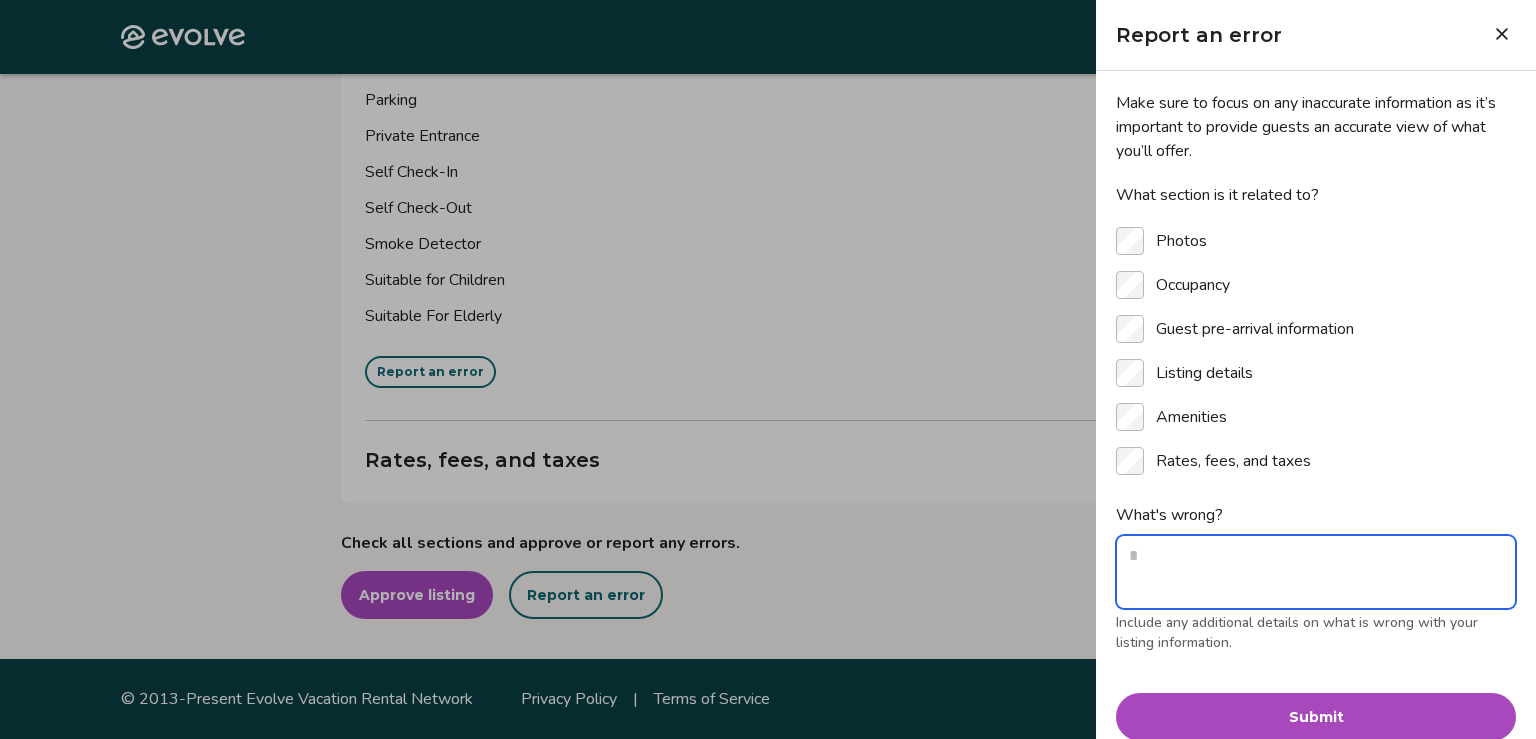 click on "What's wrong?" at bounding box center [1316, 572] 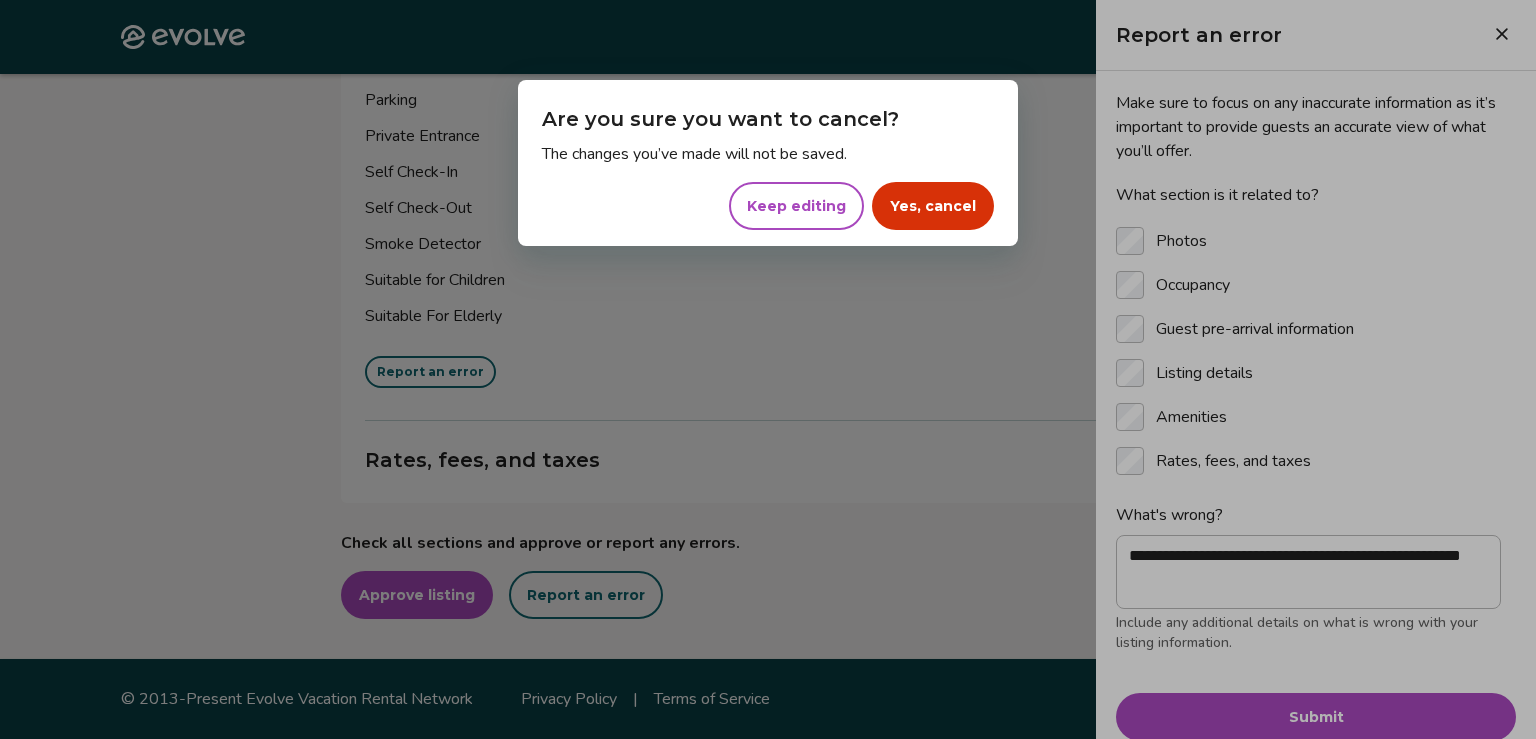click on "Evolve Listings Listings [NUMBER] [STREET] [CITY], [STATE], [POSTAL_CODE], [COUNTRY] Review your listing Take a moment to double-check the information for accuracy. As soon as you confirm everything looks good, we'll start the process of publishing it across all our booking platforms. Check all sections and approve or report any errors. Approve listing Report an error Photos View all photos Report an error Occupancy Bedrooms 1 Bathrooms 1.5 Maximum occupancy 2 Report an error Guest pre-arrival information This information will be sent to the guest to prepare for arrival. Access instructions, guest contact information and parking details are especially important to verify. Property address [NUMBER] [STREET], [CITY], [STATE], [POSTAL_CODE], [COUNTRY] Guest contact [FIRST] [LAST], [PHONE], [EMAIL] Please contact your guest contact(s) with any questions or concerns you may have before or during your stay Check-in instructions Check in after 3:00 PM Check-out instructions Check out before 11:00 AM" at bounding box center (760, -3536) 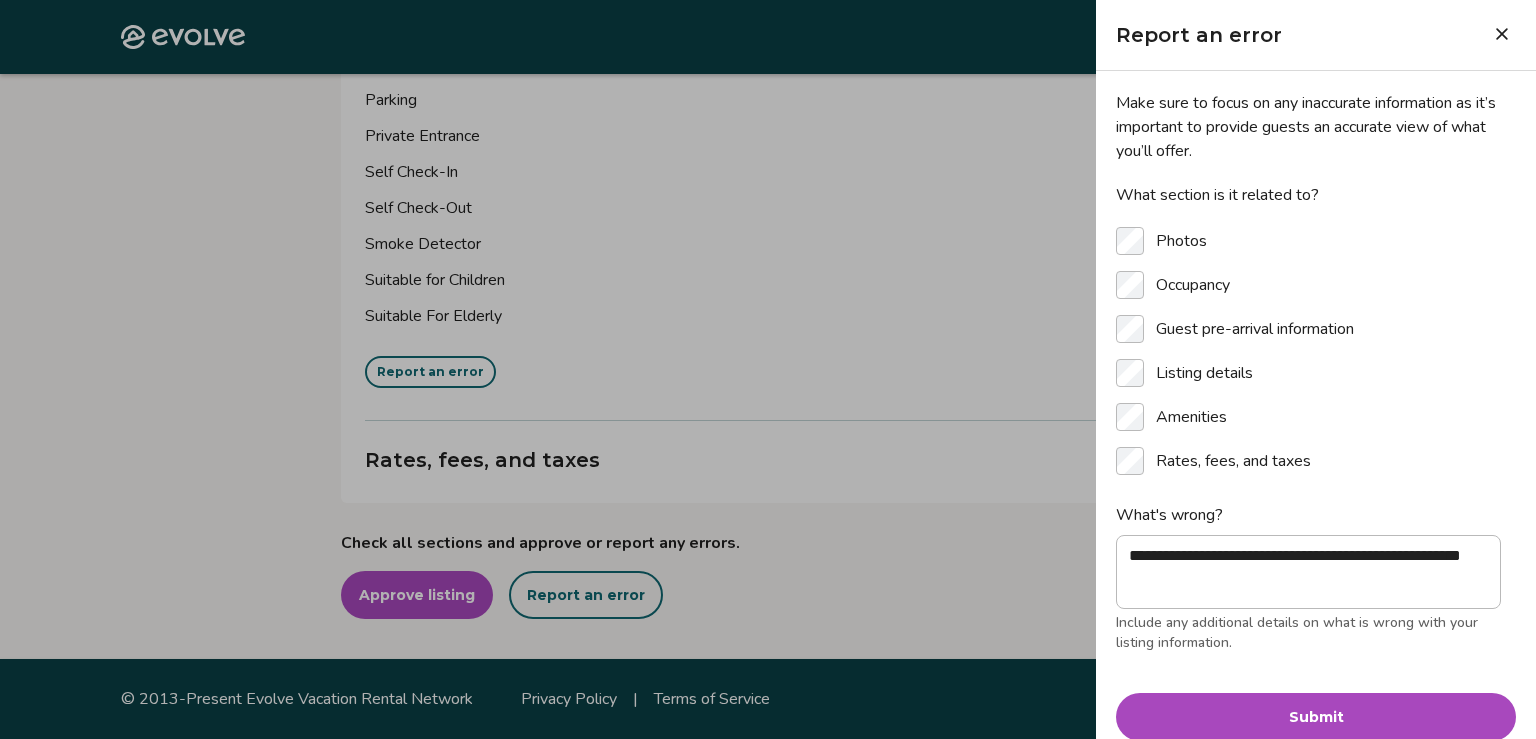 click on "Submit" at bounding box center (1316, 717) 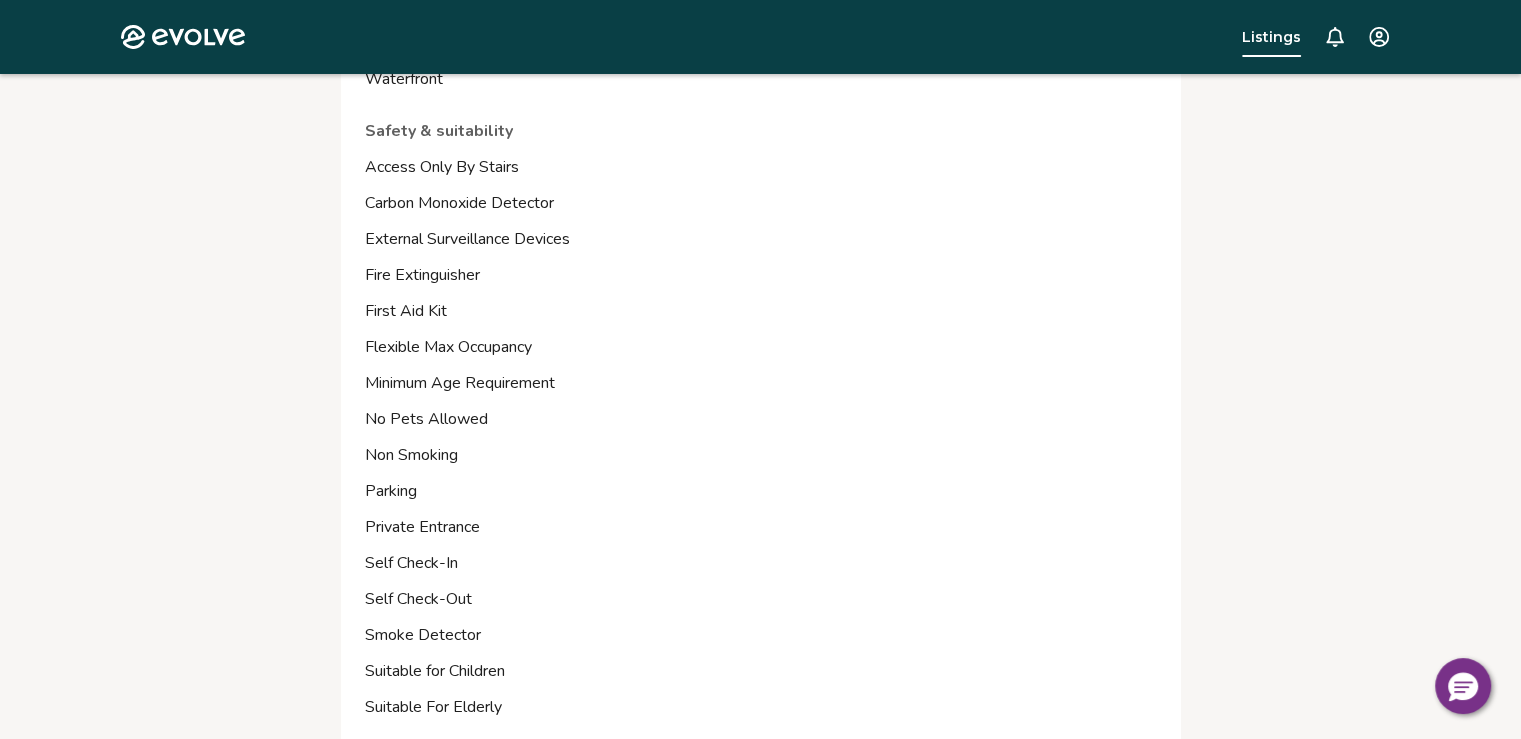 scroll, scrollTop: 7826, scrollLeft: 0, axis: vertical 